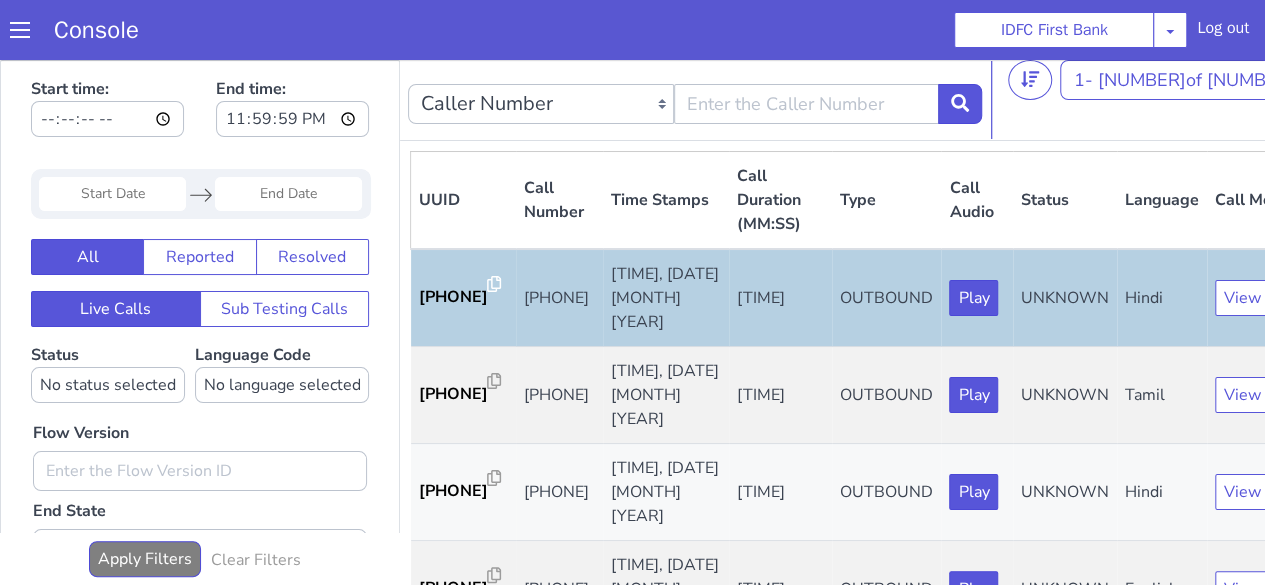 scroll, scrollTop: 0, scrollLeft: 0, axis: both 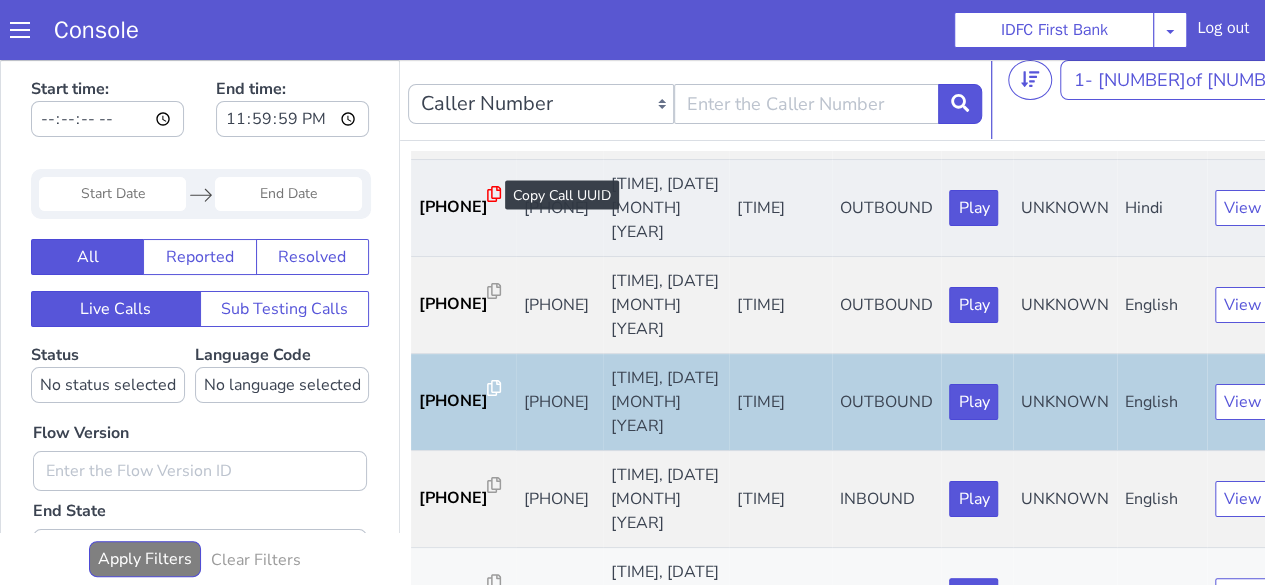 click 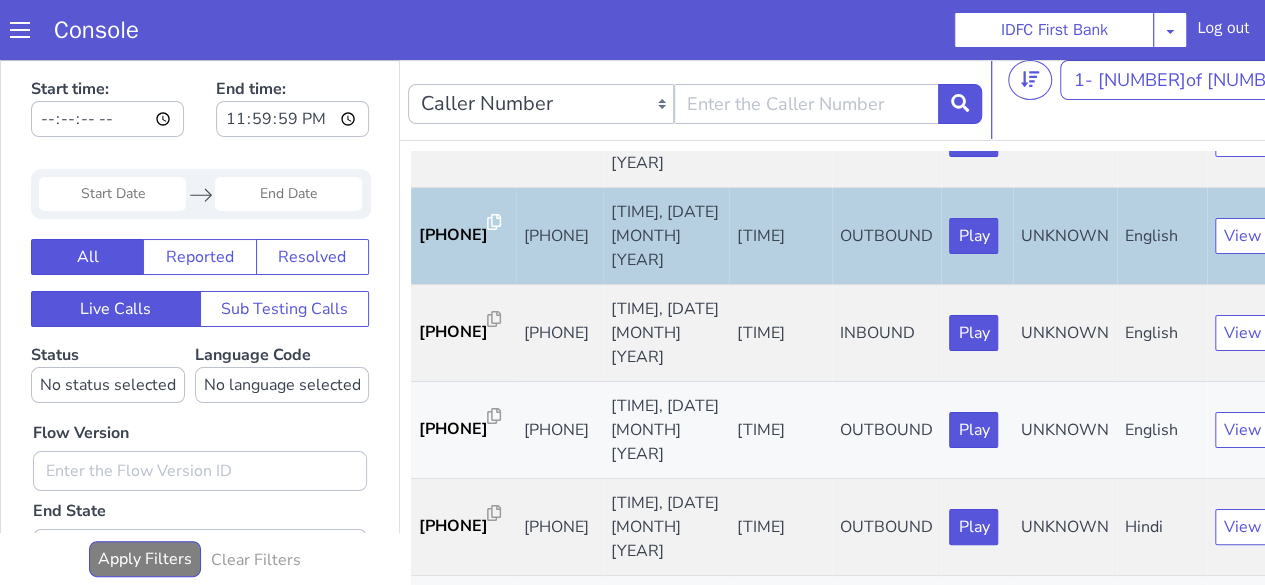 scroll, scrollTop: 0, scrollLeft: 0, axis: both 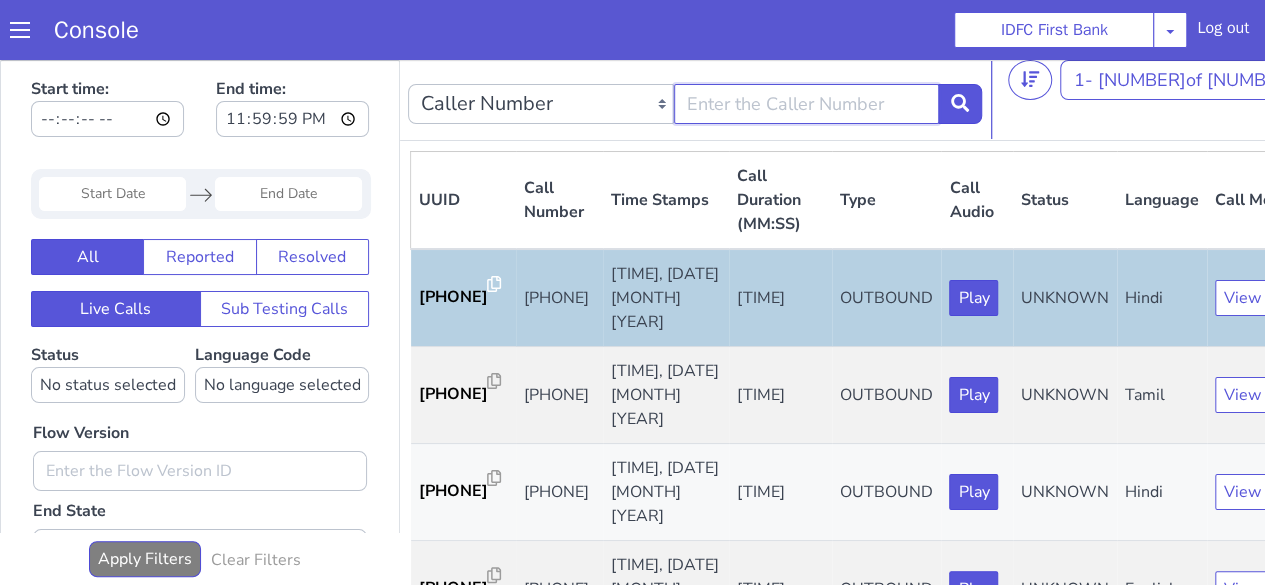 click at bounding box center (807, 104) 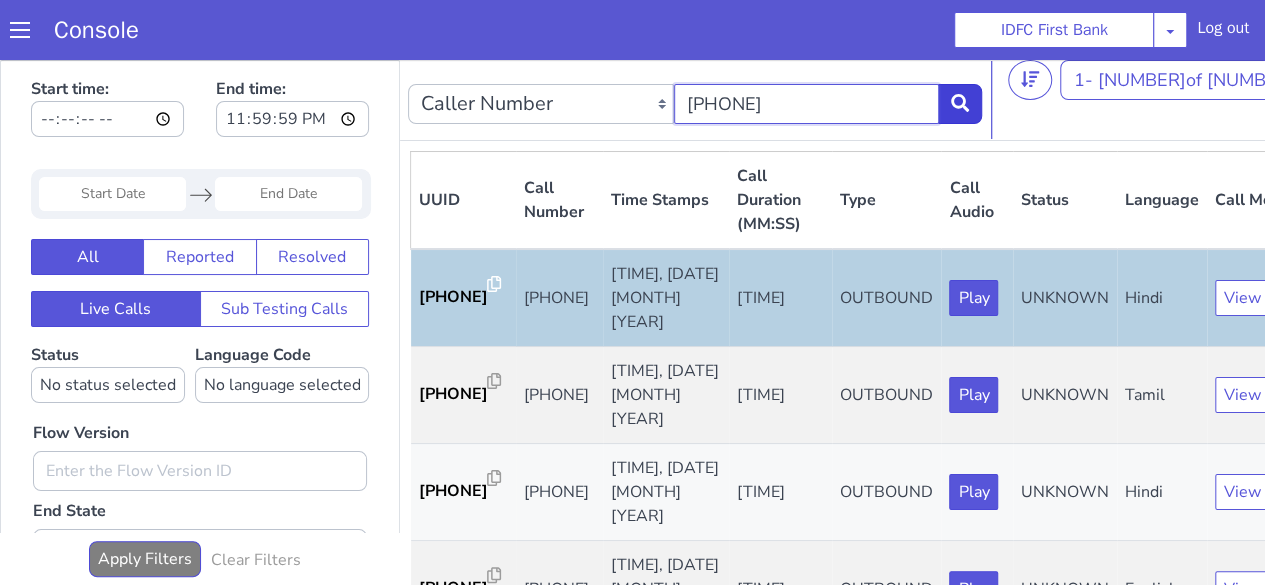 type on "[PHONE]" 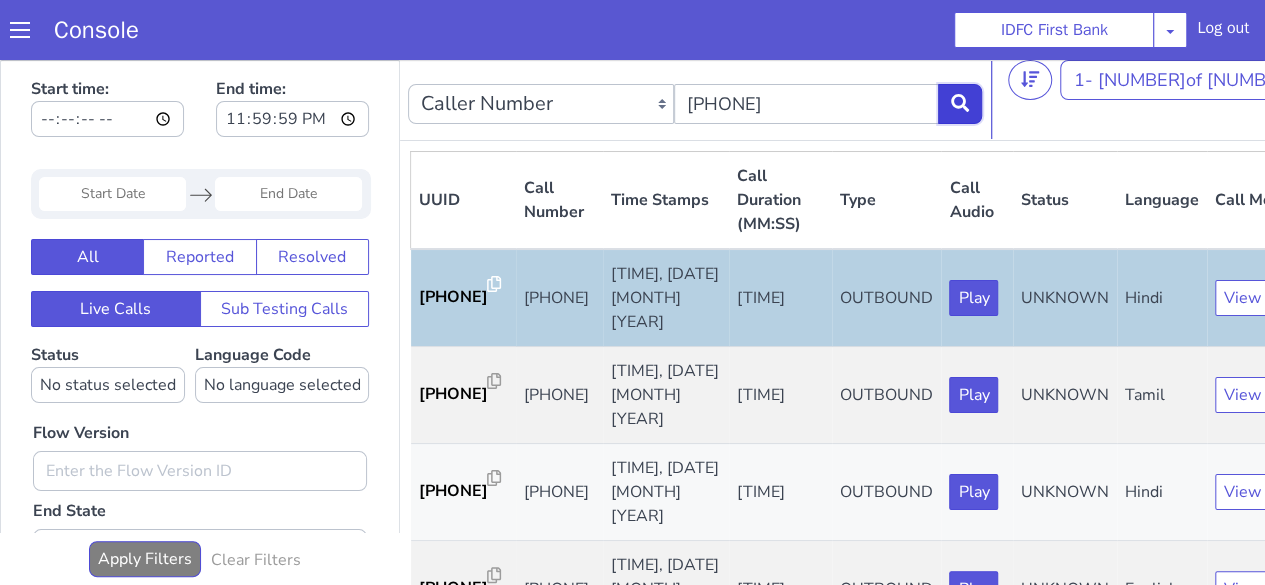 click 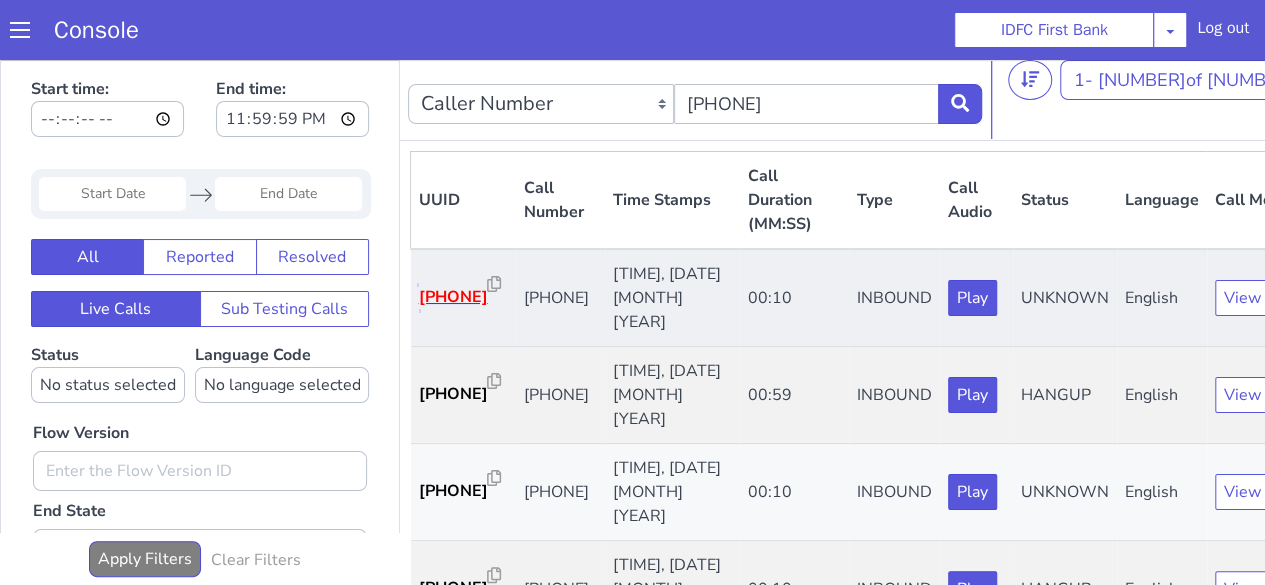 click on "9c0e94..." at bounding box center (453, 297) 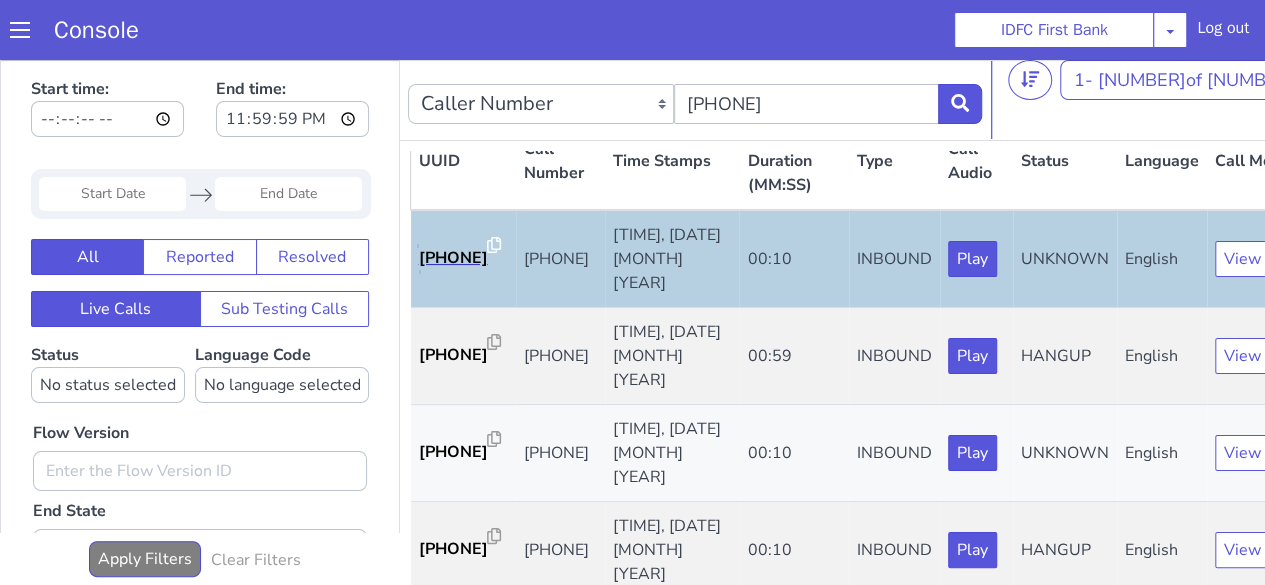 scroll, scrollTop: 41, scrollLeft: 0, axis: vertical 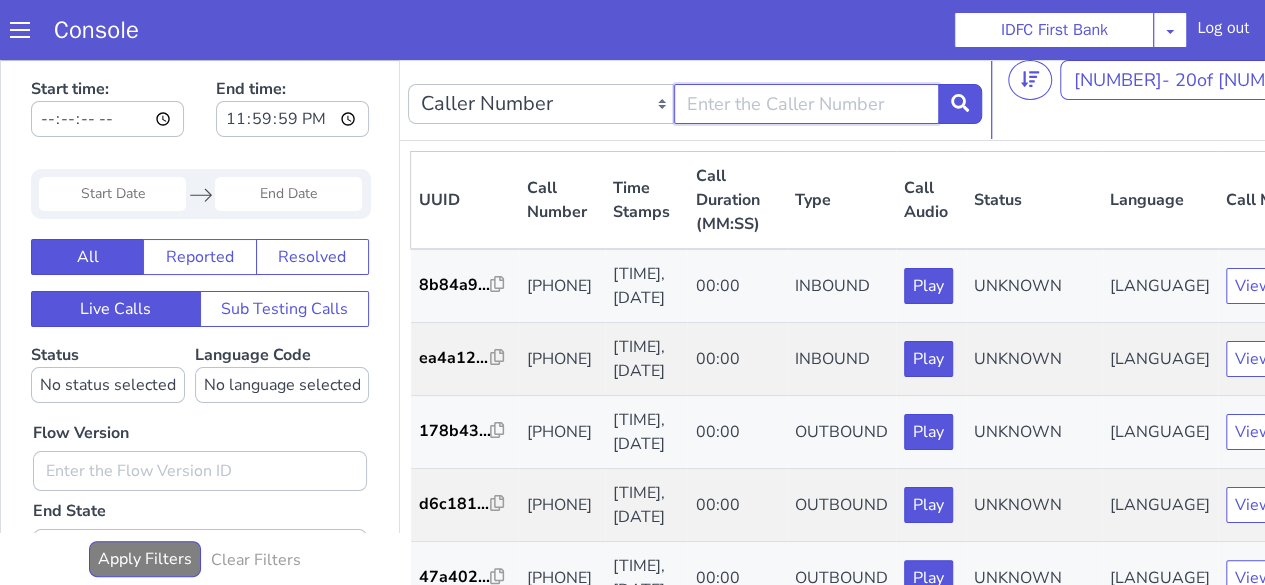 click at bounding box center (807, 104) 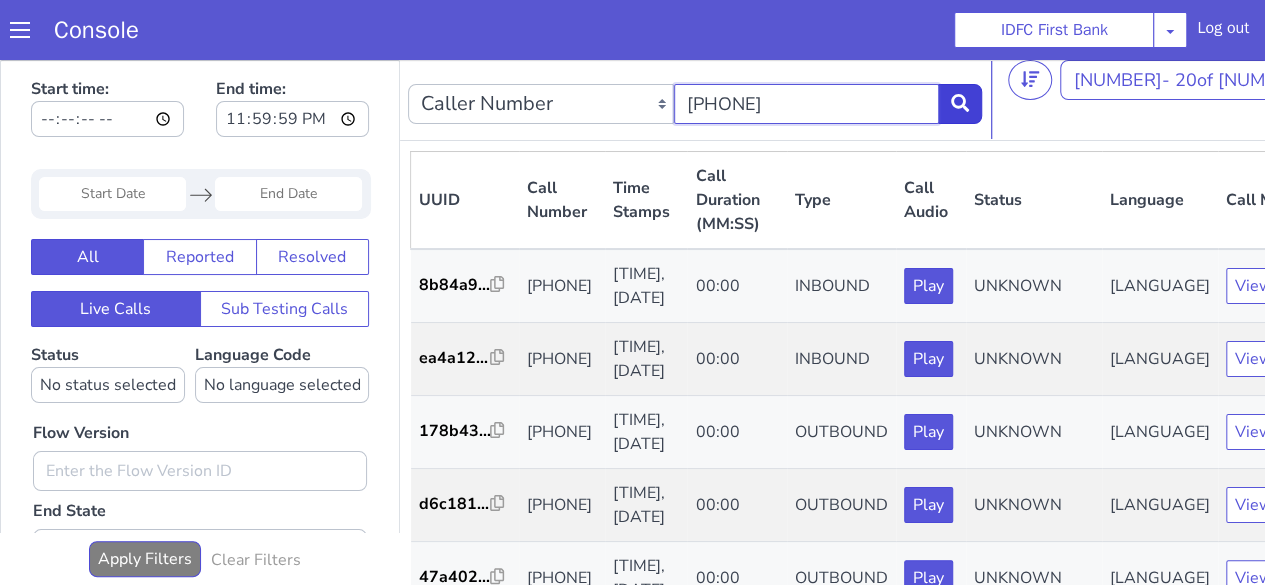 type on "[PHONE]" 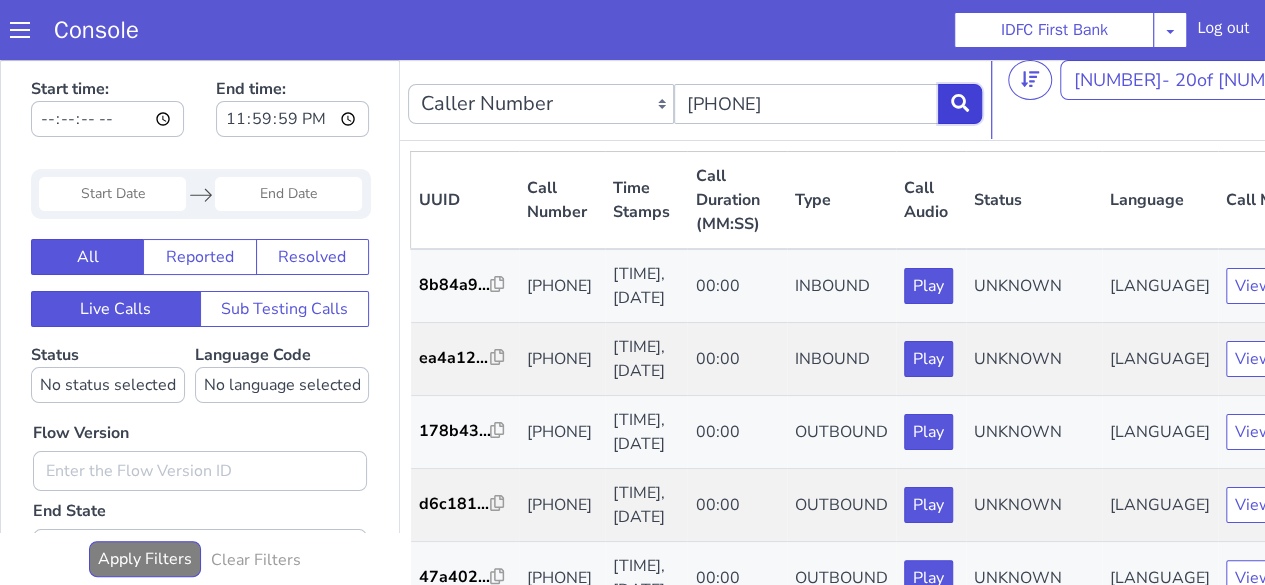 click at bounding box center [960, 104] 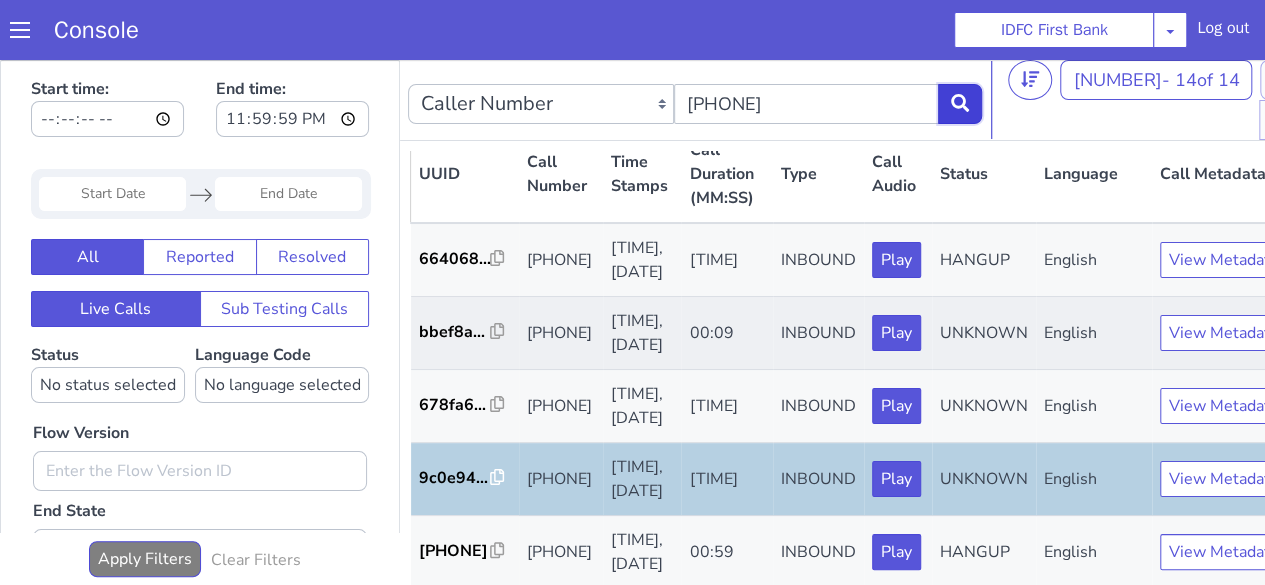 scroll, scrollTop: 0, scrollLeft: 0, axis: both 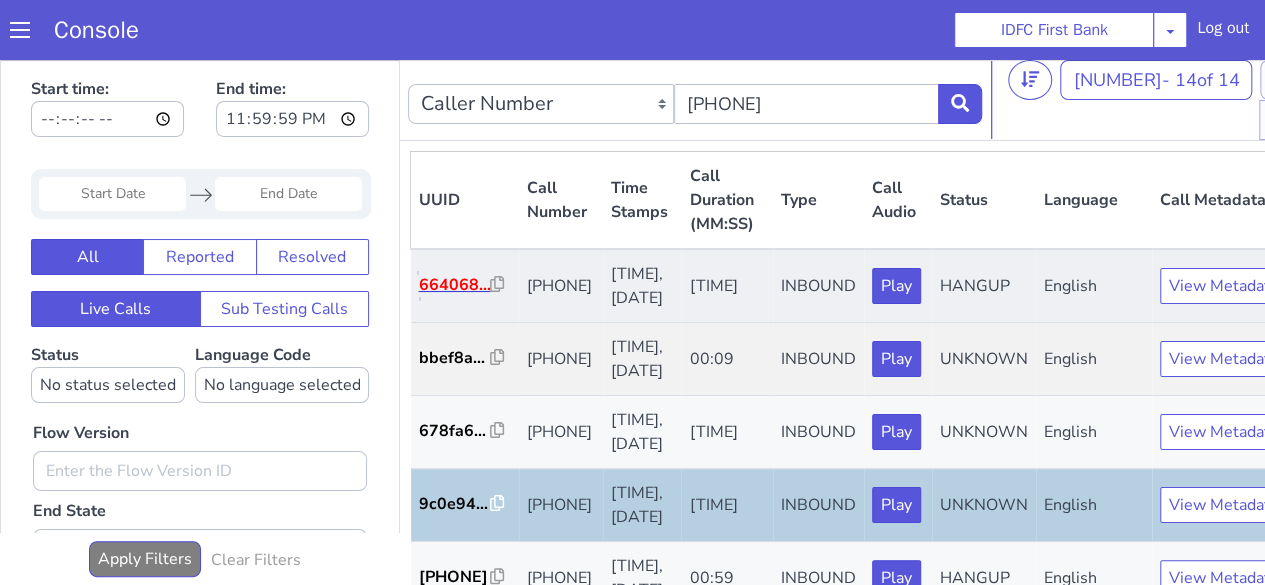 click on "664068..." at bounding box center [455, 285] 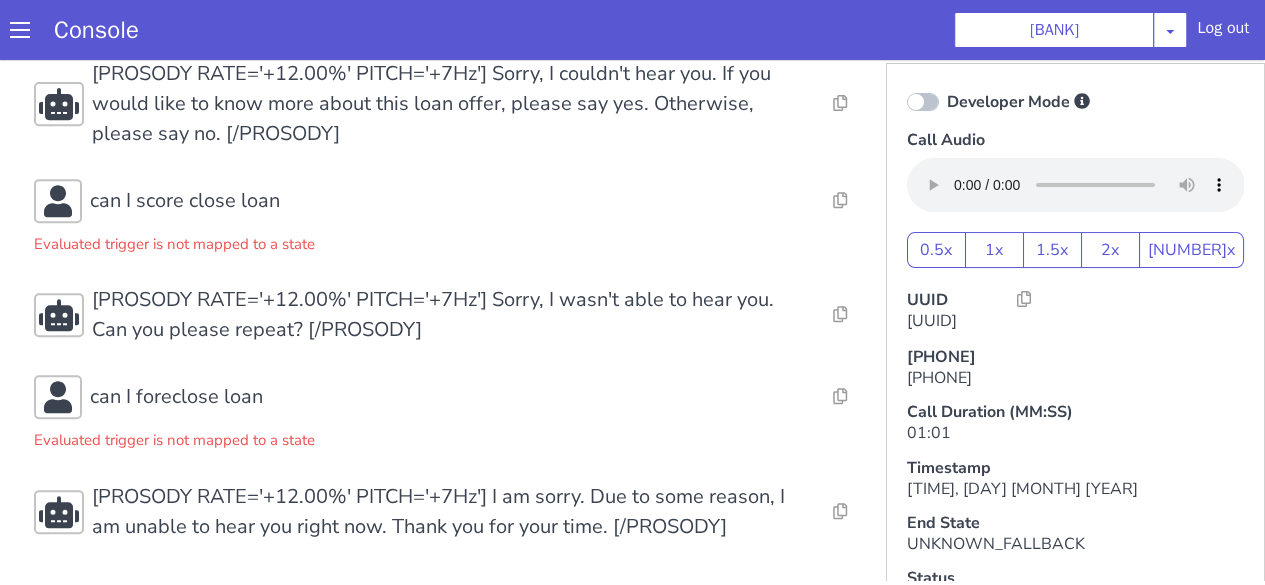 scroll, scrollTop: 530, scrollLeft: 0, axis: vertical 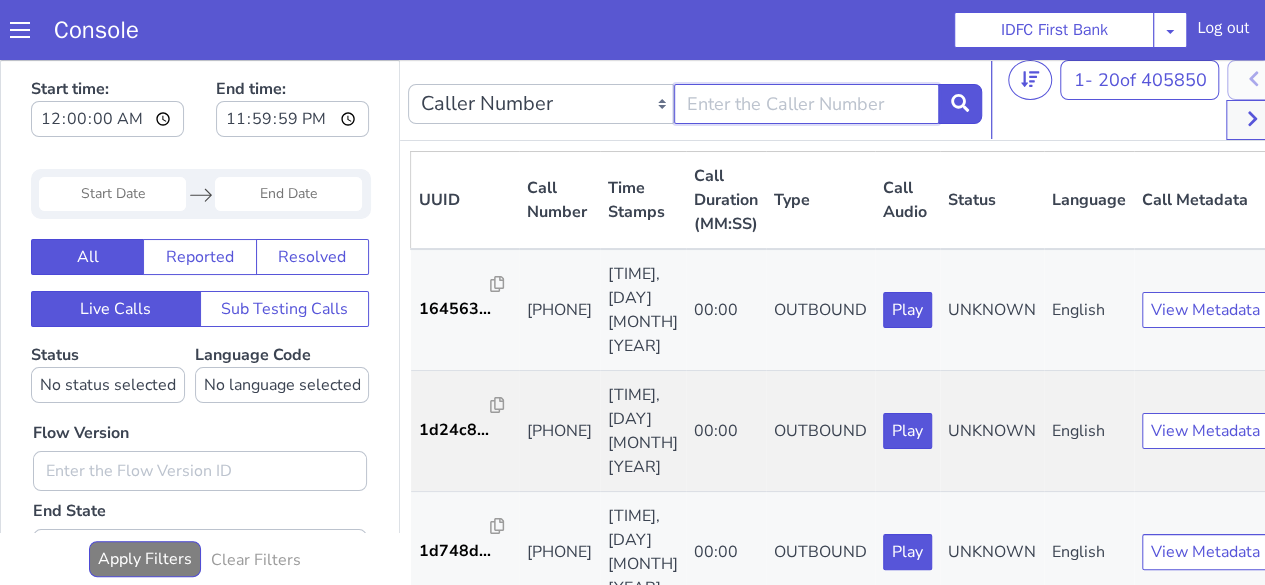 click at bounding box center (807, 104) 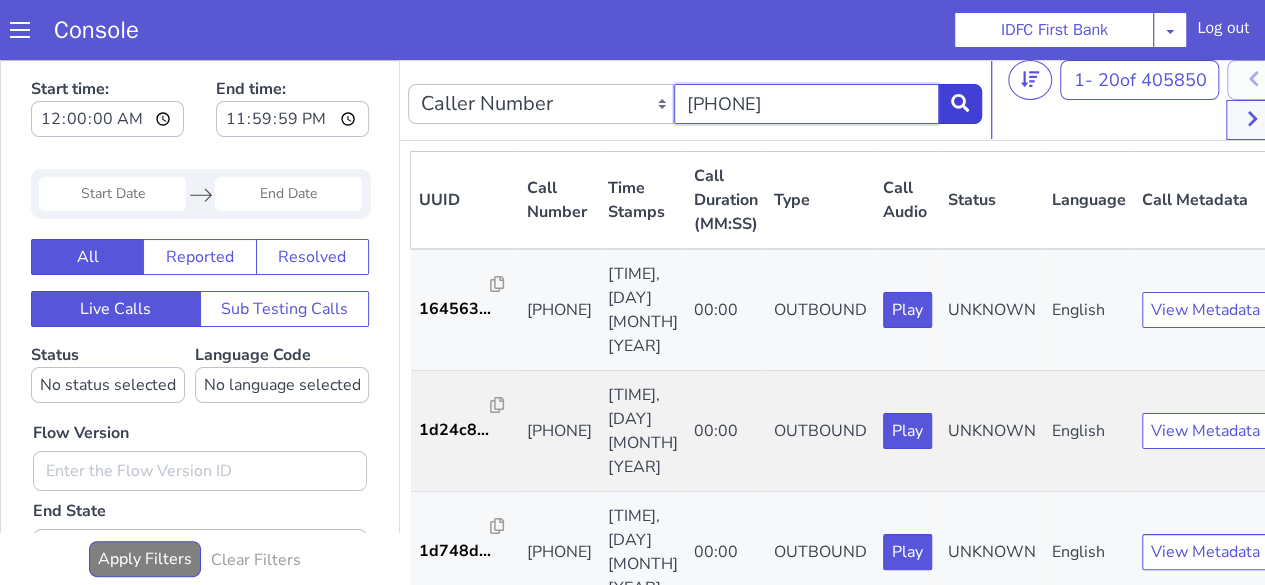 type on "[PHONE]" 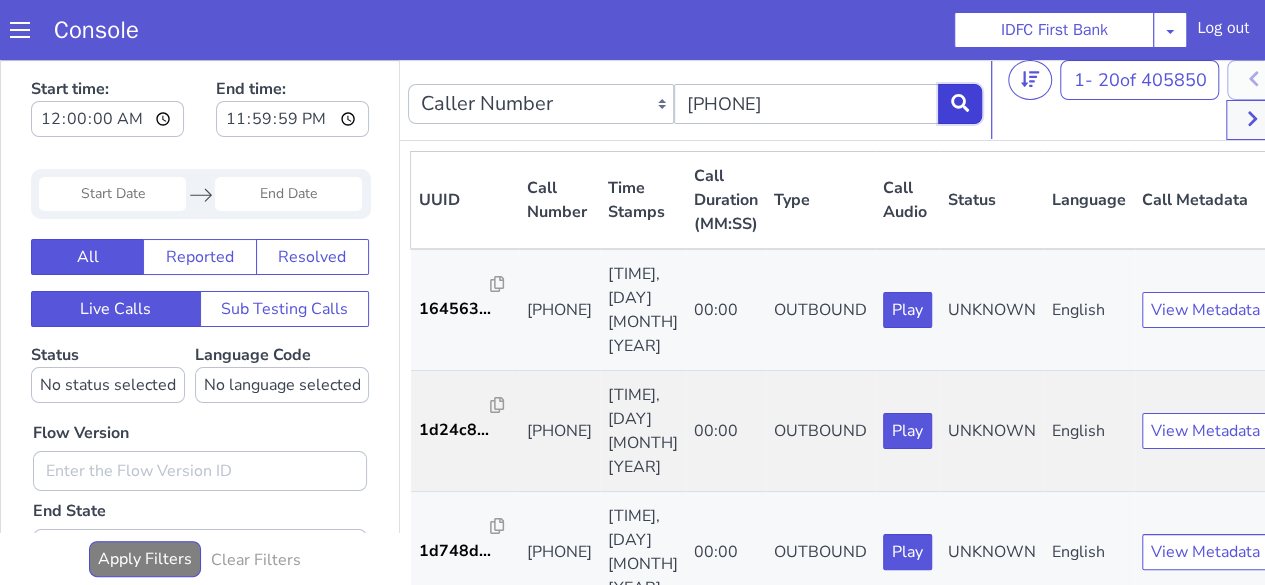 click 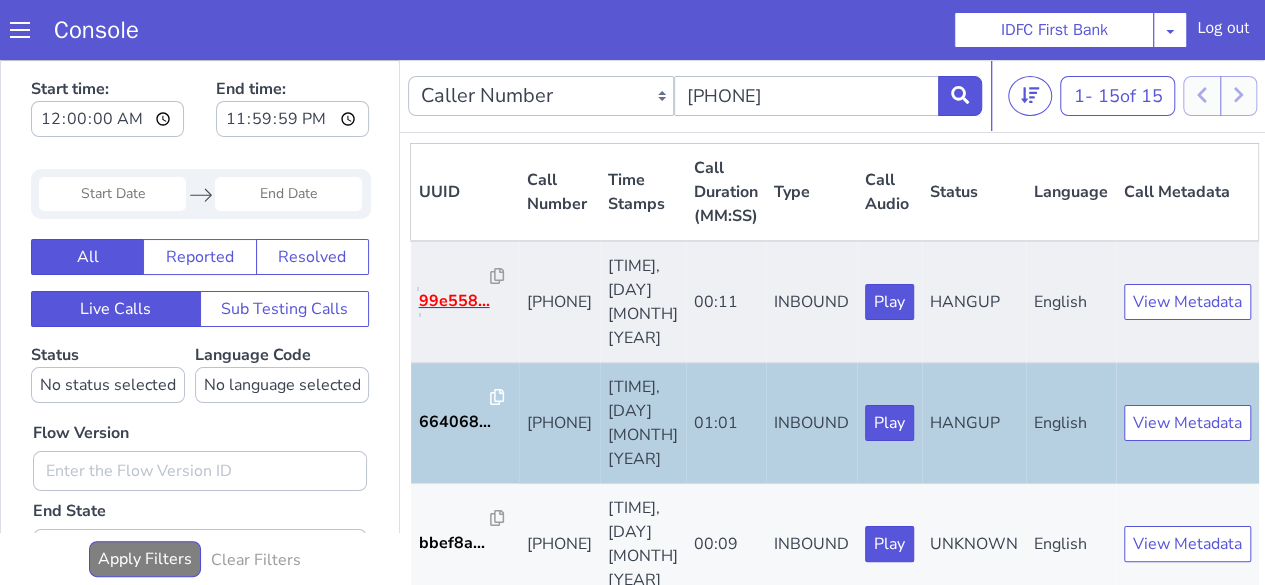click on "99e558..." at bounding box center [455, 301] 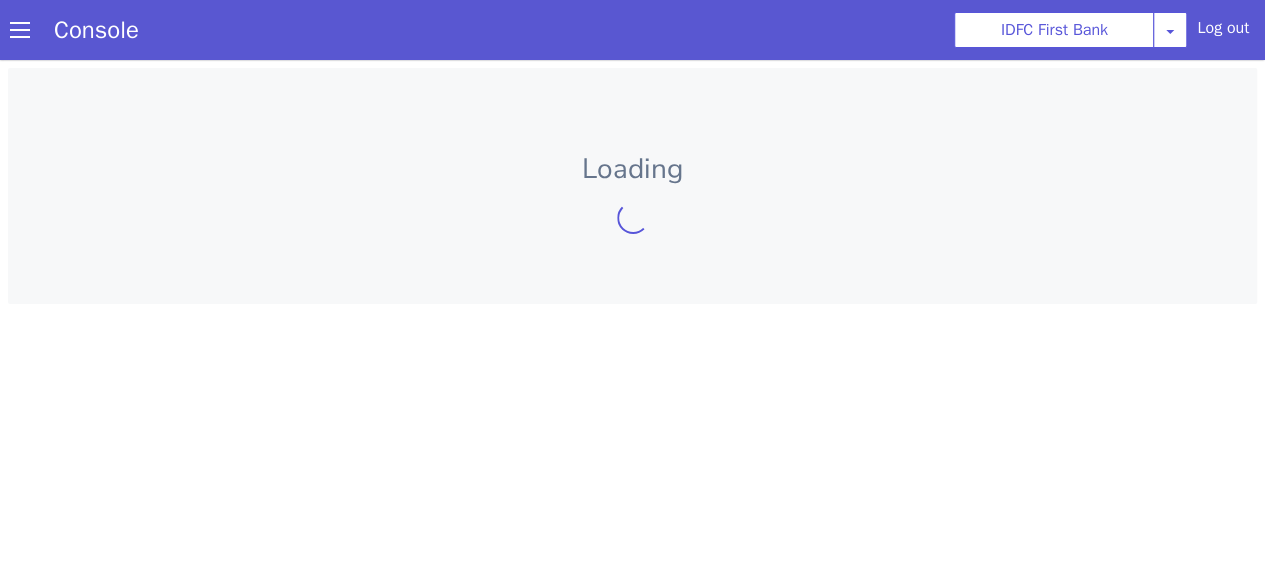 scroll, scrollTop: 0, scrollLeft: 0, axis: both 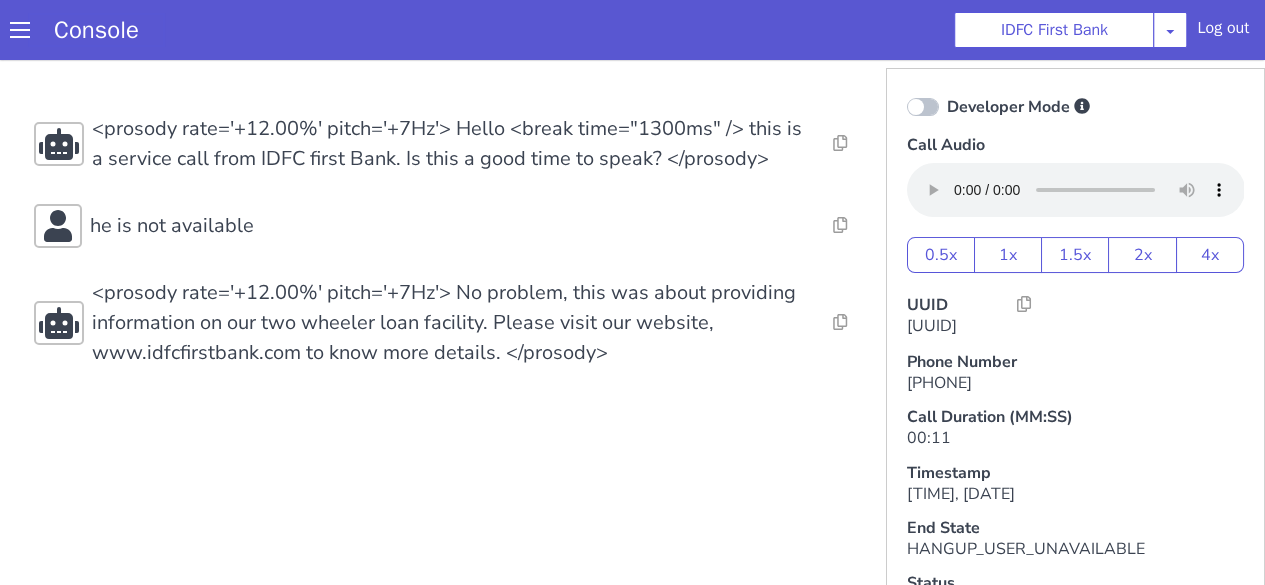 click on "Console" at bounding box center (96, 30) 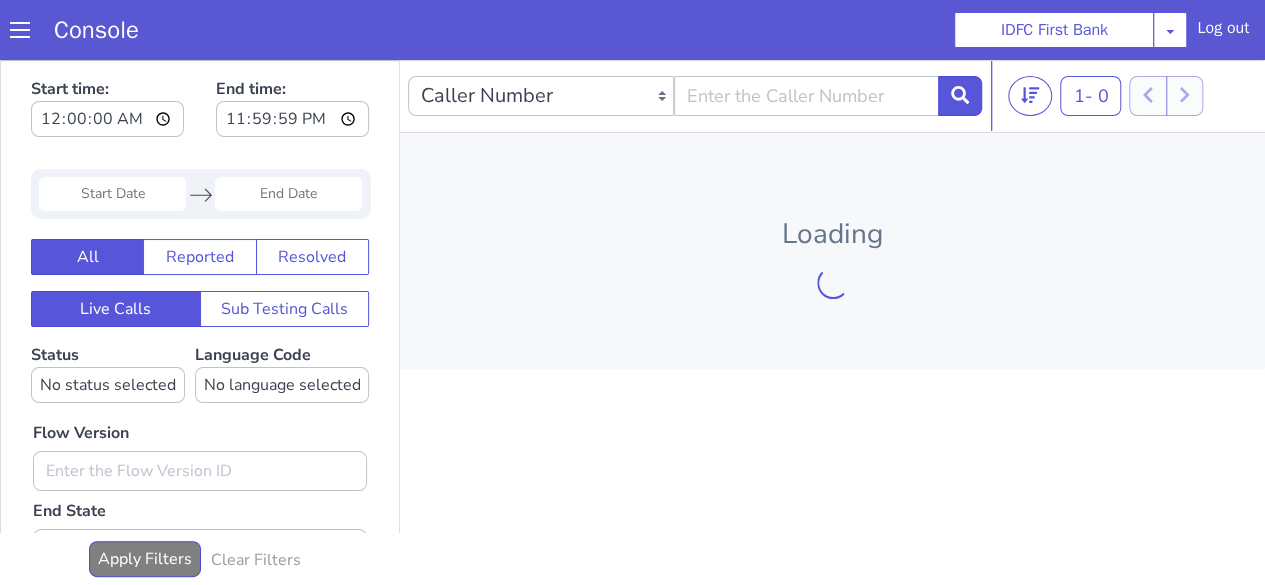 scroll, scrollTop: 0, scrollLeft: 0, axis: both 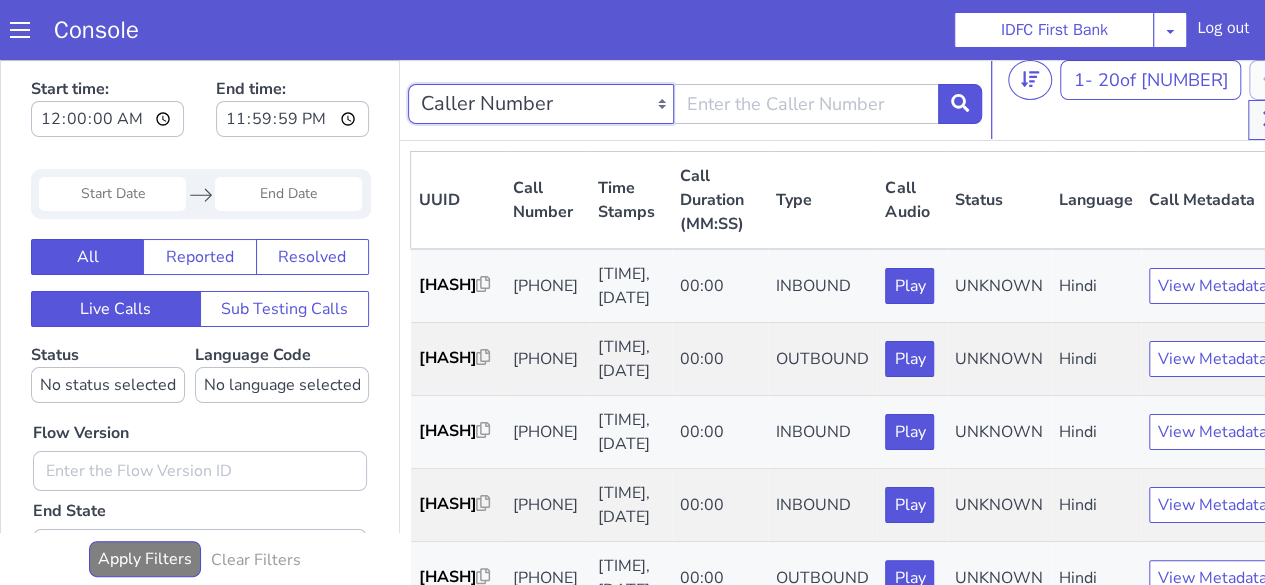click on "Caller Number Call UUID Custom Parameter" at bounding box center (541, 104) 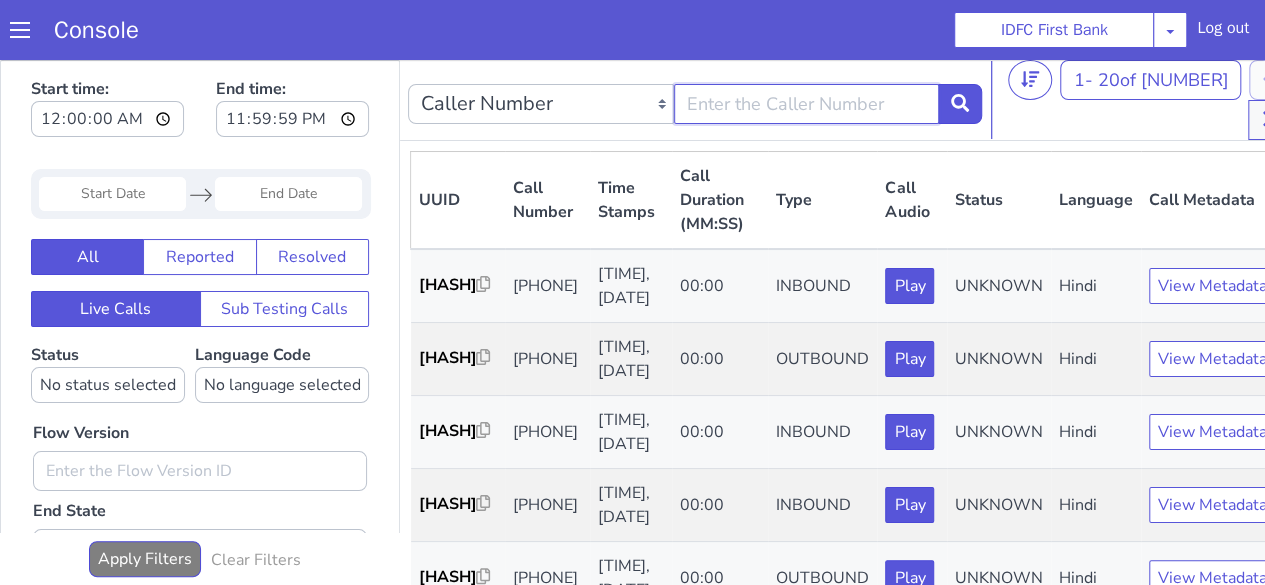 click at bounding box center (807, 104) 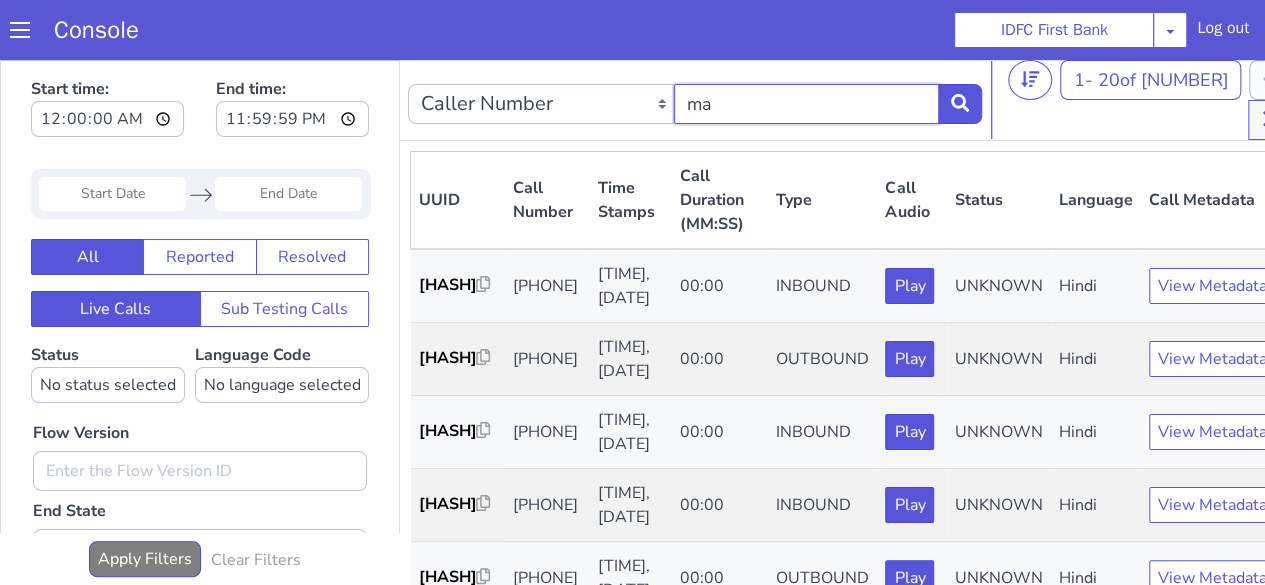 type on "m" 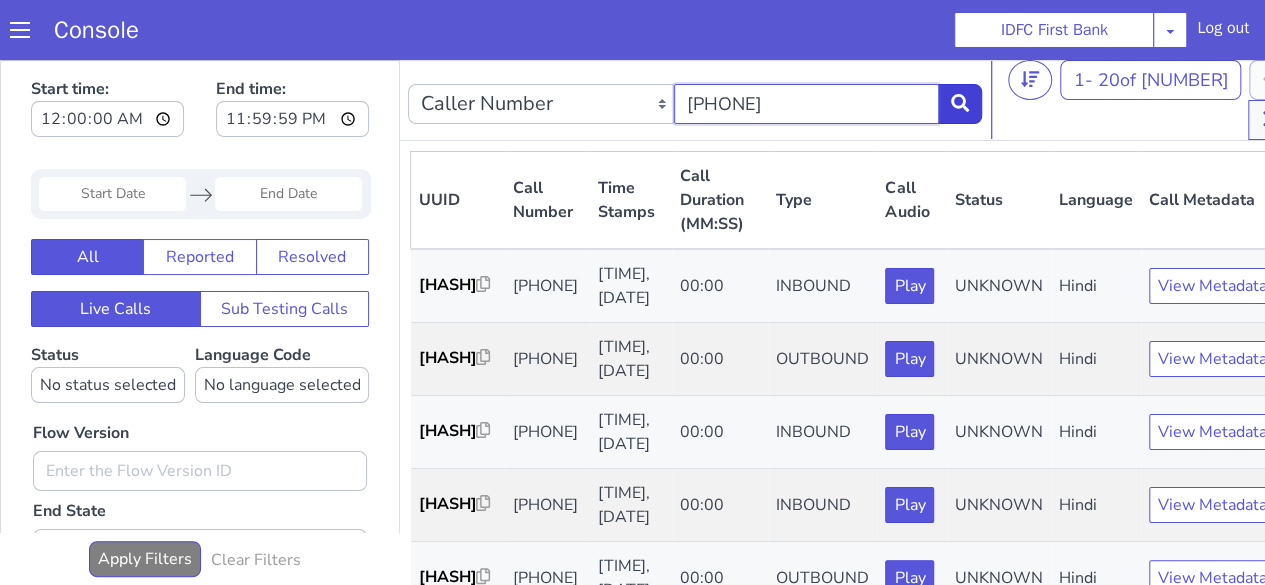 type on "[PHONE]" 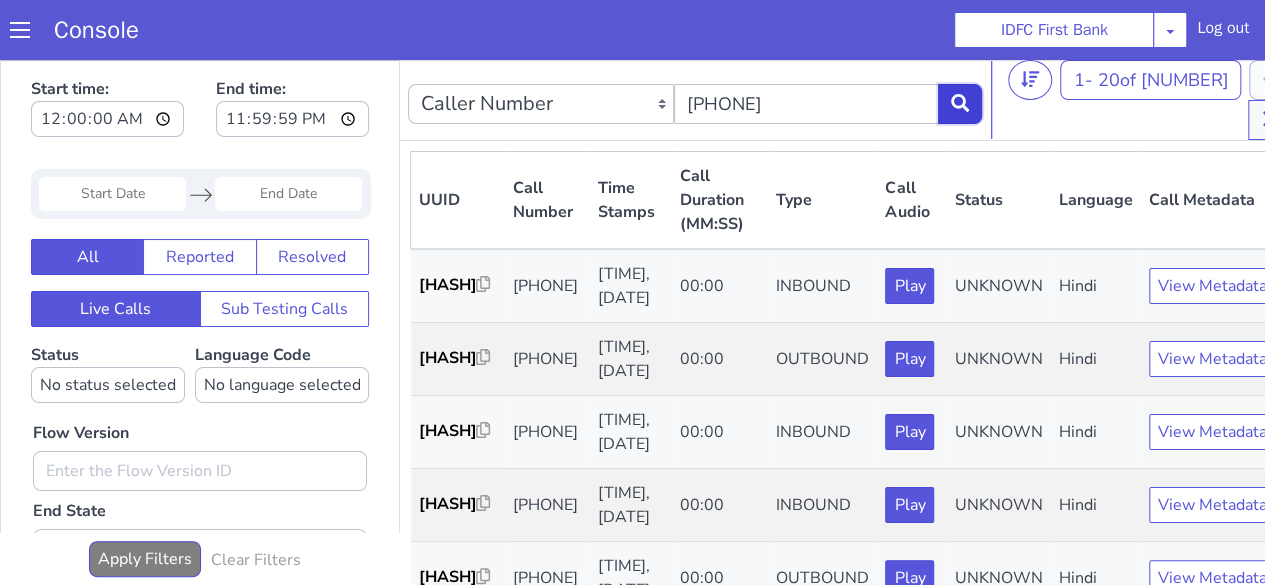 click at bounding box center (960, 104) 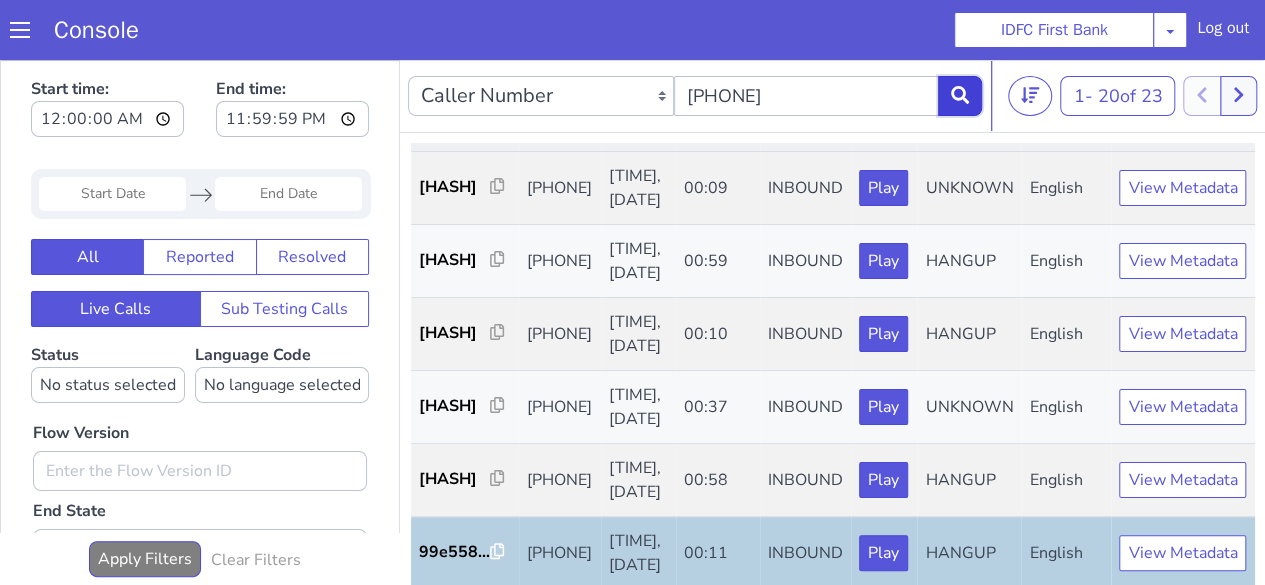 scroll, scrollTop: 310, scrollLeft: 0, axis: vertical 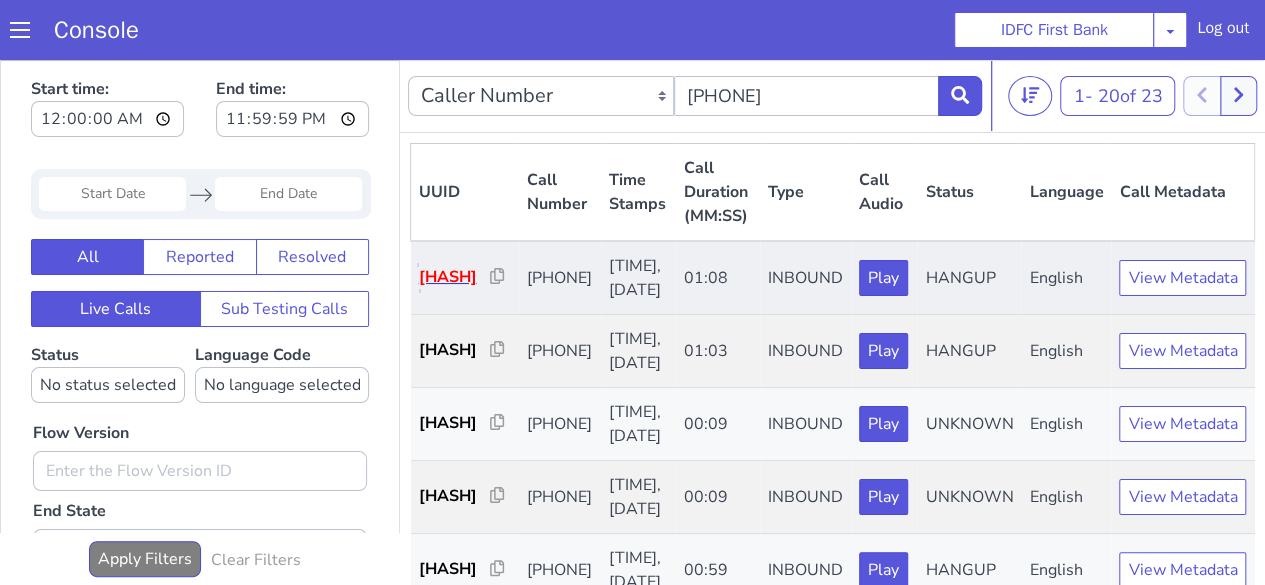 click on "e3defa..." at bounding box center (455, 277) 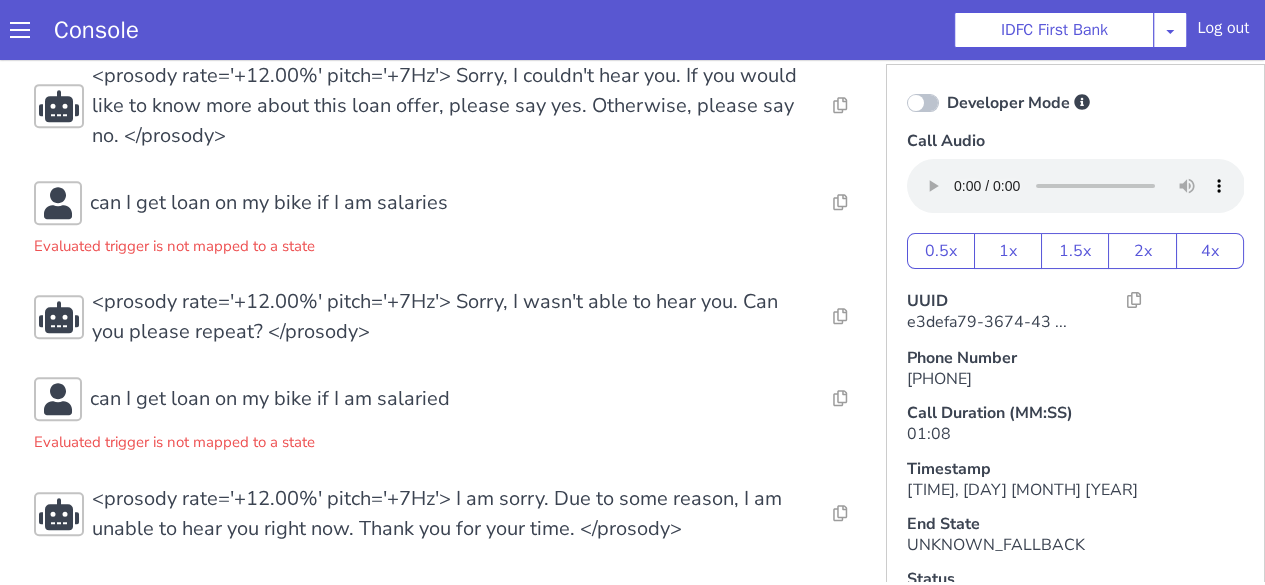 scroll, scrollTop: 0, scrollLeft: 0, axis: both 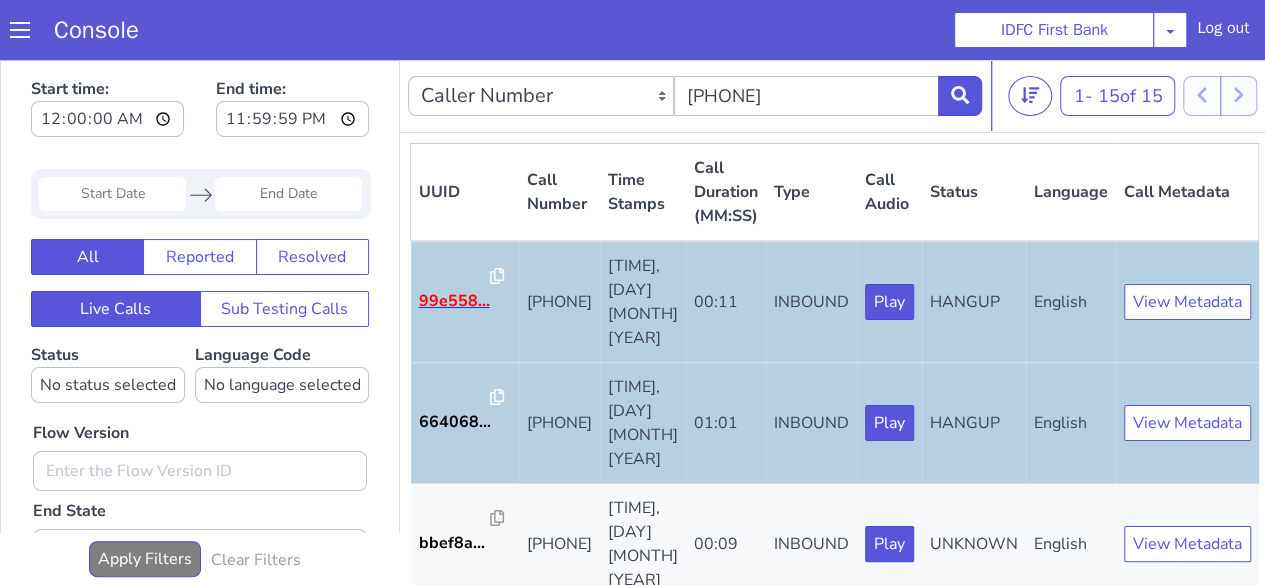 click on "99e558..." at bounding box center (455, 301) 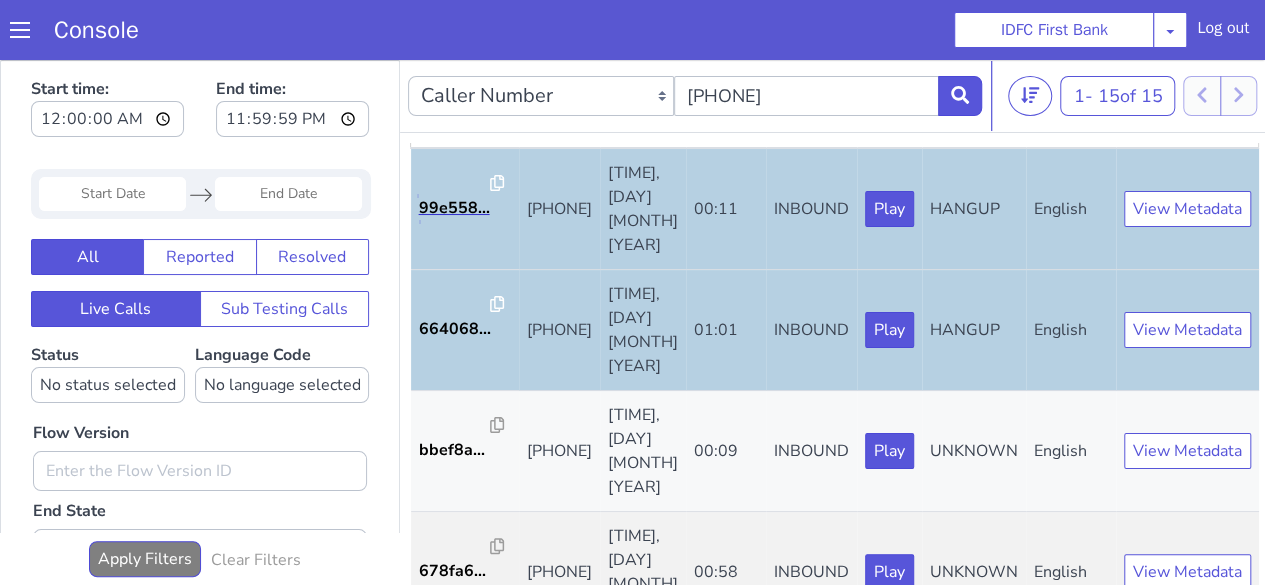 scroll, scrollTop: 94, scrollLeft: 0, axis: vertical 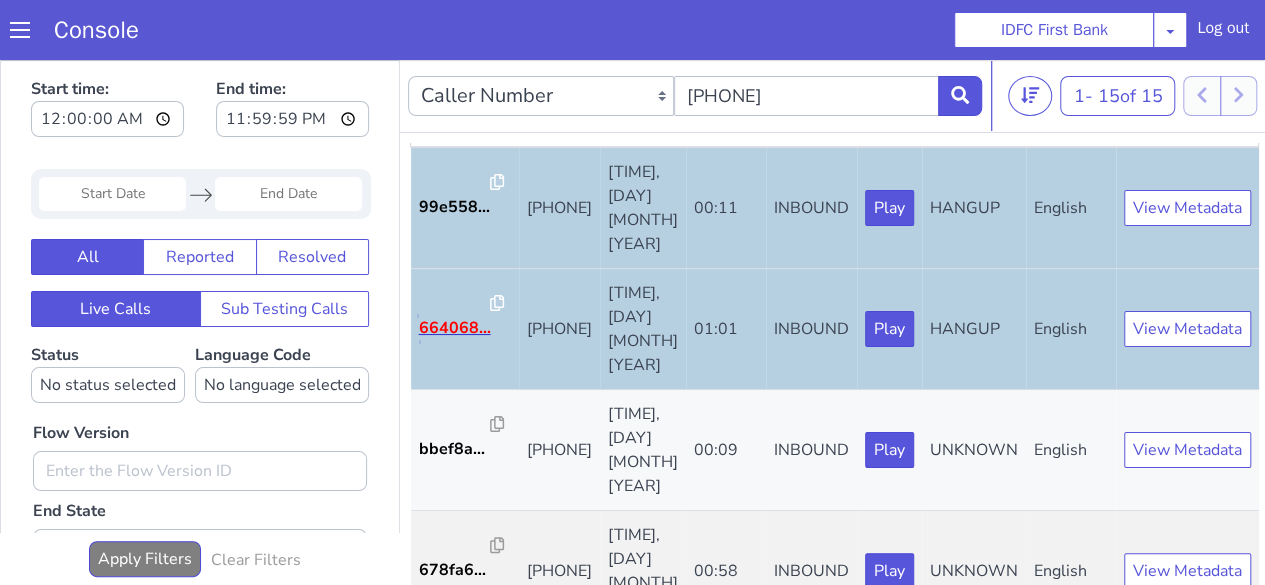 click on "664068..." at bounding box center [455, 328] 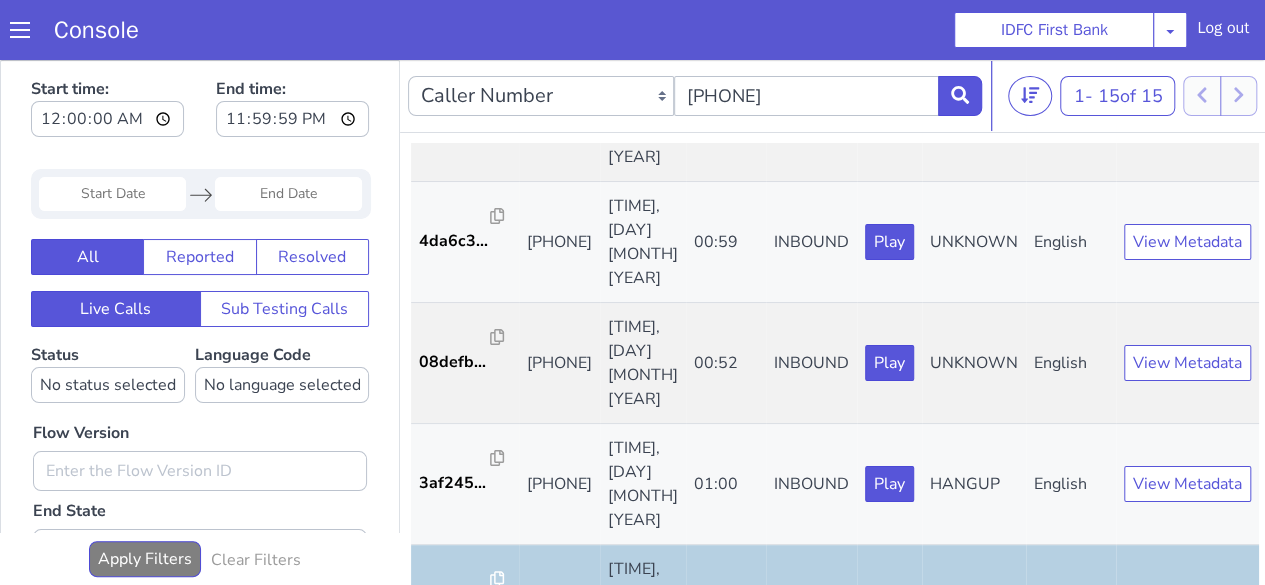 scroll, scrollTop: 1102, scrollLeft: 0, axis: vertical 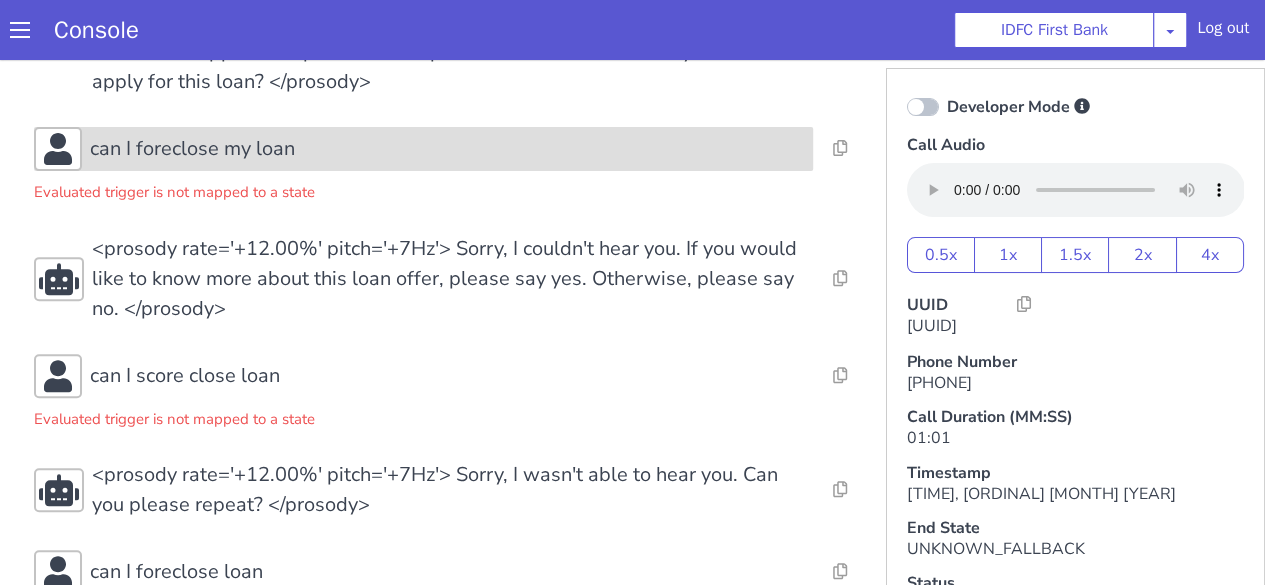 click on "can I foreclose my loan" at bounding box center (192, 149) 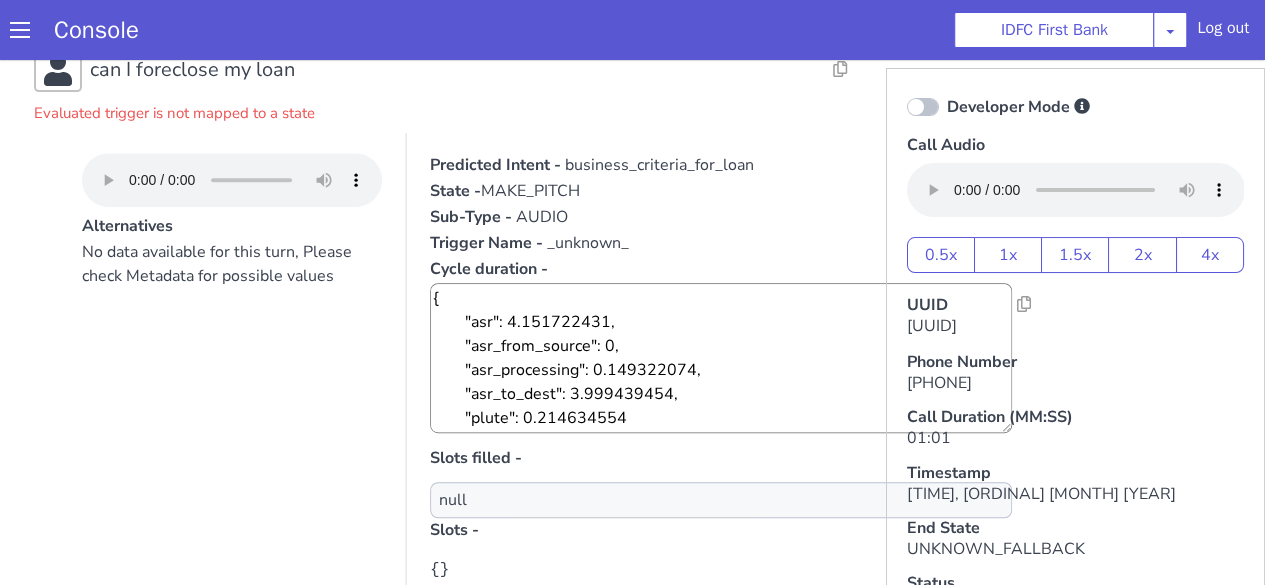 scroll, scrollTop: 439, scrollLeft: 0, axis: vertical 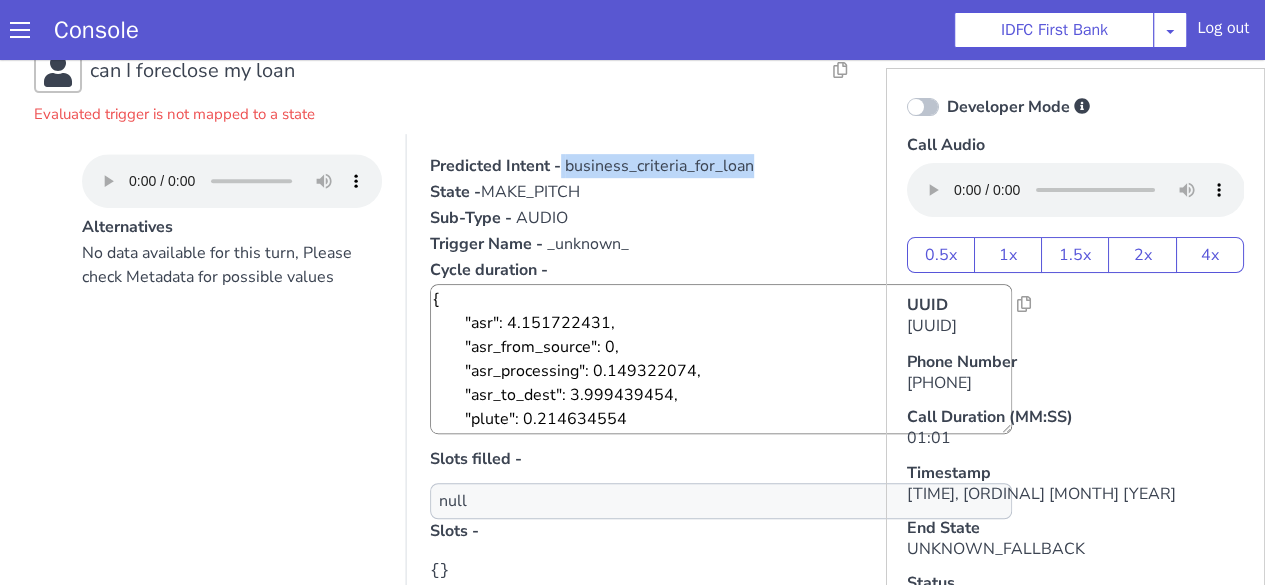 drag, startPoint x: 560, startPoint y: 169, endPoint x: 759, endPoint y: 167, distance: 199.01006 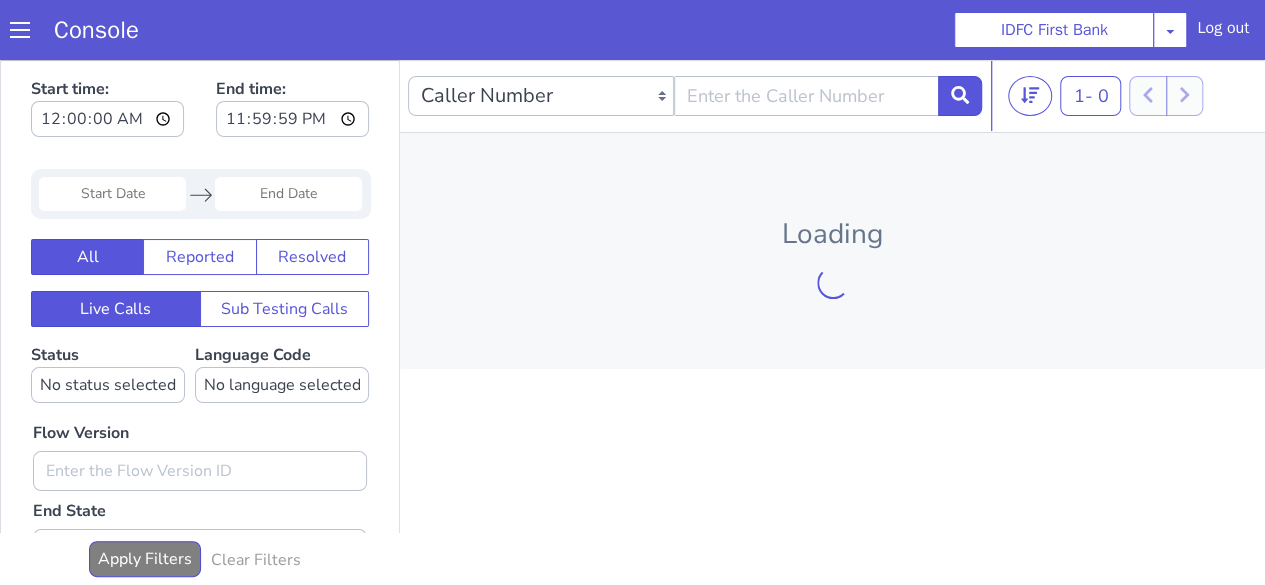 scroll, scrollTop: 0, scrollLeft: 0, axis: both 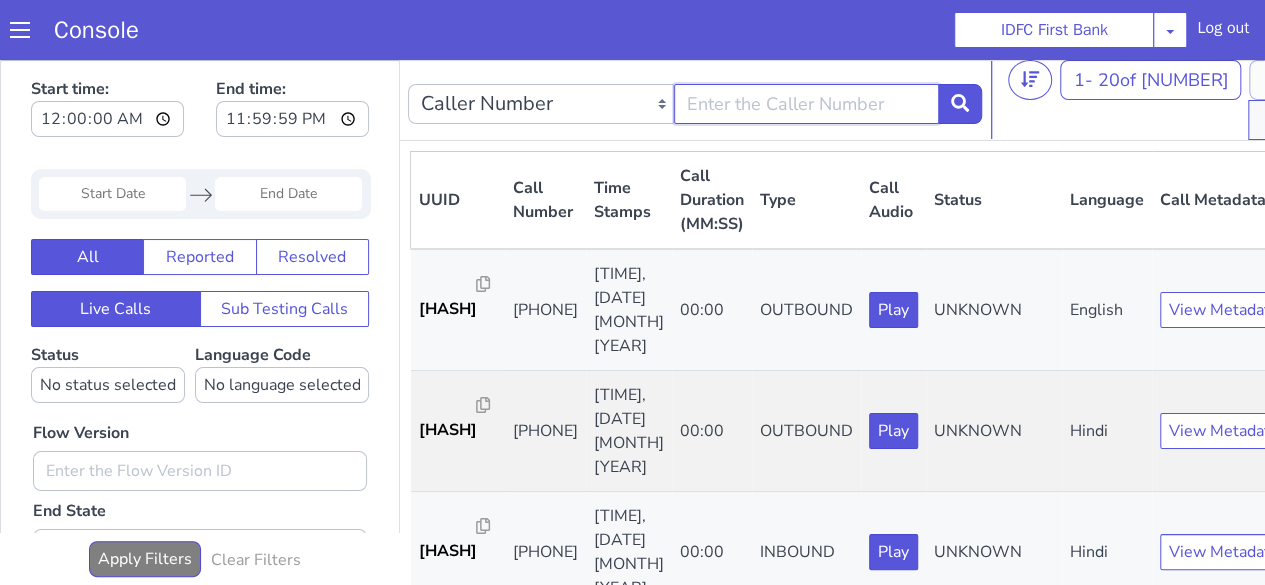 click at bounding box center [807, 104] 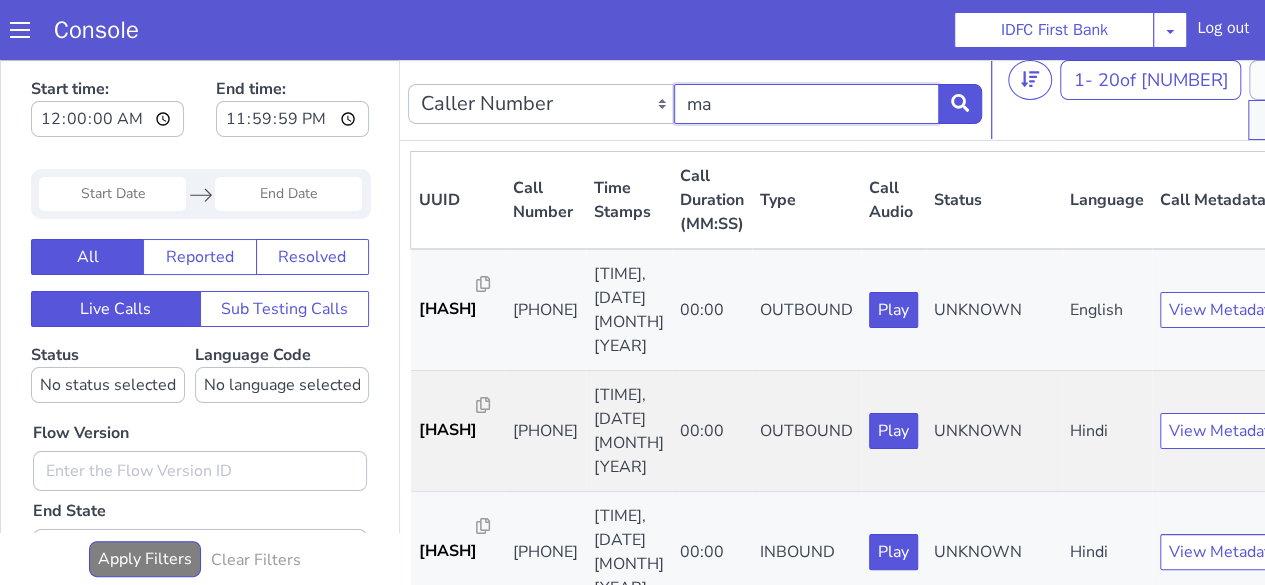 type on "m" 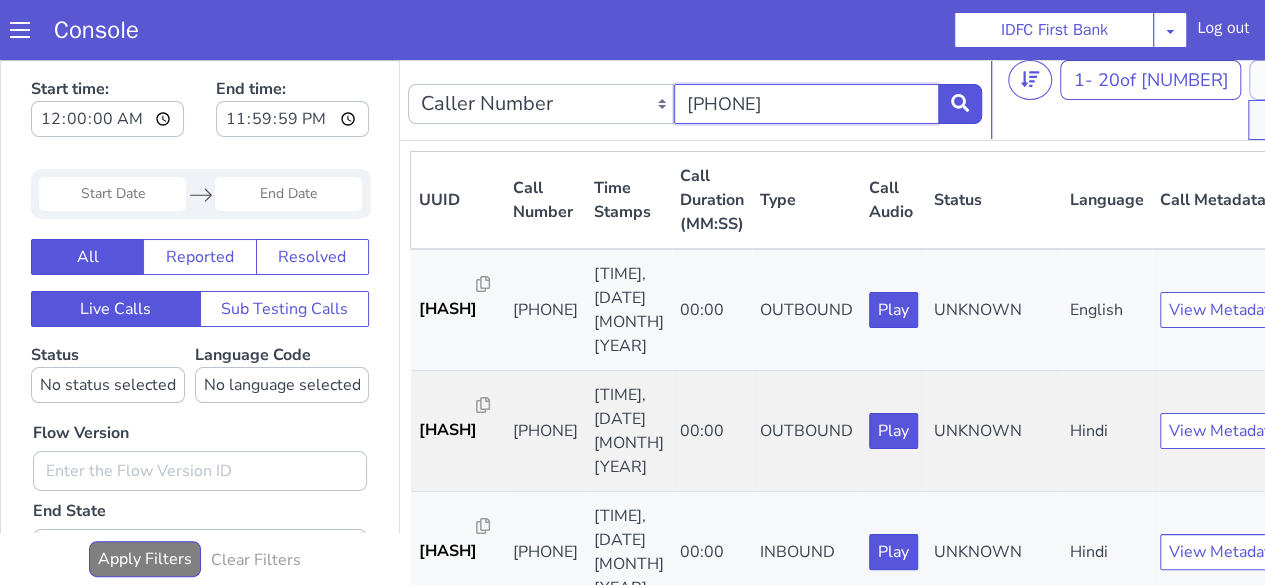 type on "[PHONE]" 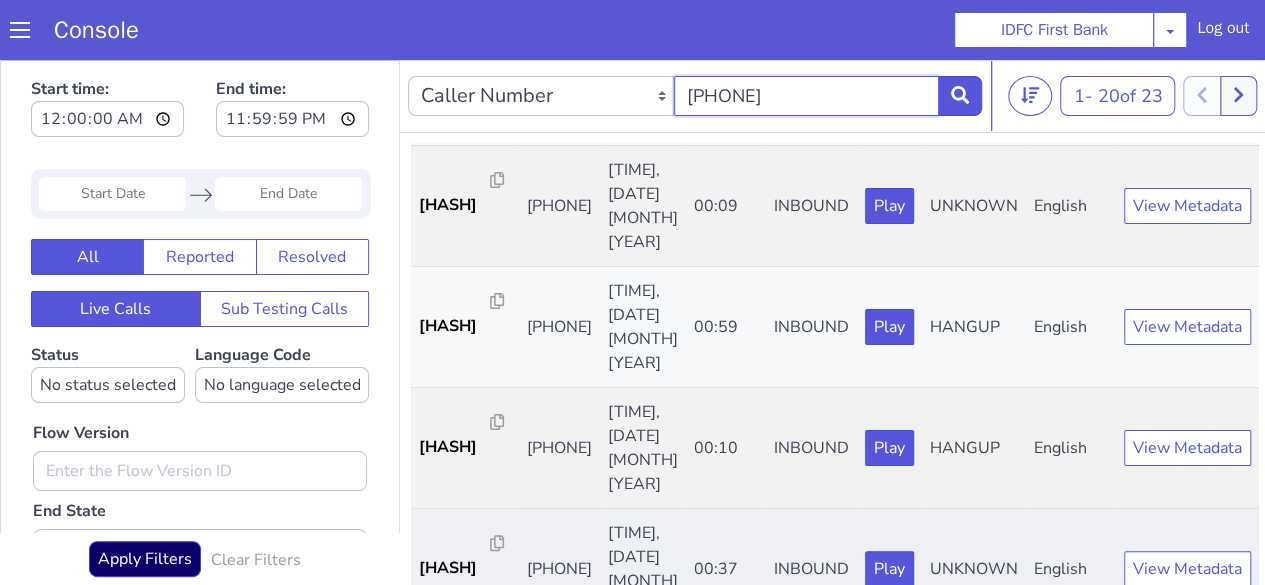 scroll, scrollTop: 431, scrollLeft: 0, axis: vertical 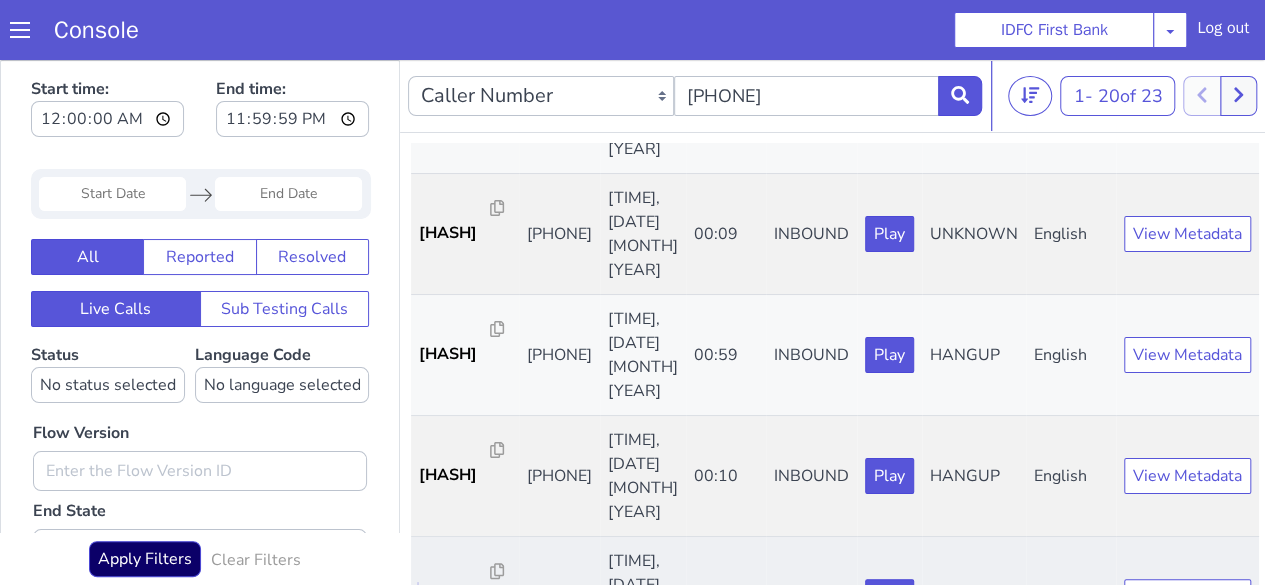 click on "202787..." at bounding box center (455, 596) 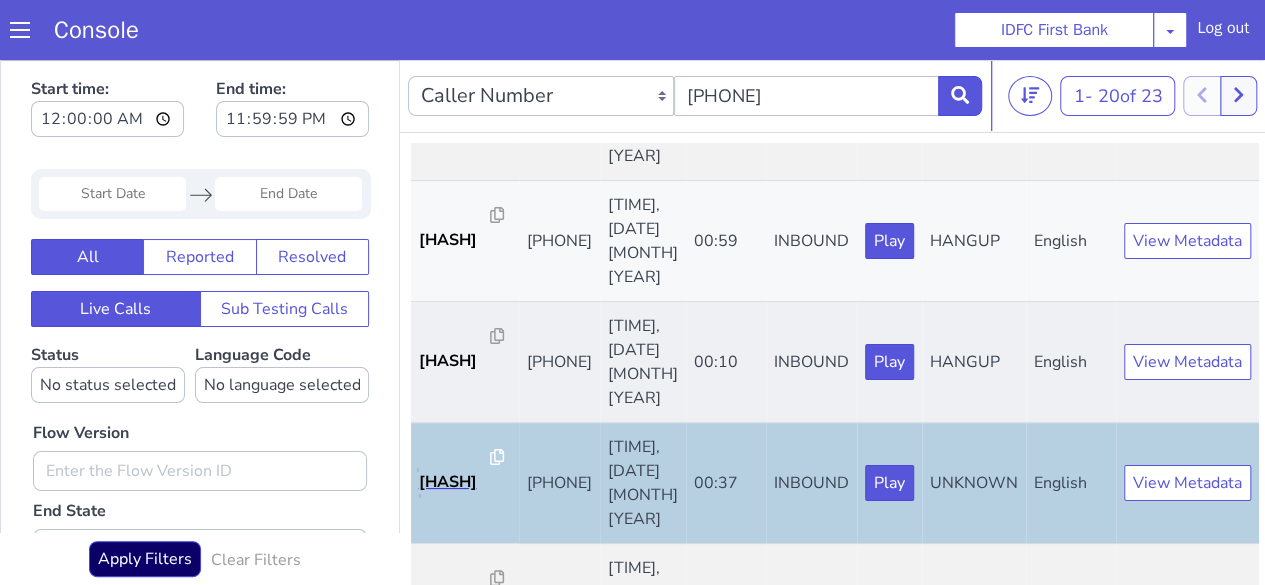 scroll, scrollTop: 548, scrollLeft: 0, axis: vertical 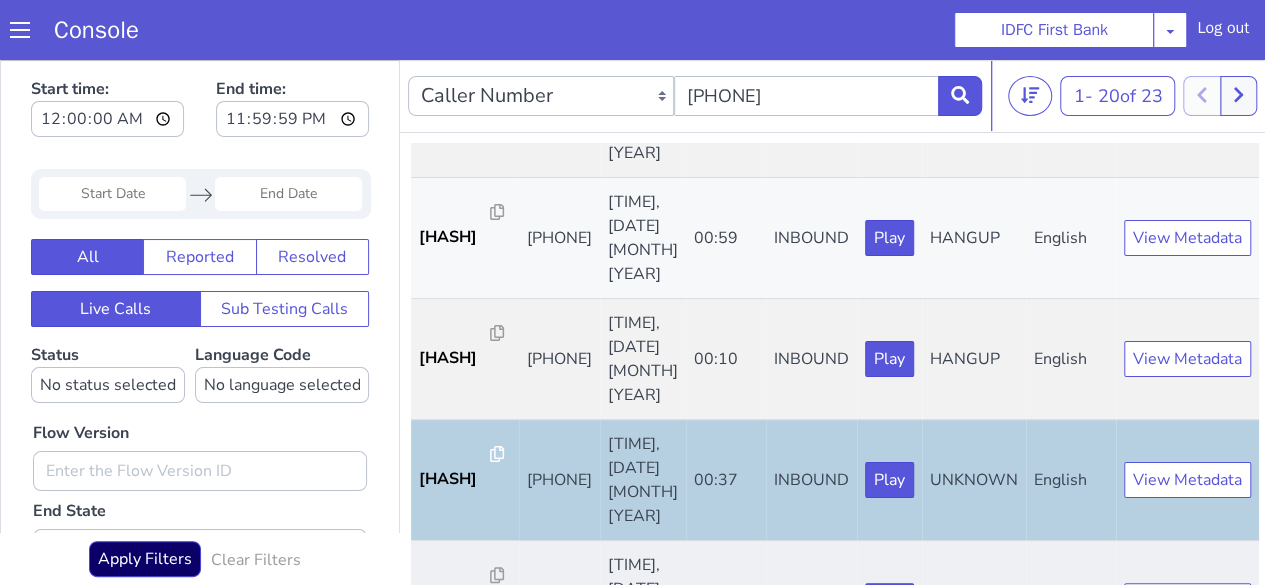 click on "0bdbc8..." at bounding box center (455, 600) 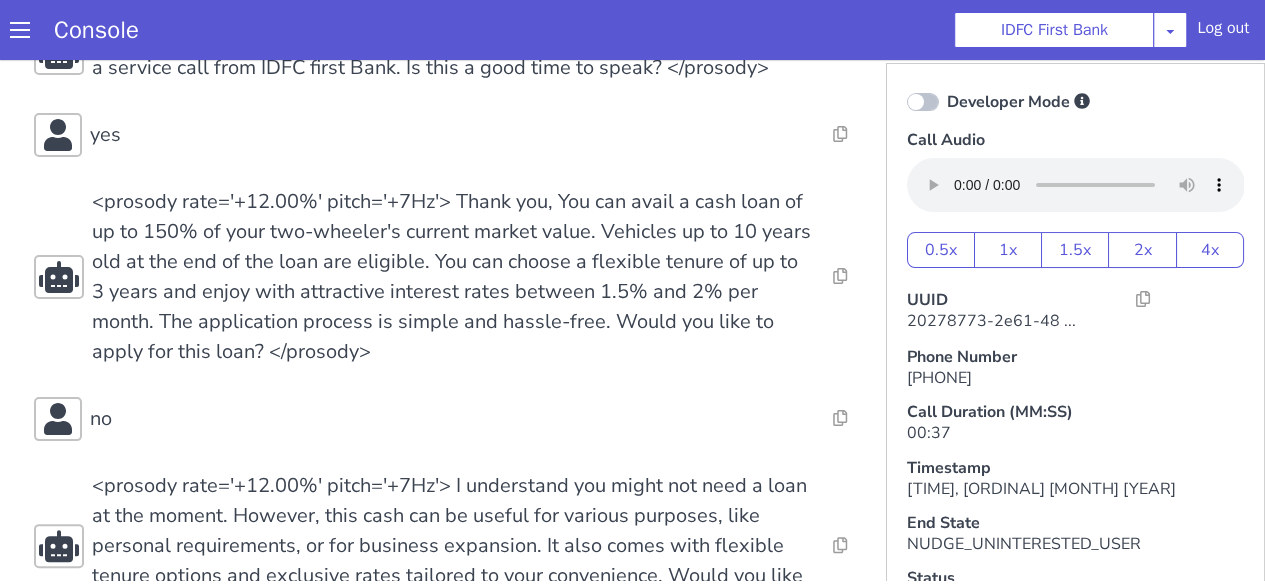 scroll, scrollTop: 0, scrollLeft: 0, axis: both 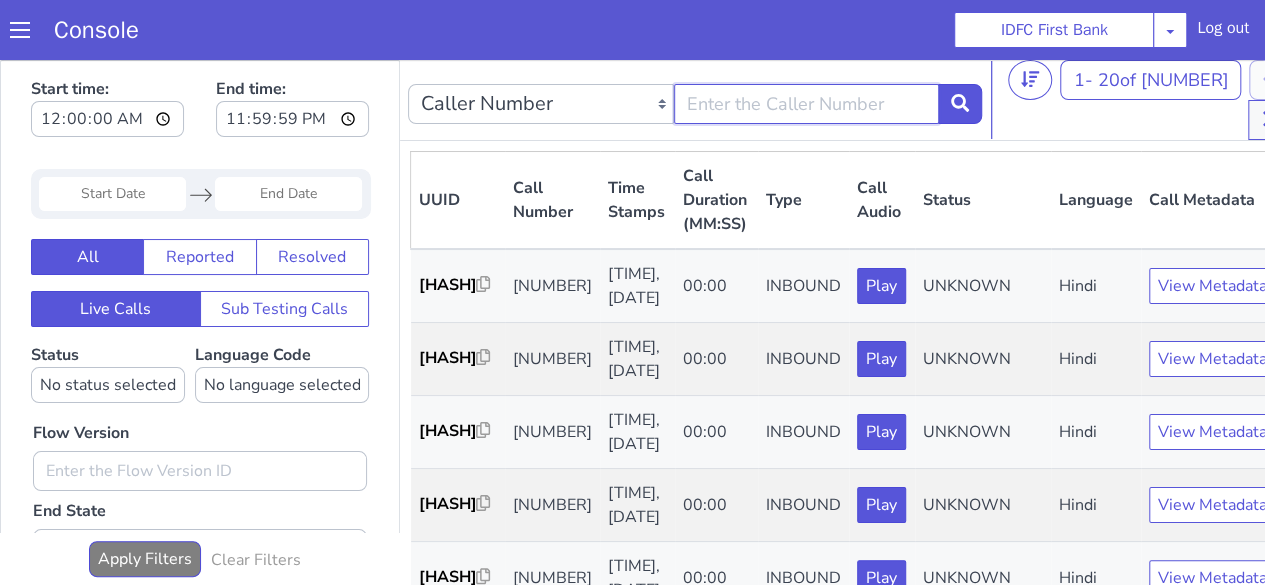 click at bounding box center [1640, -306] 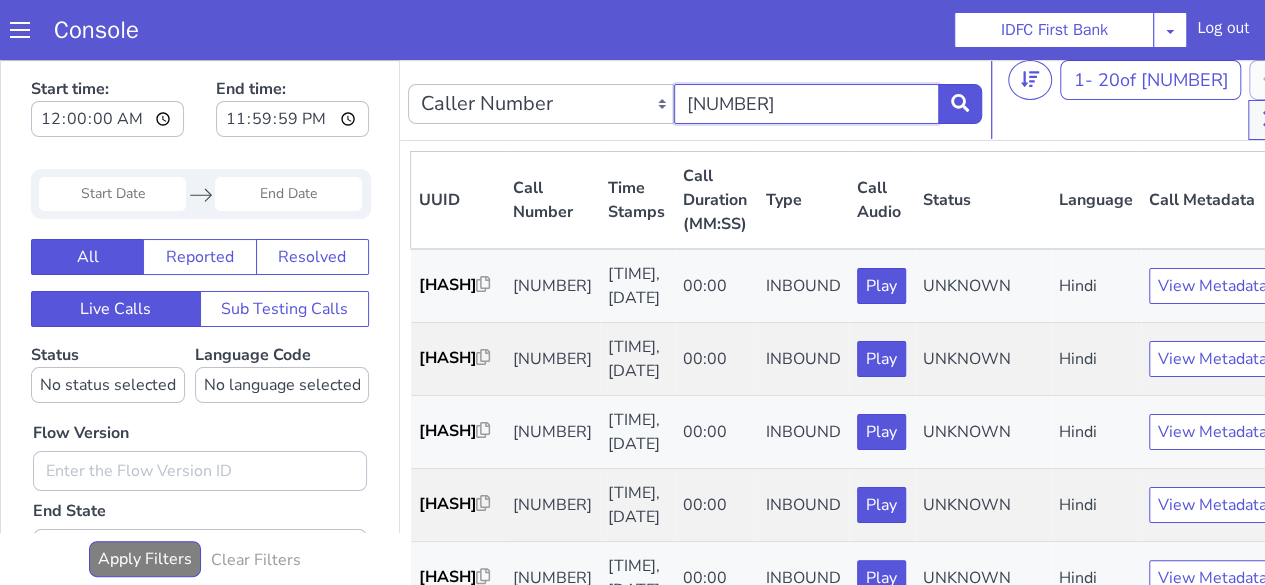 type on "[PHONE]" 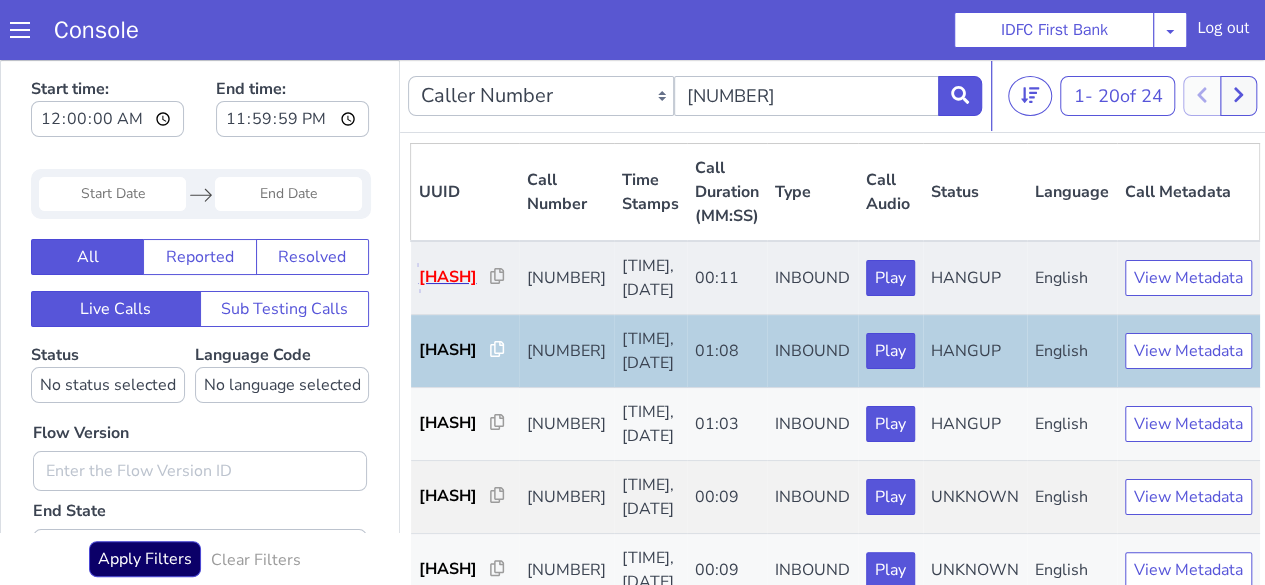 click on "3486d7..." at bounding box center (1288, -133) 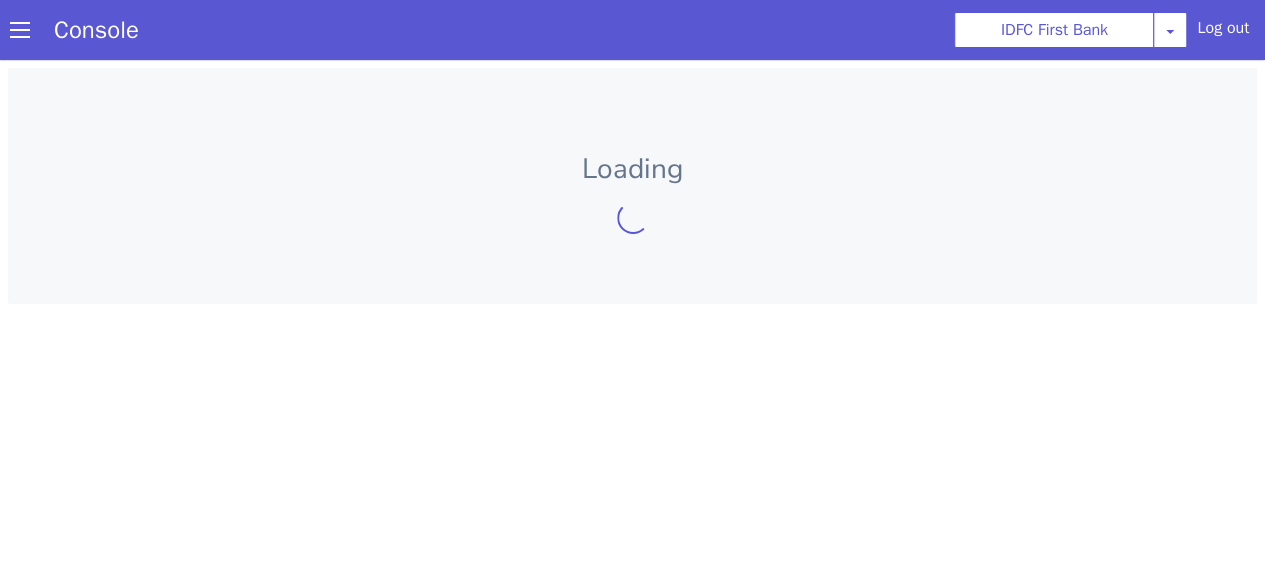 scroll, scrollTop: 0, scrollLeft: 0, axis: both 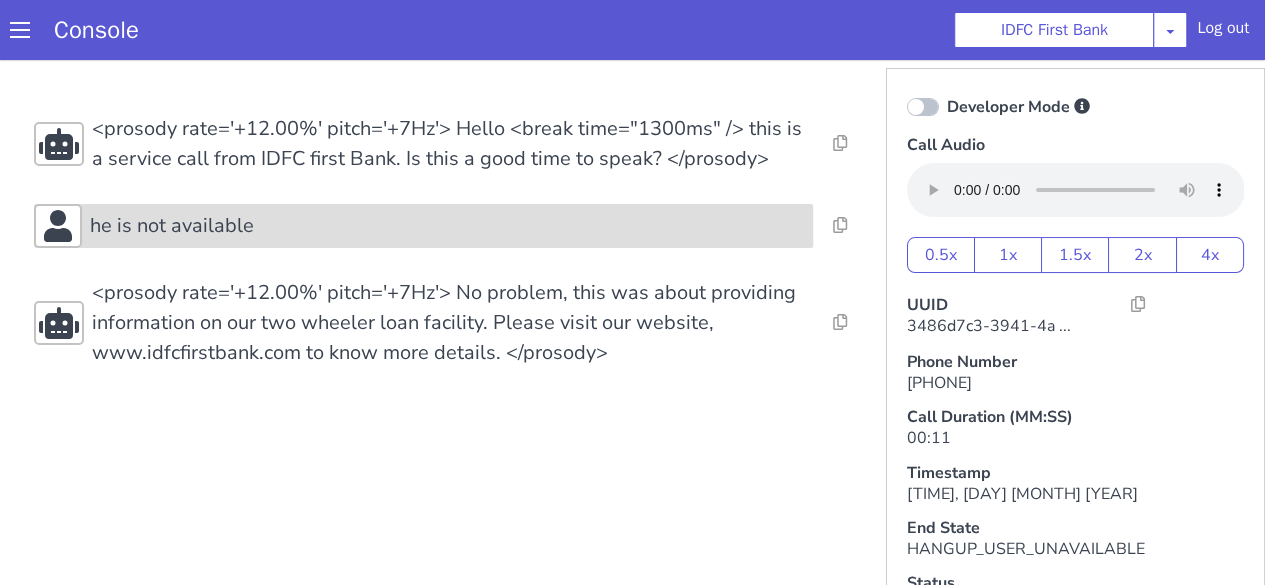 click on "he is not available" at bounding box center [423, 226] 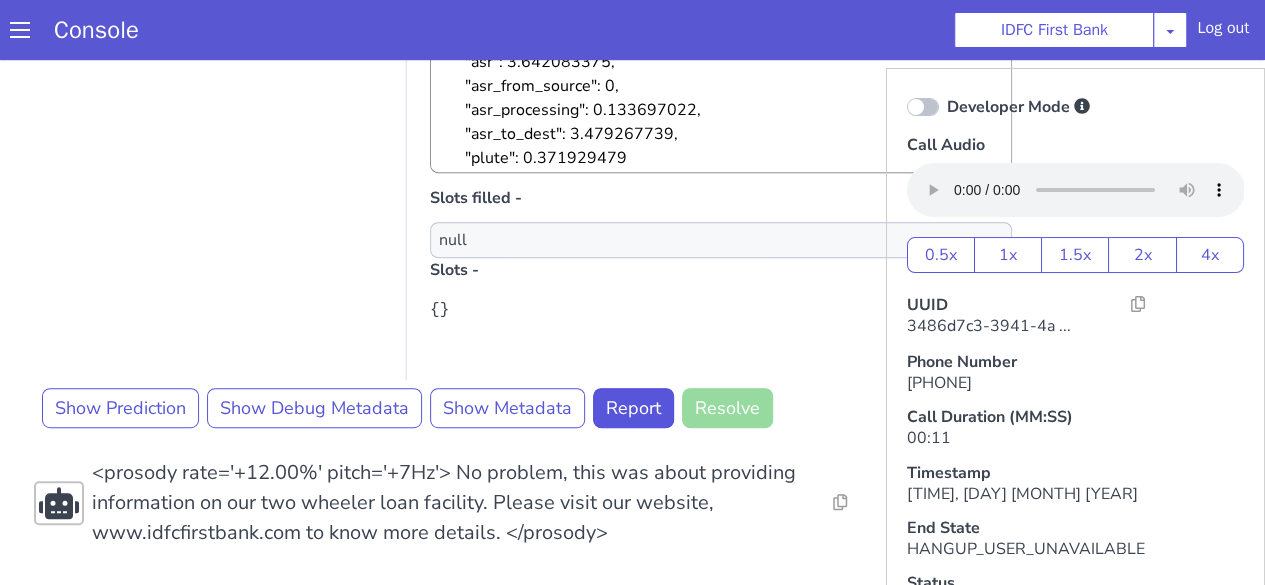 scroll, scrollTop: 0, scrollLeft: 0, axis: both 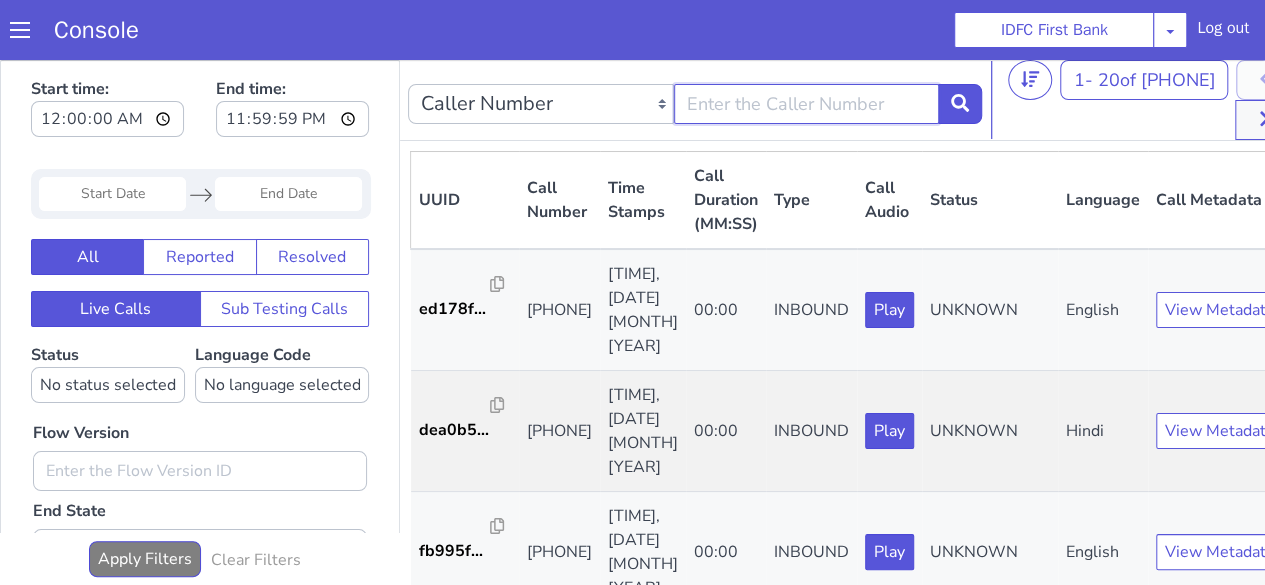 click at bounding box center [2006, -27] 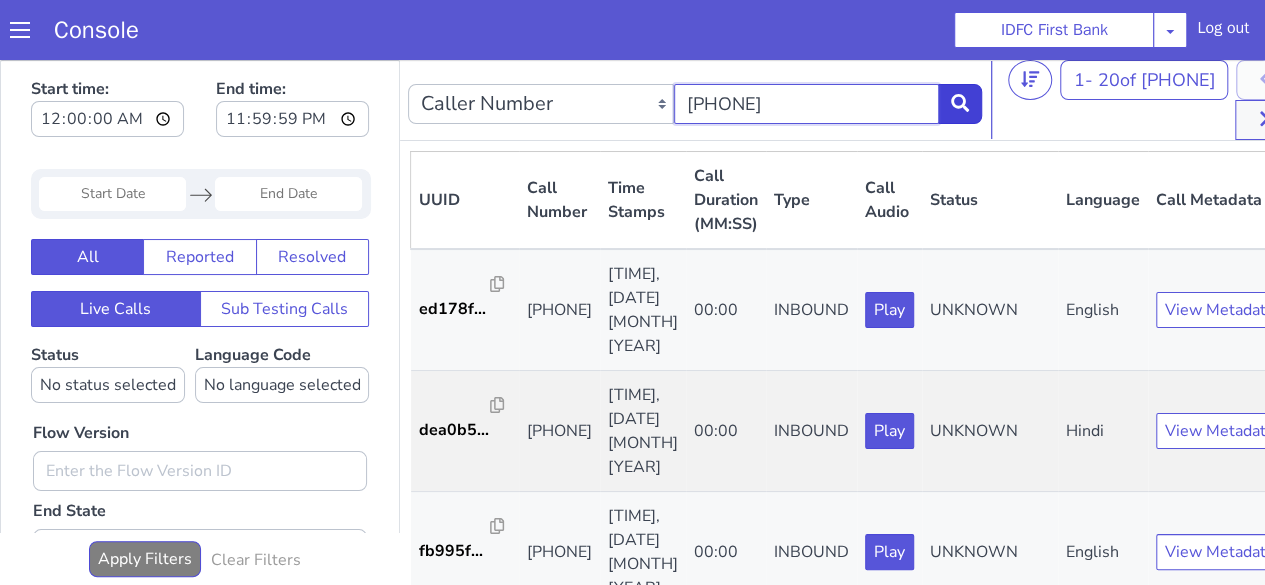 type on "[PHONE]" 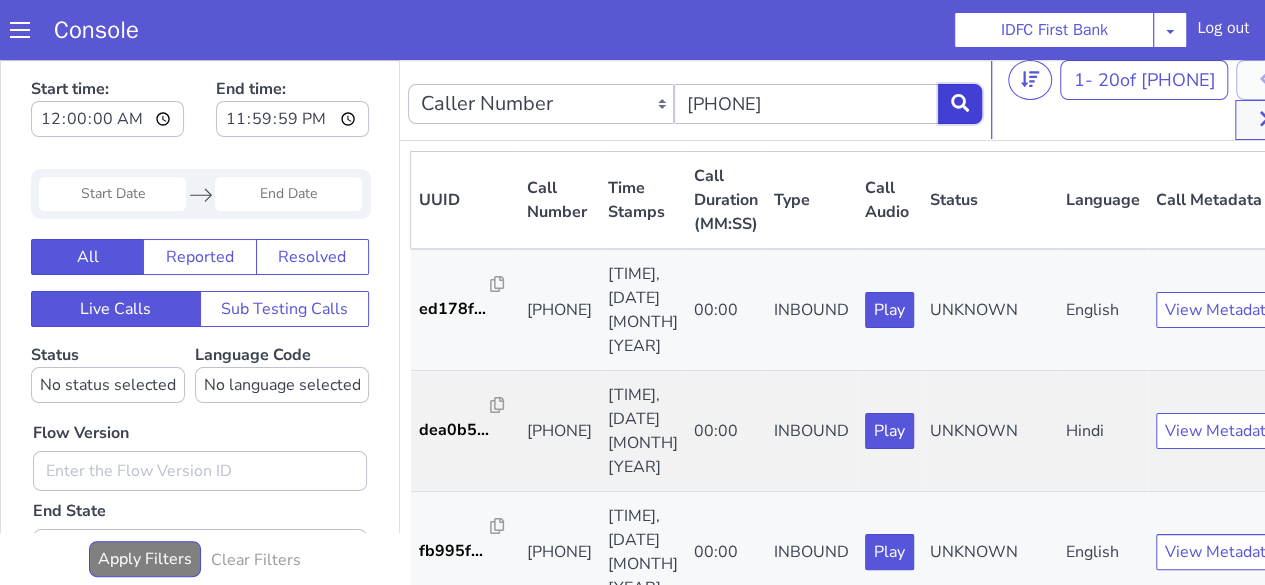 click at bounding box center (1040, -50) 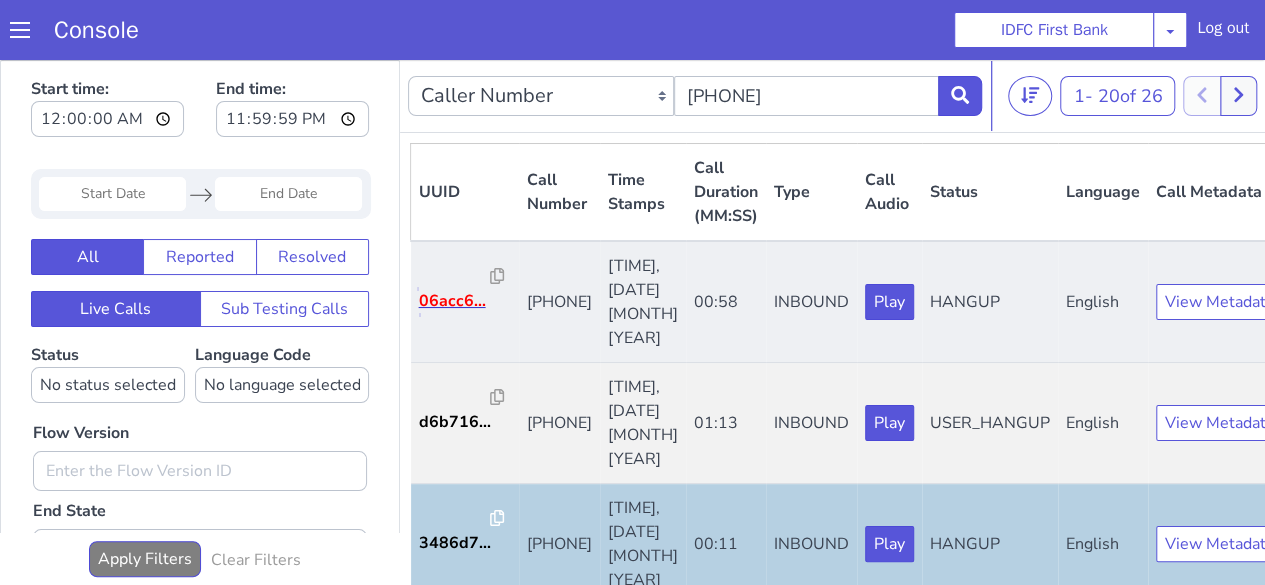 click on "06acc6..." at bounding box center (798, -75) 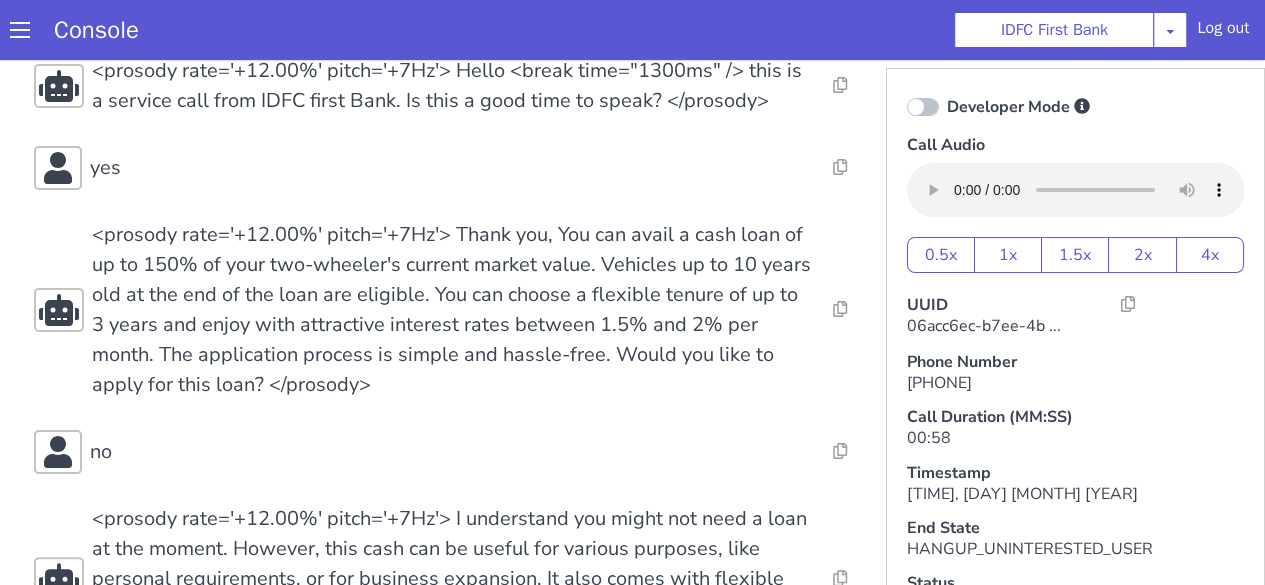 scroll, scrollTop: 0, scrollLeft: 0, axis: both 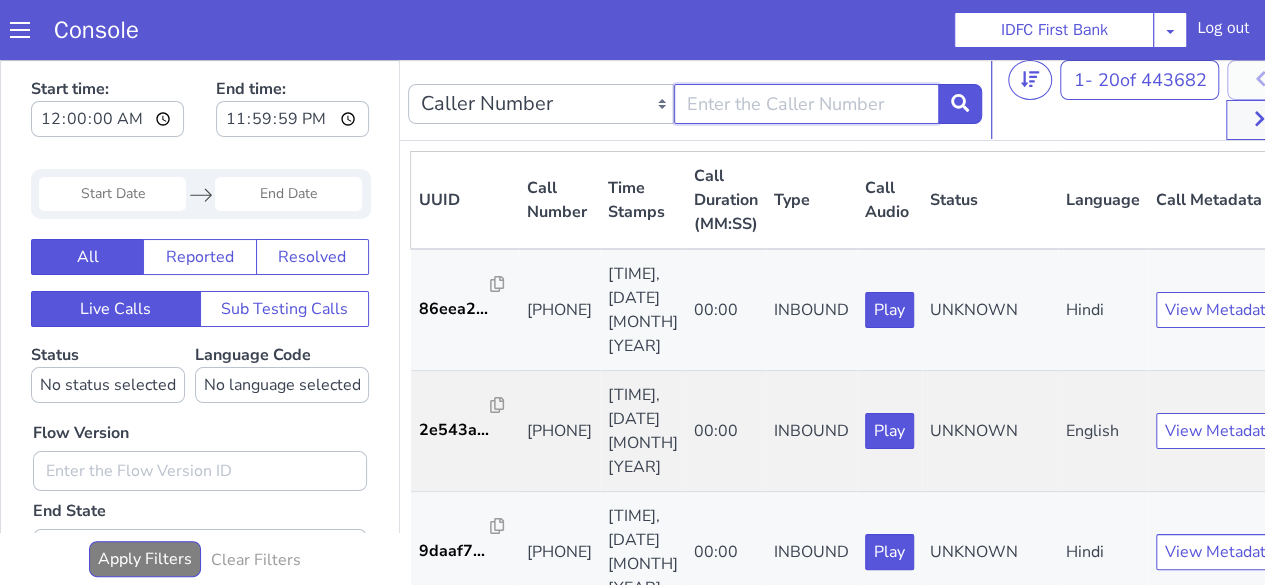 click at bounding box center (807, 104) 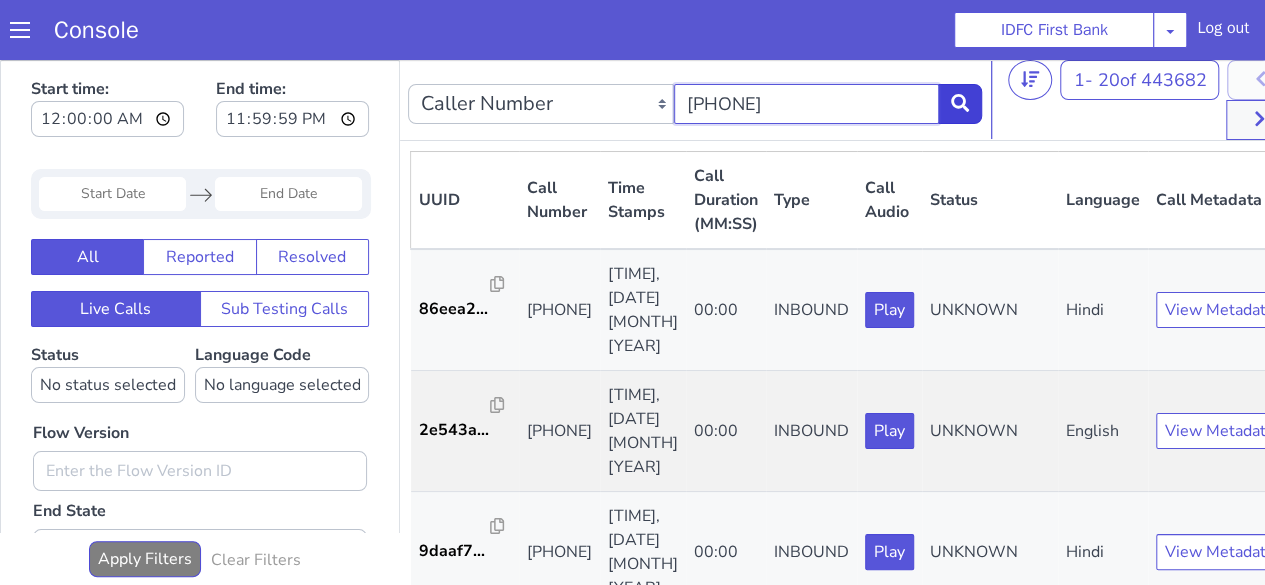 type on "[PHONE]" 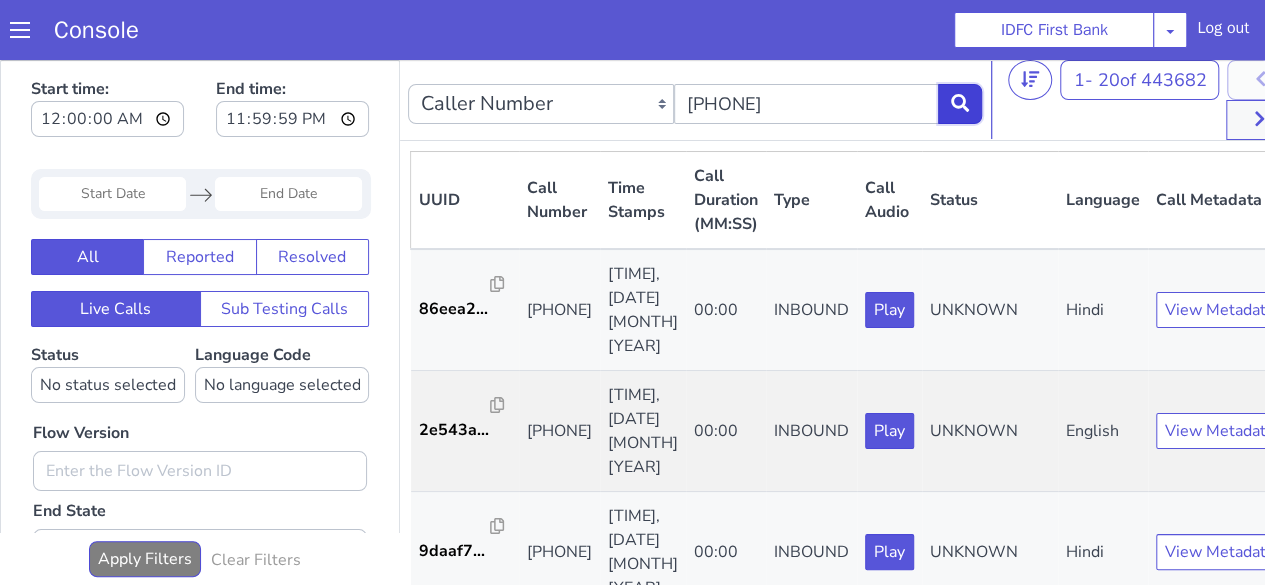 click at bounding box center (960, 104) 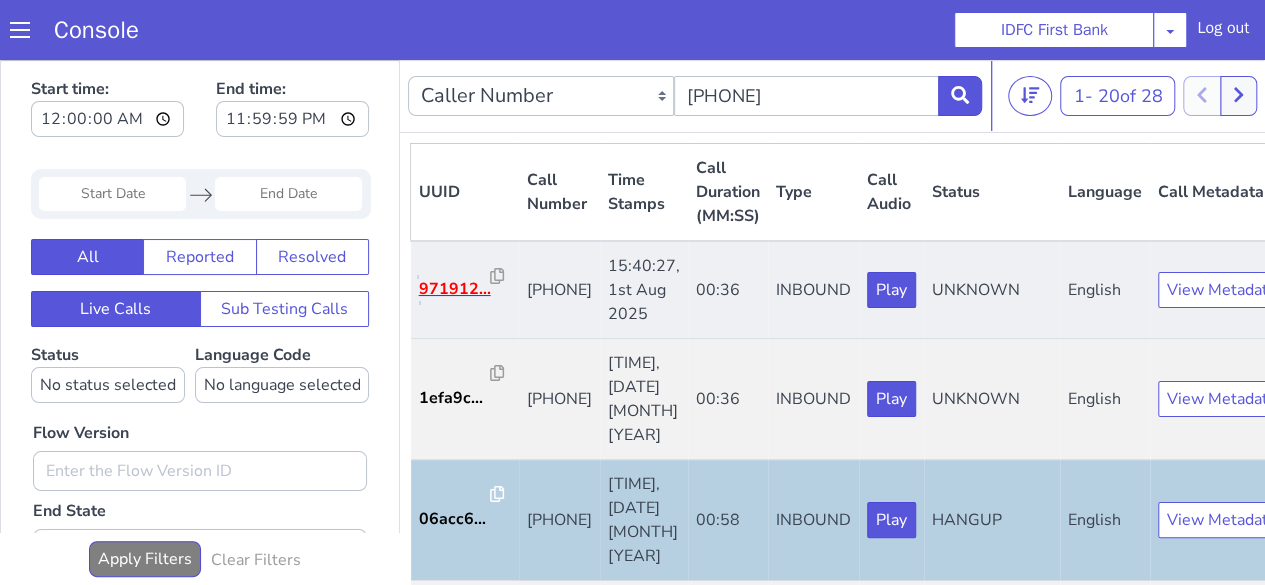 click on "971912..." at bounding box center [455, 289] 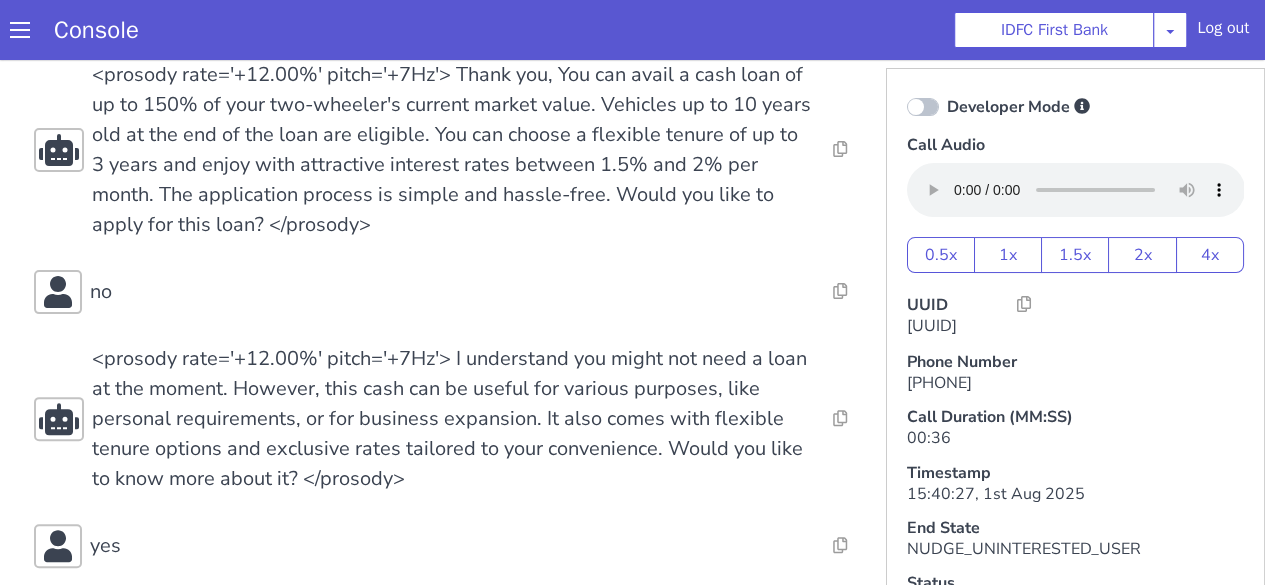 scroll, scrollTop: 238, scrollLeft: 0, axis: vertical 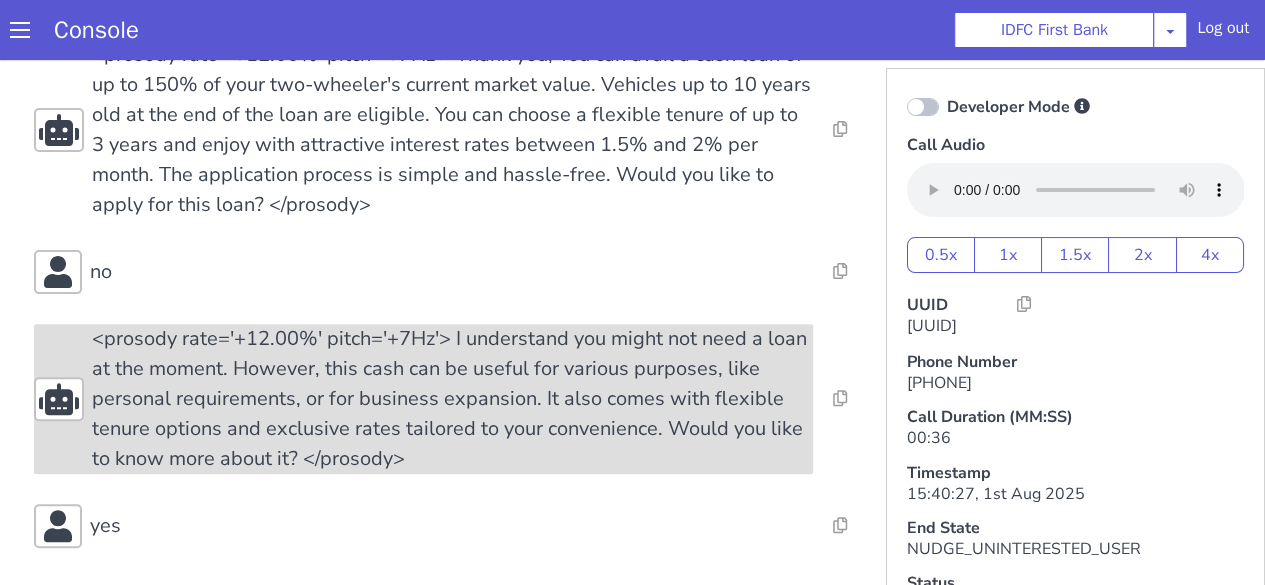 click on "<prosody rate='+12.00%' pitch='+7Hz'> I understand you might not need a loan at the moment. However, this cash can be useful for various purposes, like personal requirements, or for business expansion. It also comes with flexible tenure options and exclusive  rates tailored to your convenience. Would you like to know more about it?  </prosody>" at bounding box center (452, 399) 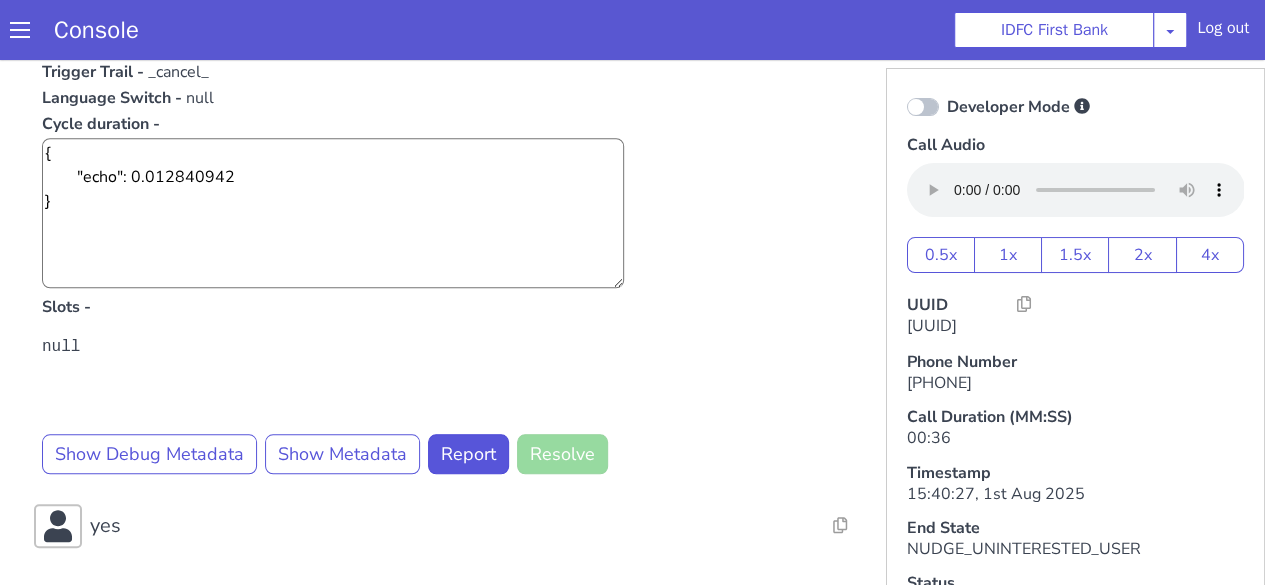 scroll, scrollTop: 5, scrollLeft: 0, axis: vertical 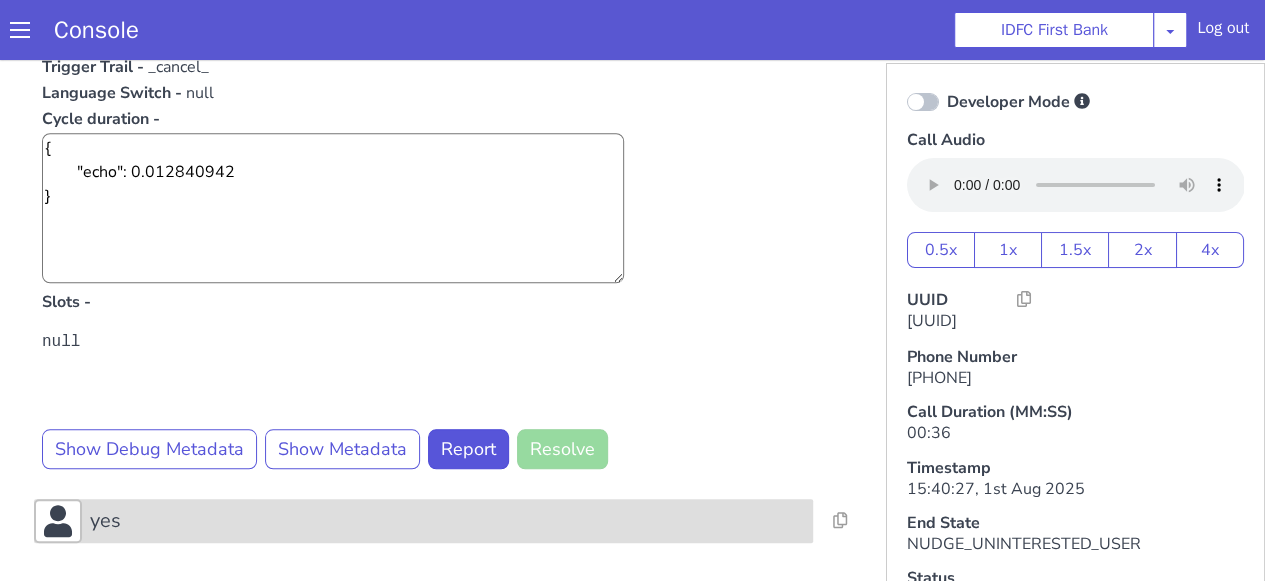 click on "yes" at bounding box center [448, 521] 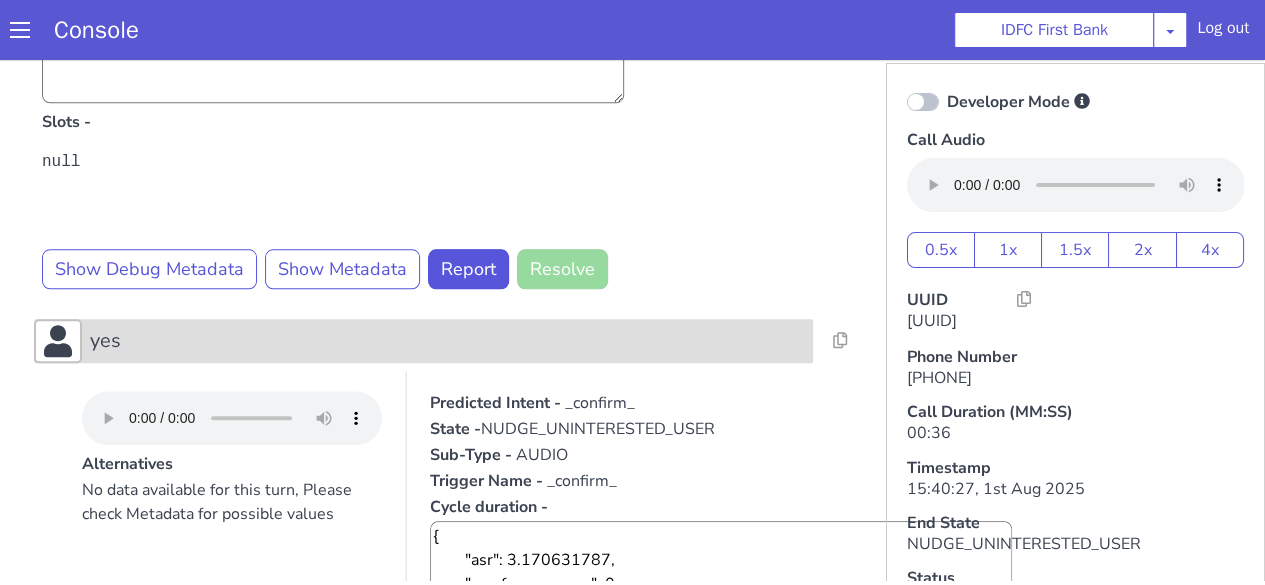 scroll, scrollTop: 936, scrollLeft: 0, axis: vertical 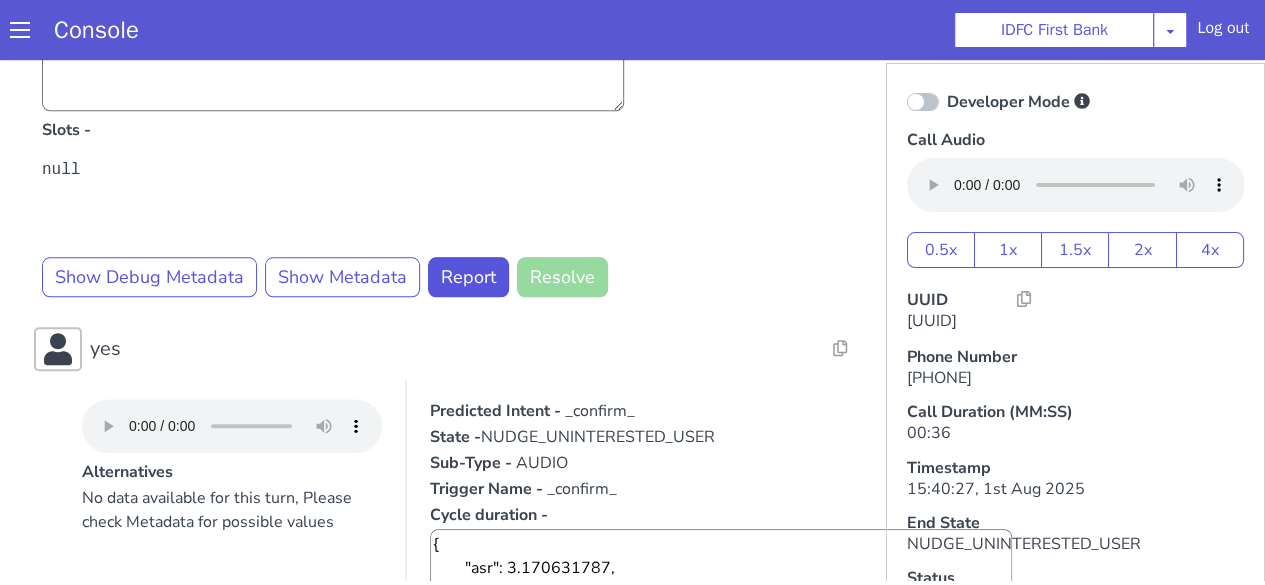 click on "null" at bounding box center [452, 170] 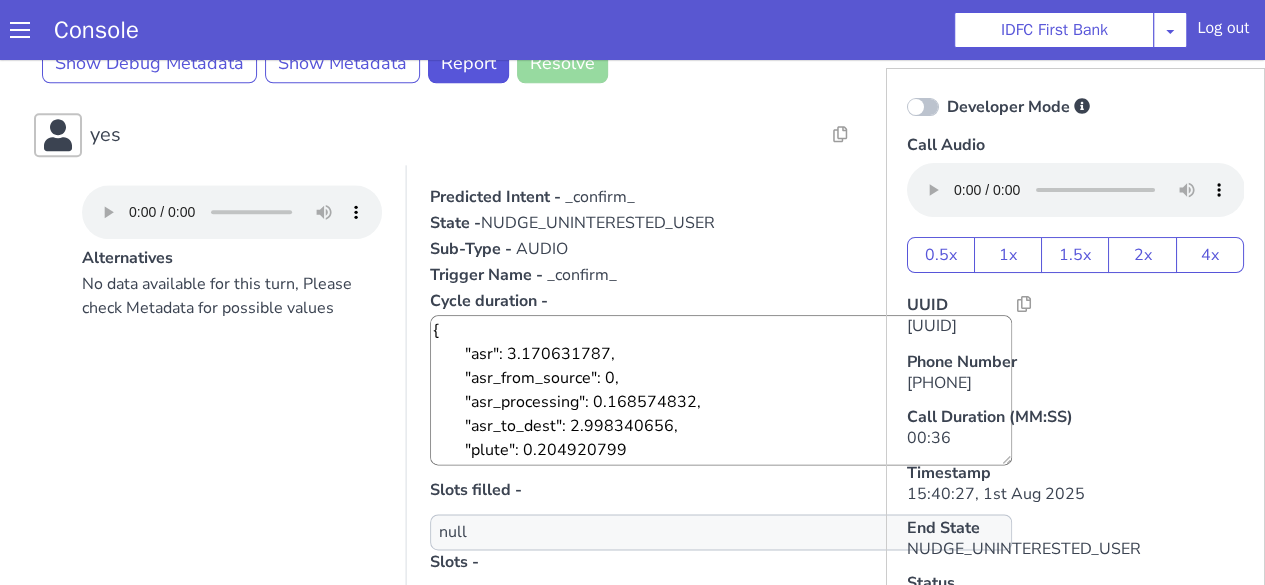 scroll, scrollTop: 1158, scrollLeft: 0, axis: vertical 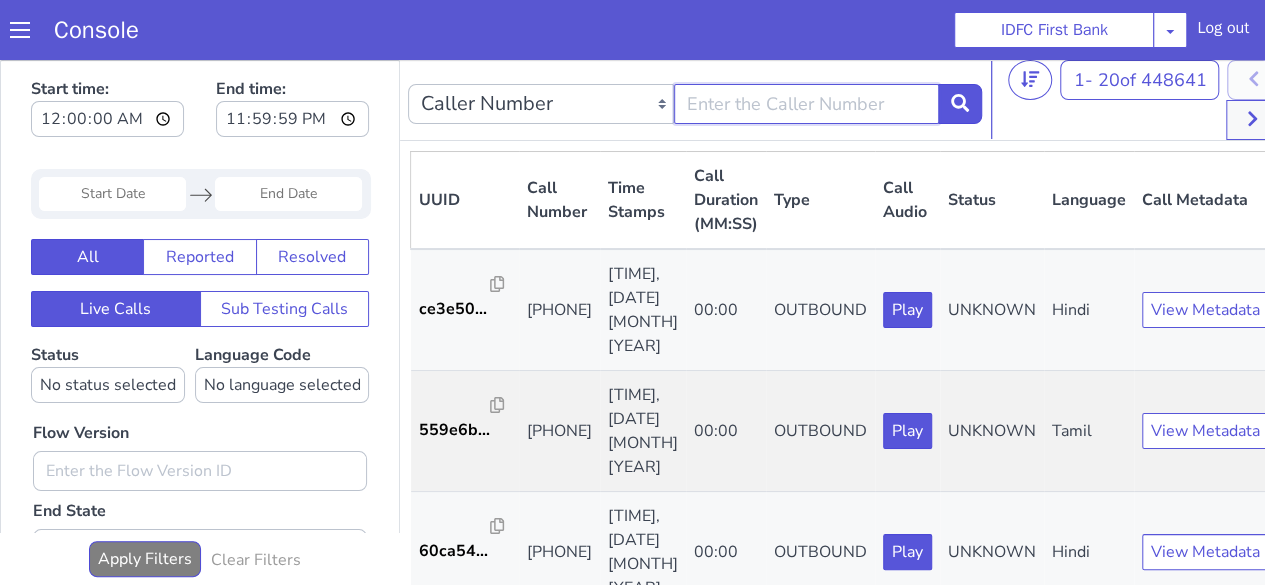 click at bounding box center (807, 104) 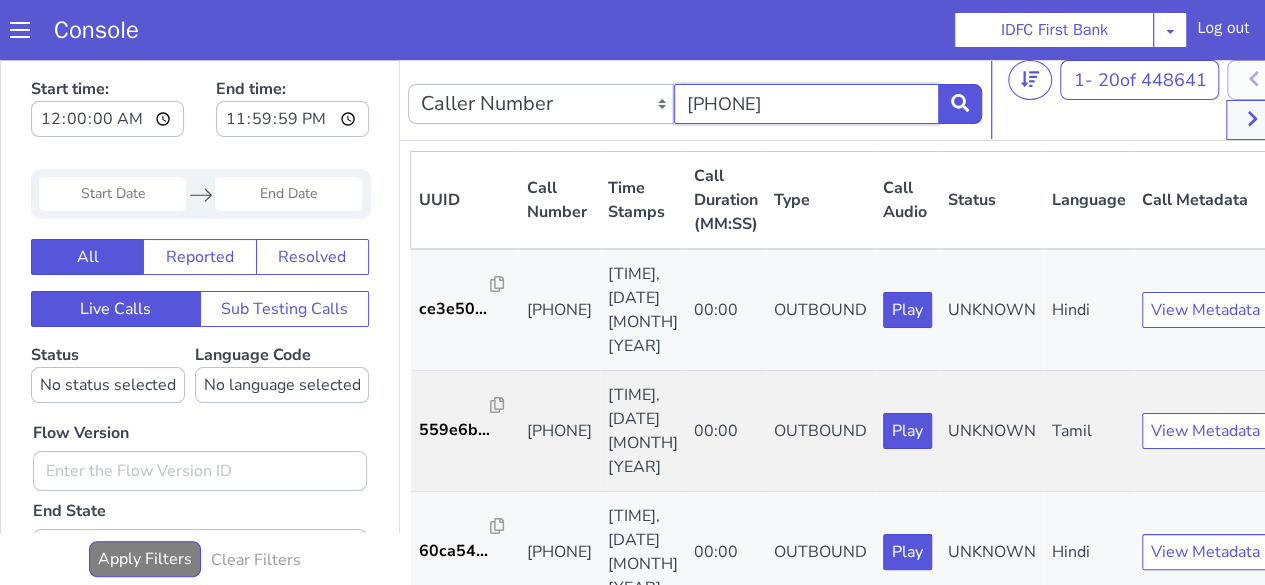 type on "[PHONE]" 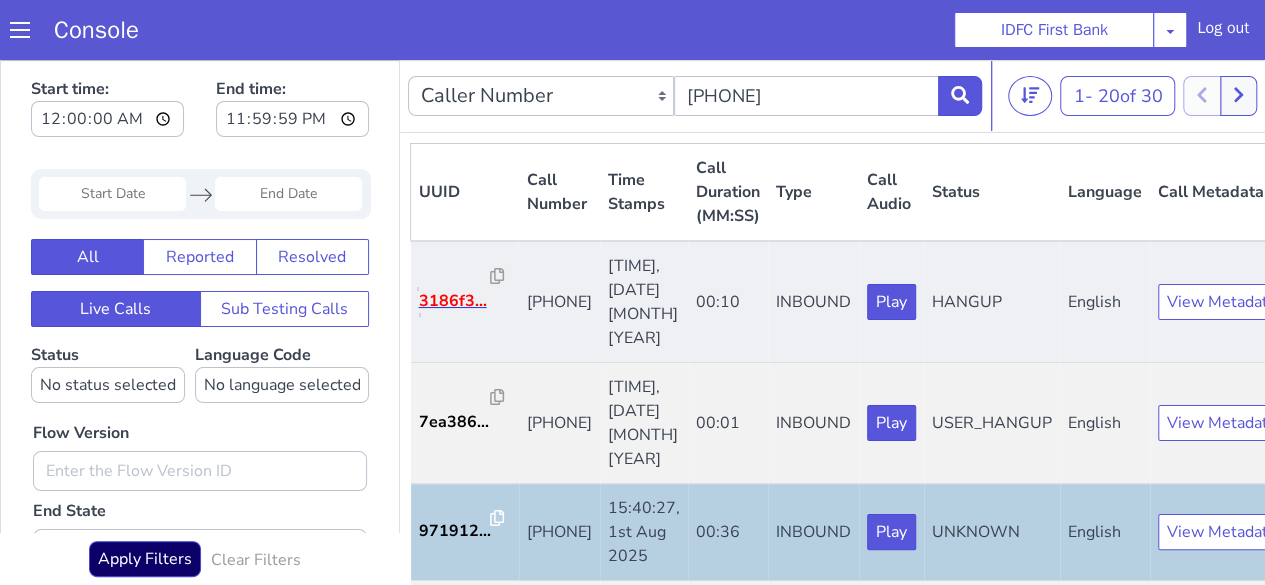 click on "3186f3..." at bounding box center [455, 301] 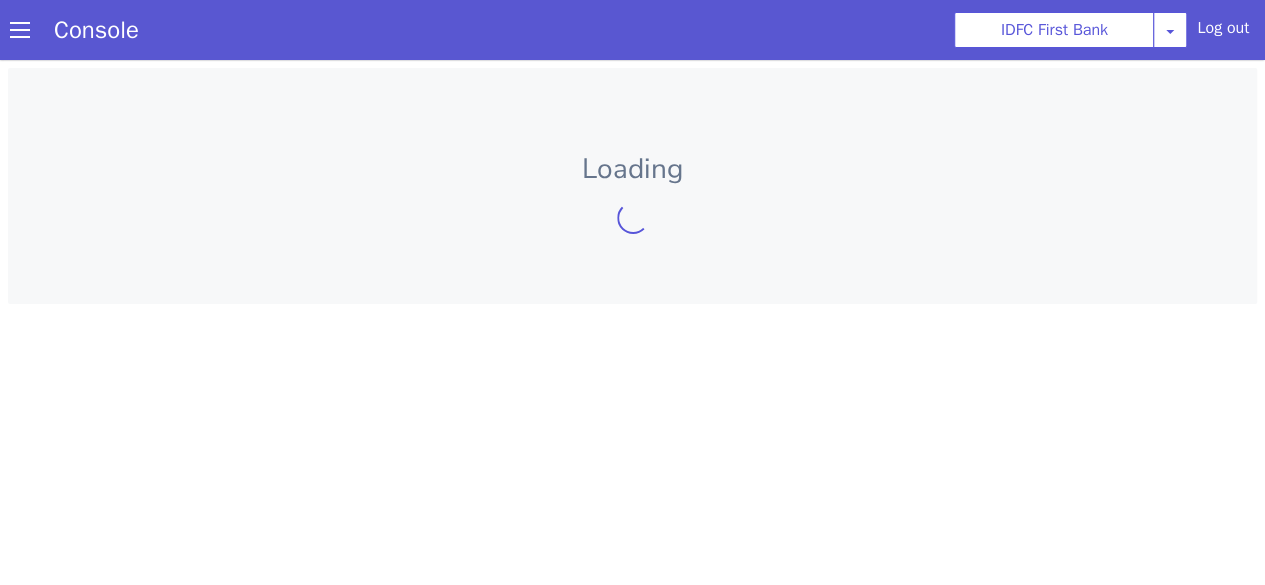 scroll, scrollTop: 0, scrollLeft: 0, axis: both 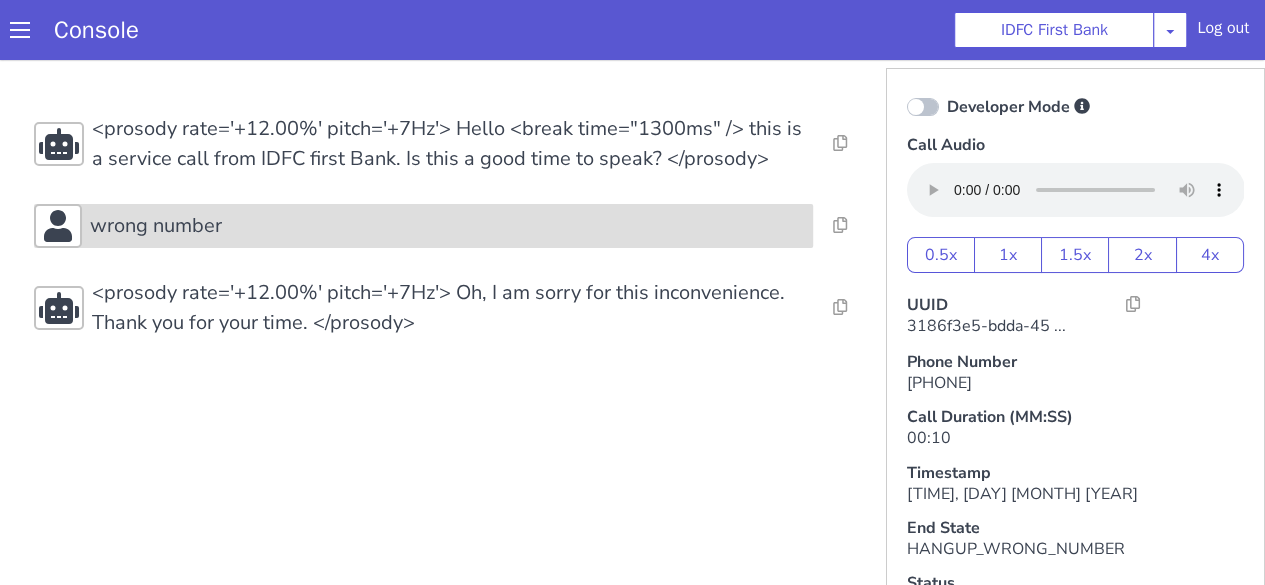 click on "wrong number" at bounding box center [448, 226] 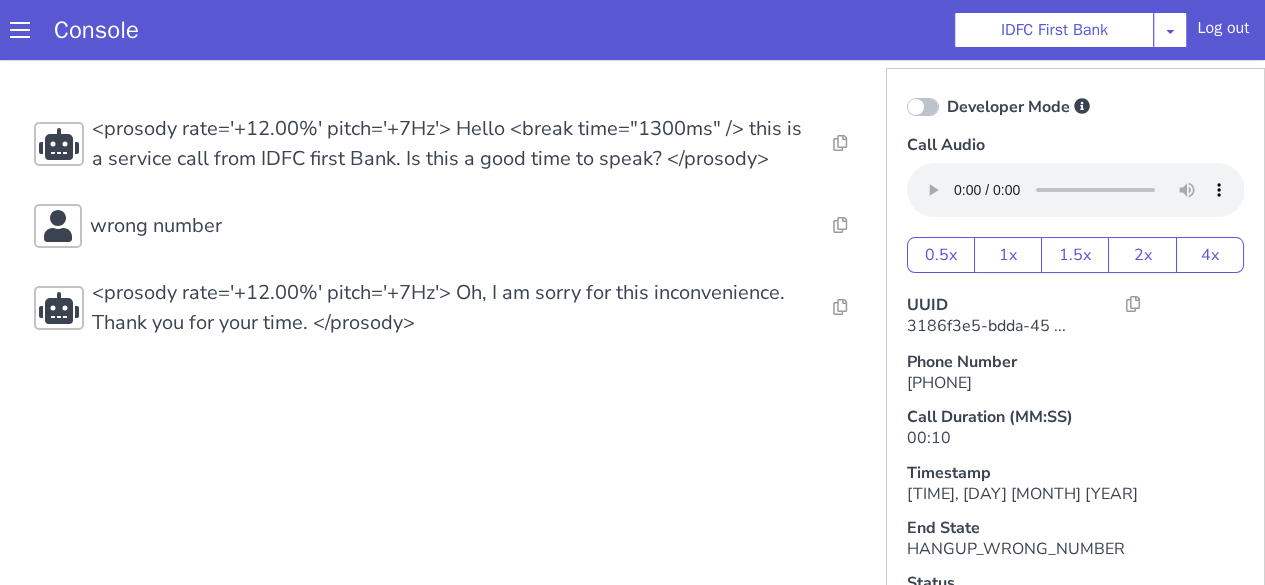 scroll, scrollTop: 0, scrollLeft: 0, axis: both 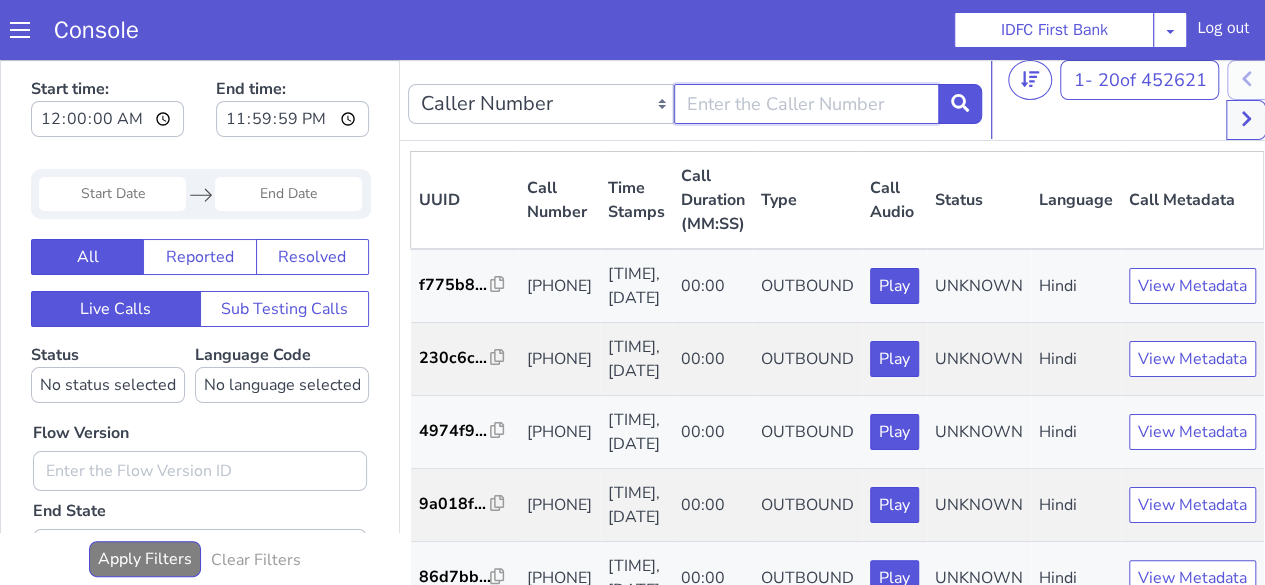 click at bounding box center [807, 104] 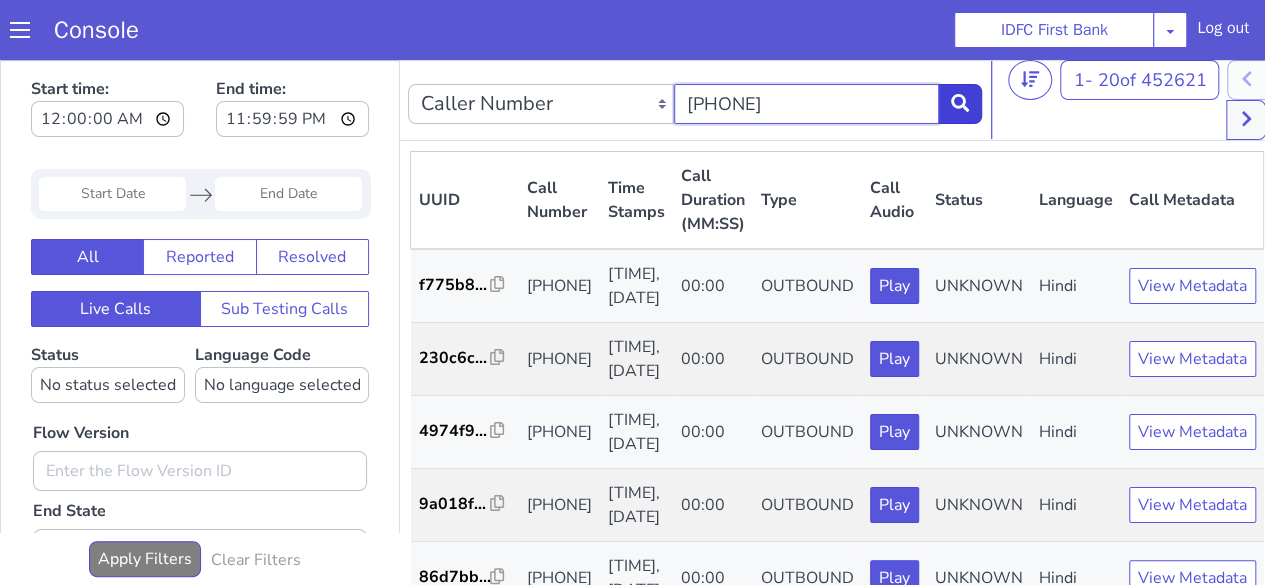 type on "[PHONE]" 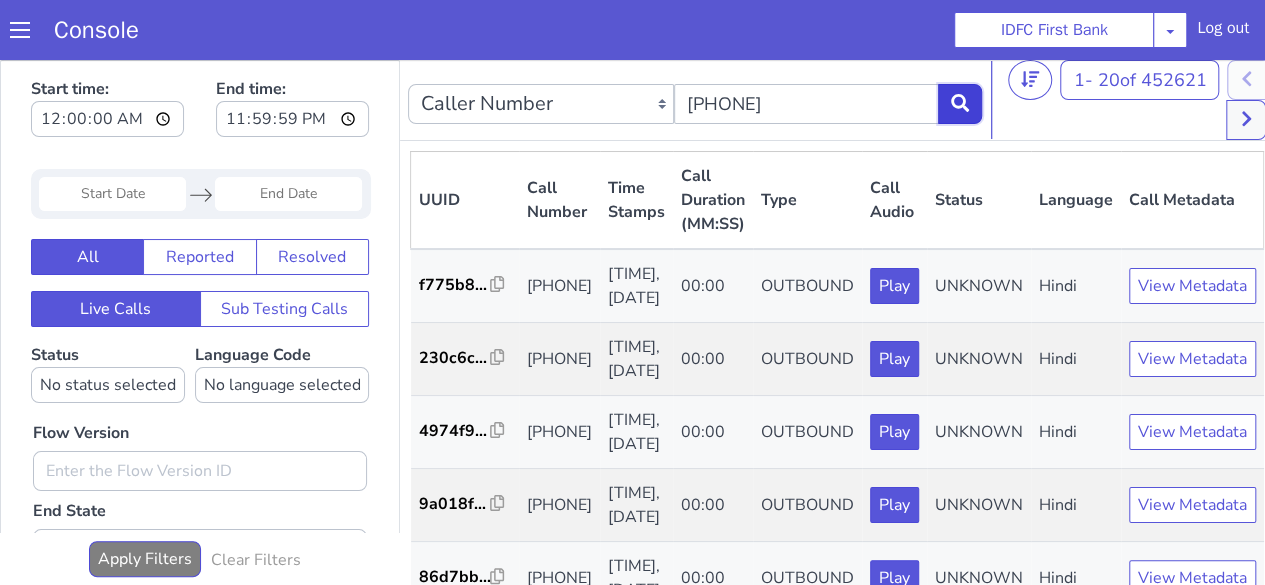 click at bounding box center [960, 104] 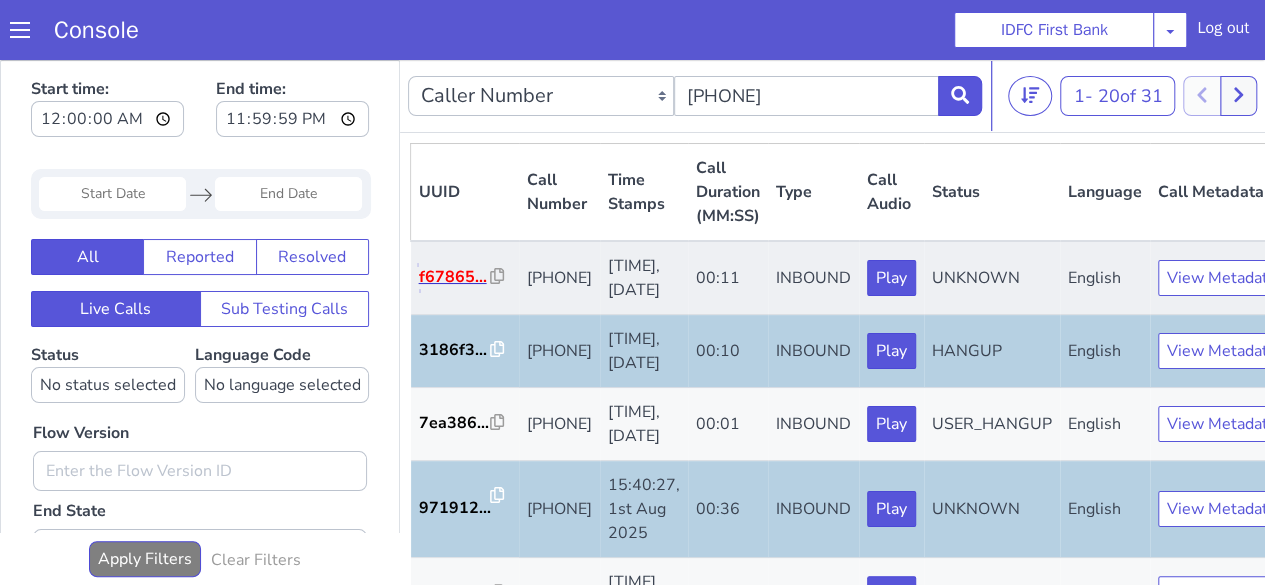 click on "f67865..." at bounding box center (455, 277) 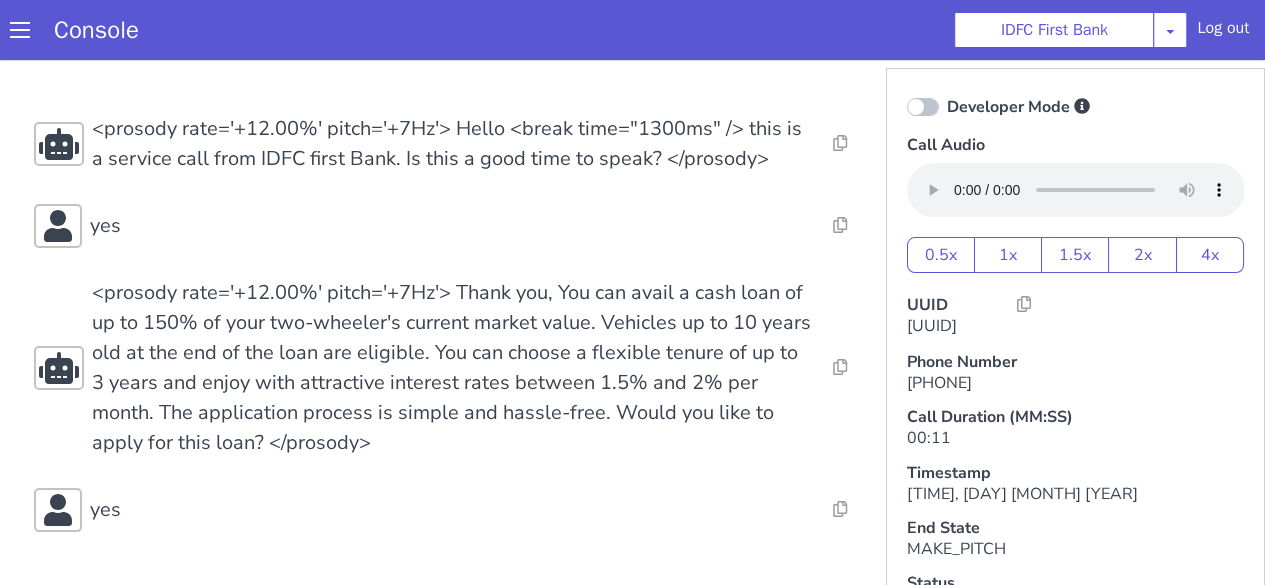 scroll, scrollTop: 1, scrollLeft: 0, axis: vertical 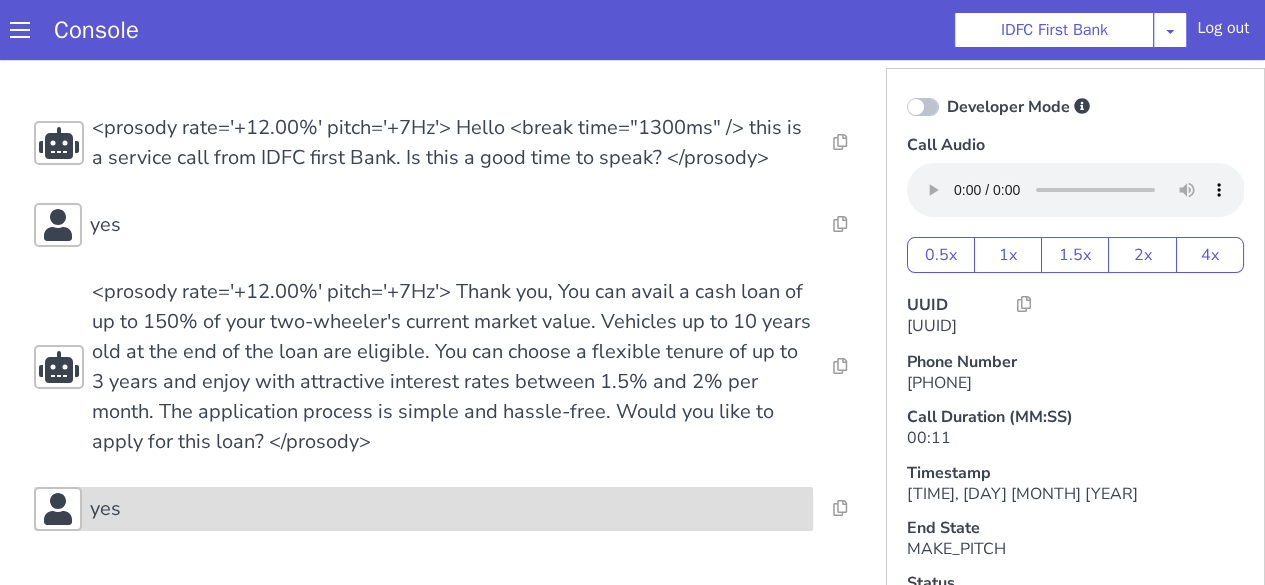 click on "yes" at bounding box center (423, 509) 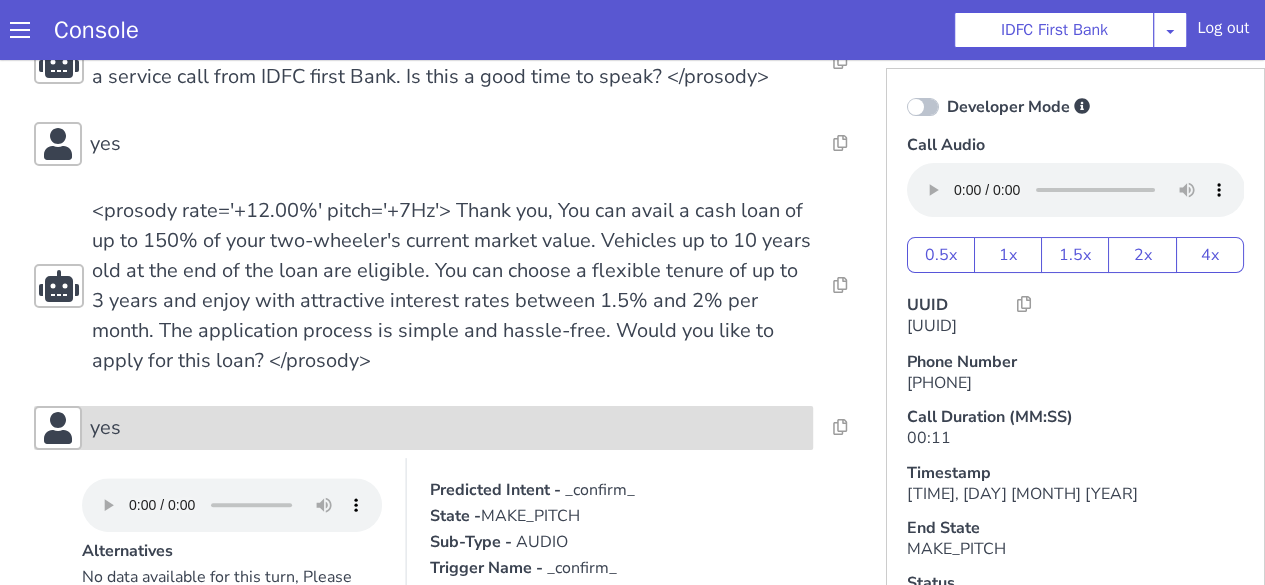 scroll, scrollTop: 81, scrollLeft: 0, axis: vertical 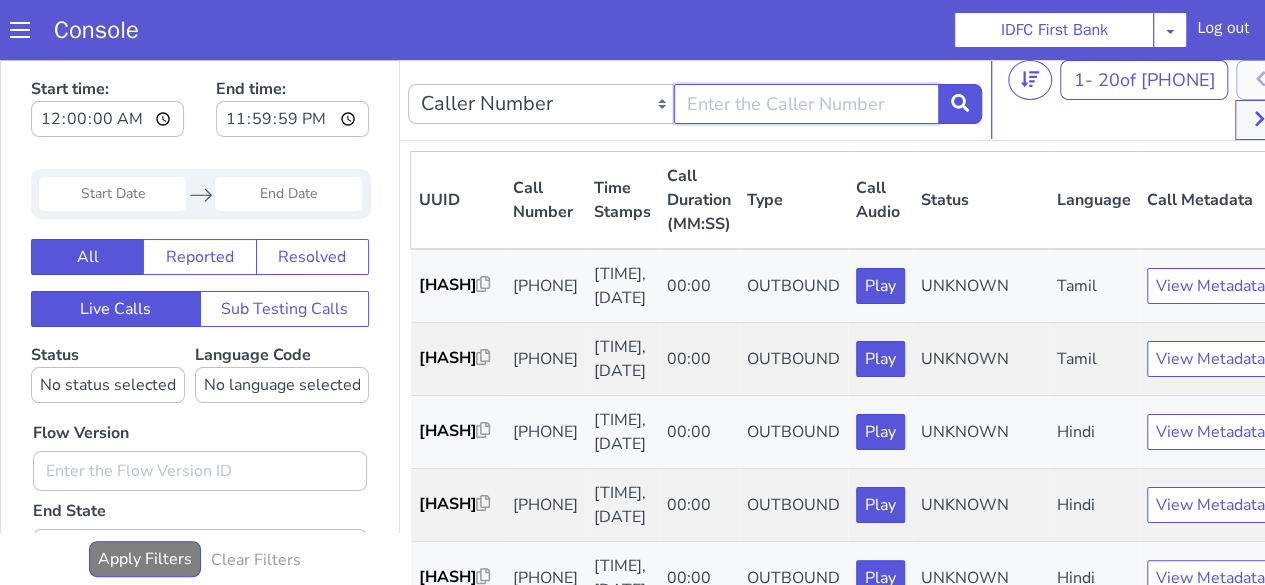 click at bounding box center [807, 104] 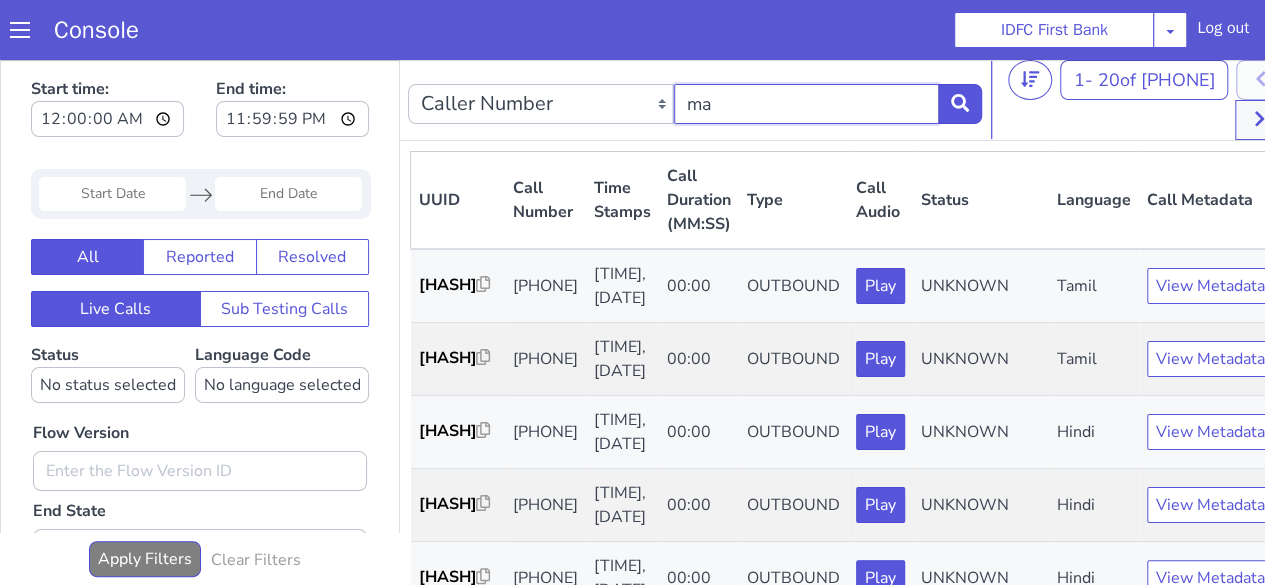 type on "m" 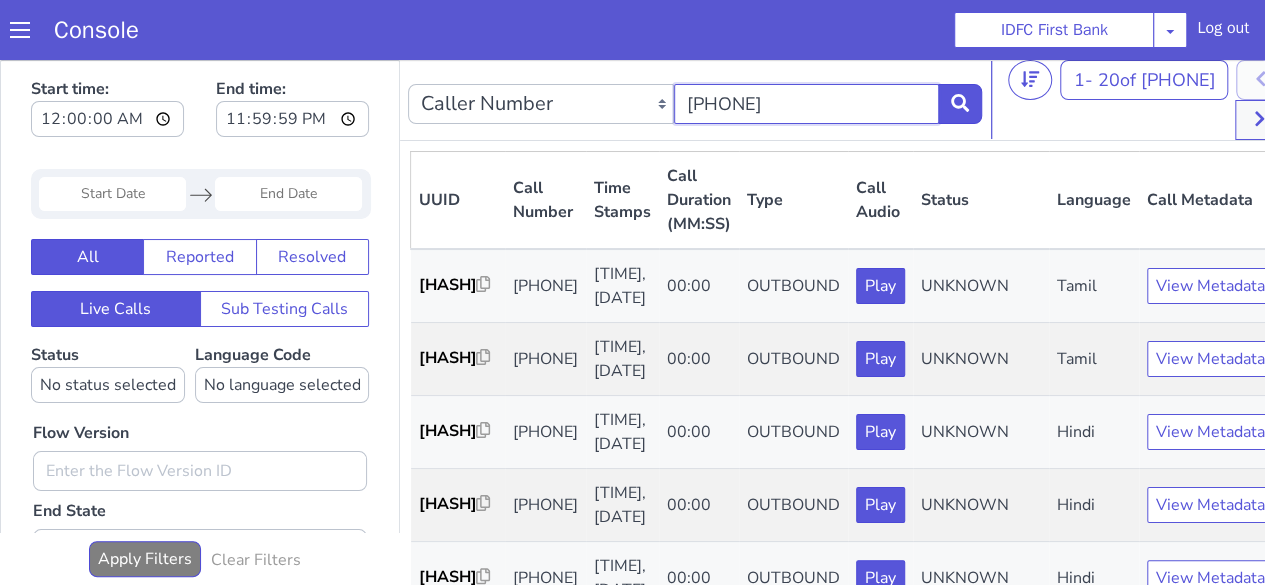 type on "[PHONE]" 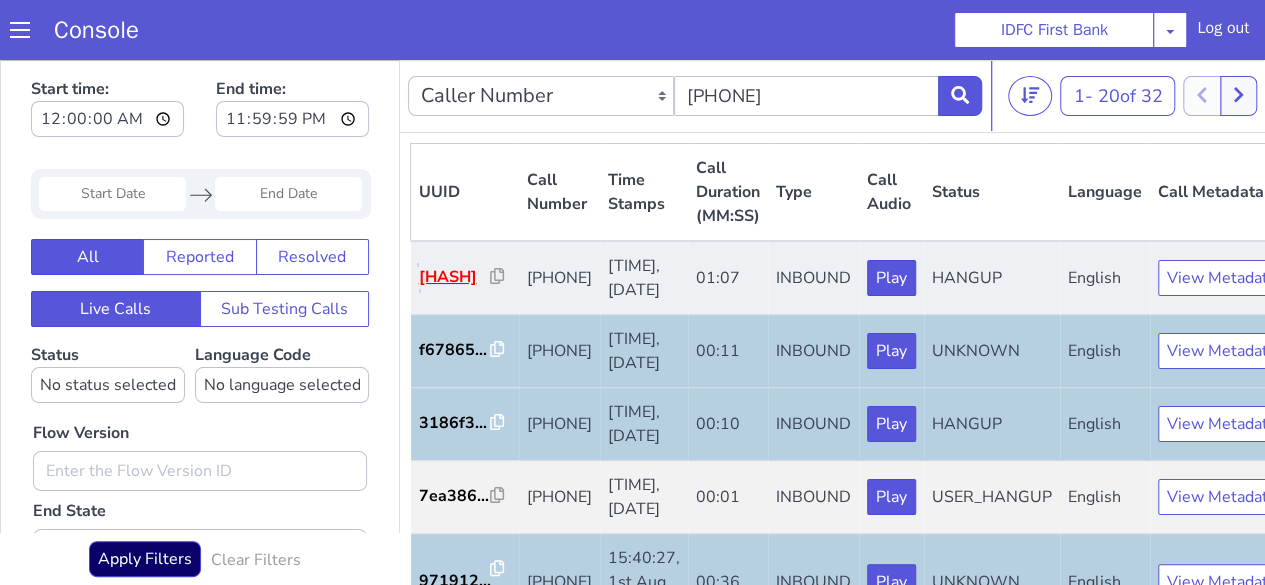 click on "b431d2..." at bounding box center (455, 277) 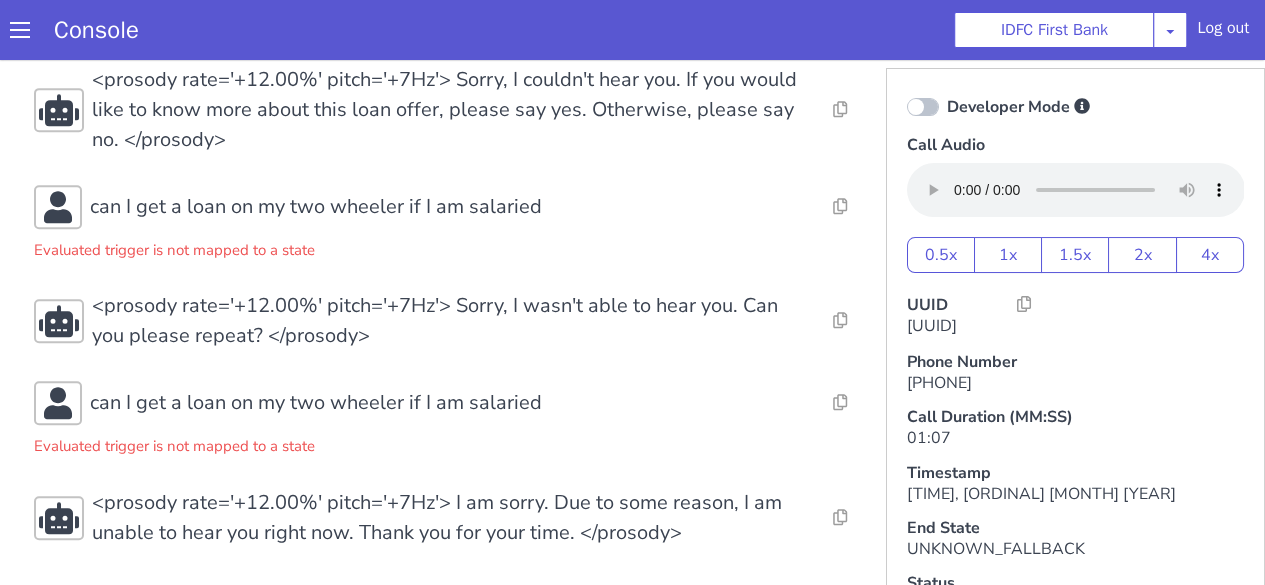 scroll, scrollTop: 5, scrollLeft: 0, axis: vertical 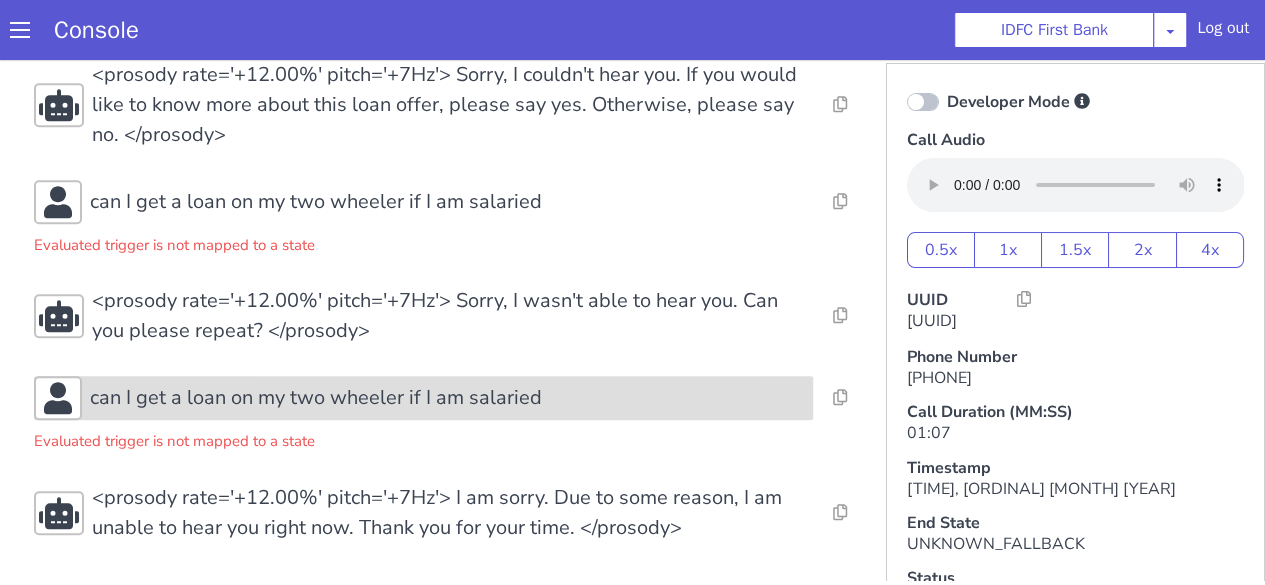 click on "can I get a loan on my two wheeler if I am salaried" at bounding box center (316, 398) 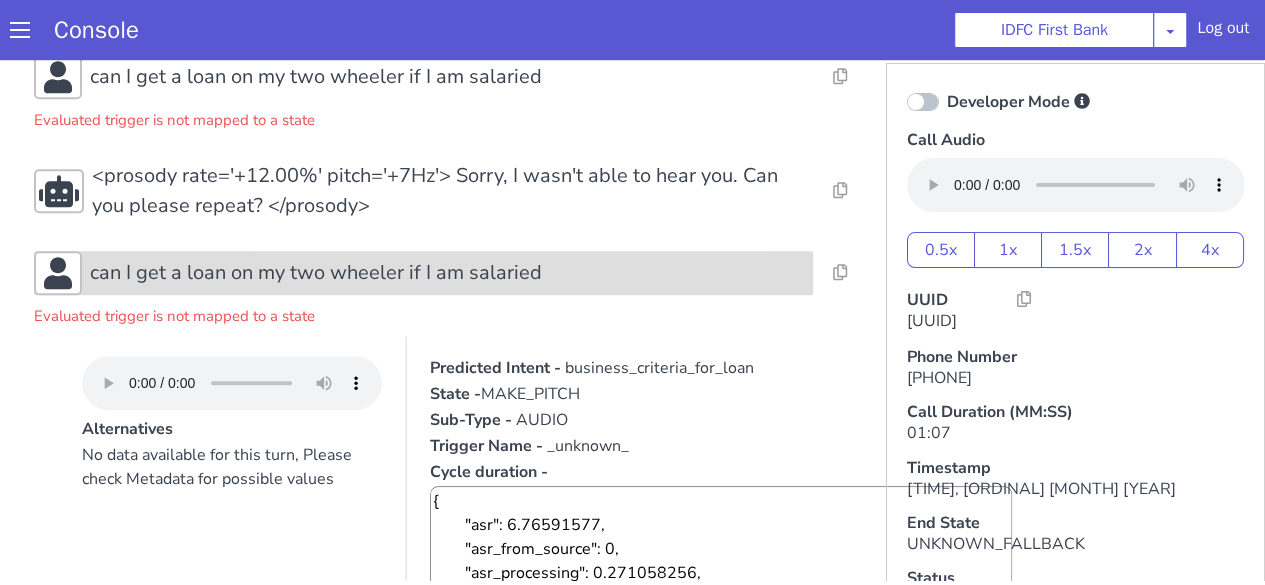 scroll, scrollTop: 658, scrollLeft: 0, axis: vertical 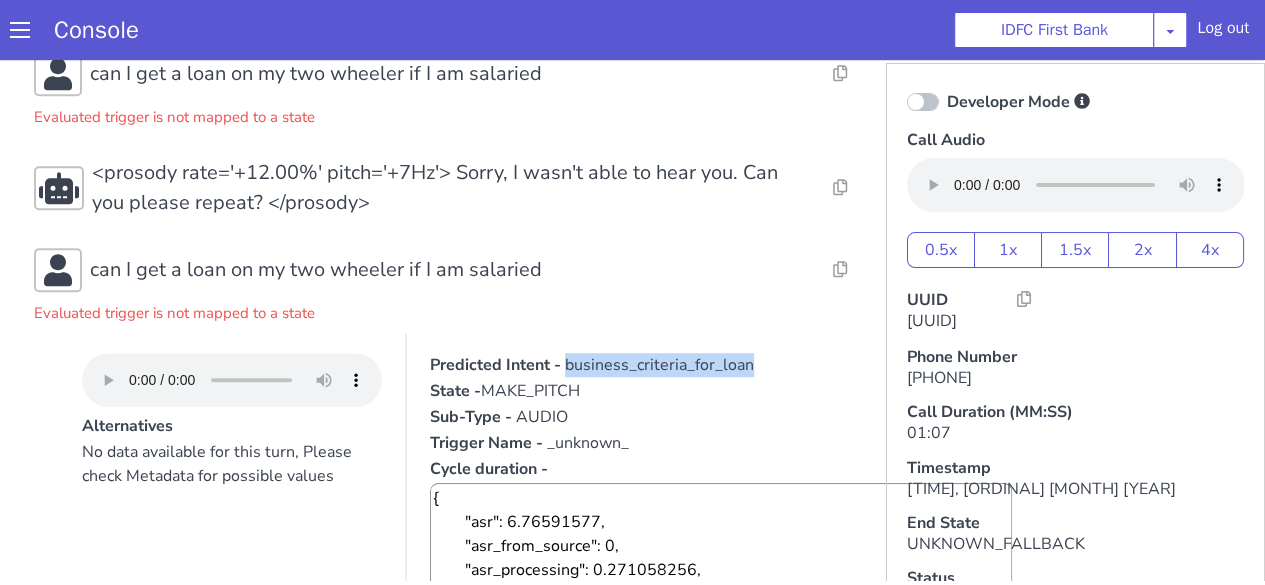 drag, startPoint x: 562, startPoint y: 360, endPoint x: 750, endPoint y: 360, distance: 188 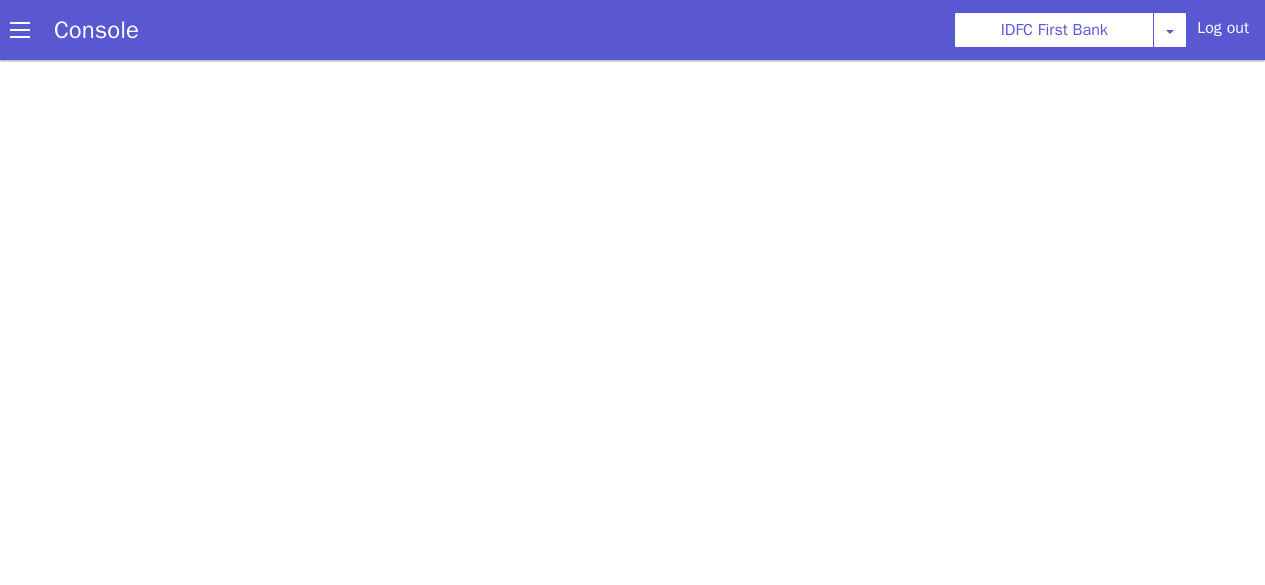 scroll, scrollTop: 0, scrollLeft: 0, axis: both 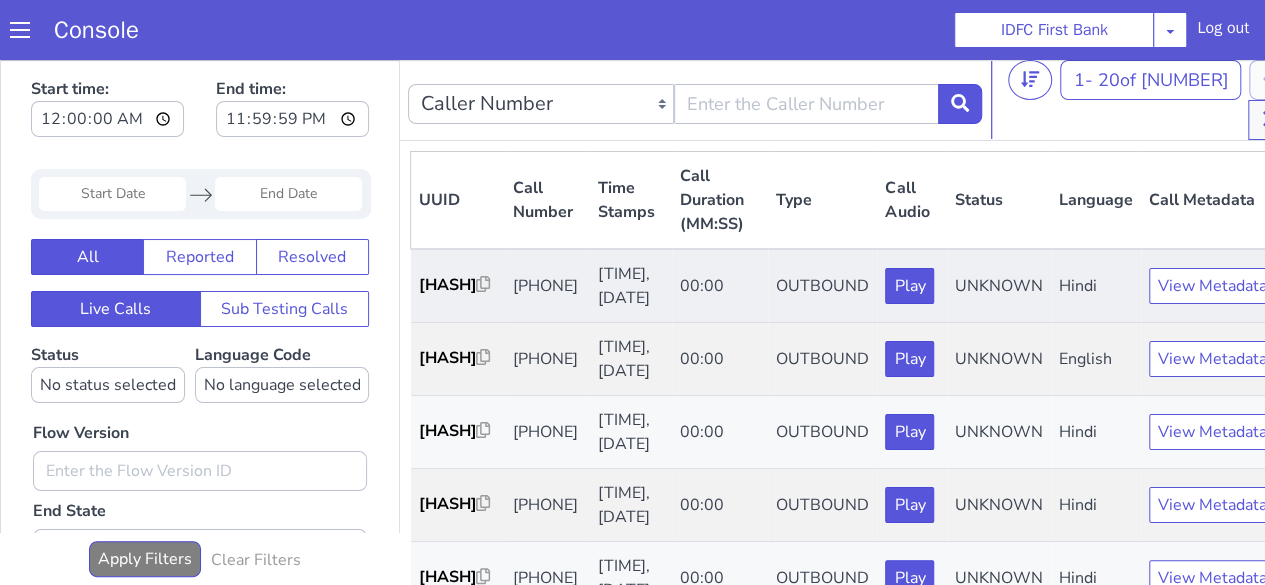 click on "[HASH]" at bounding box center [458, 286] 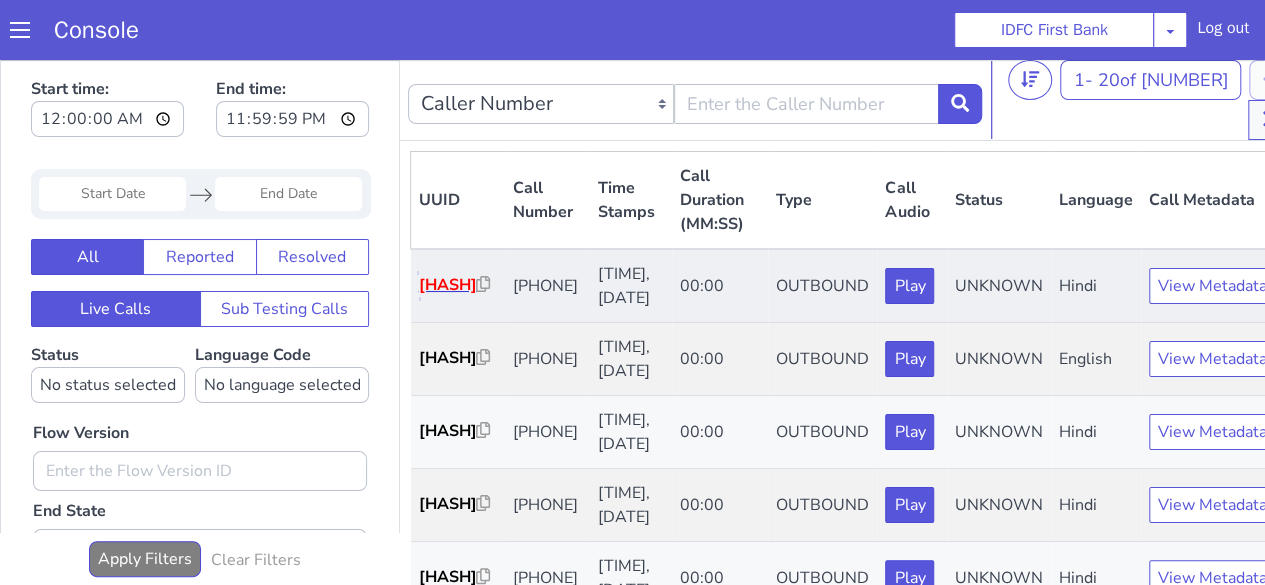 click on "[HASH]" at bounding box center [448, 285] 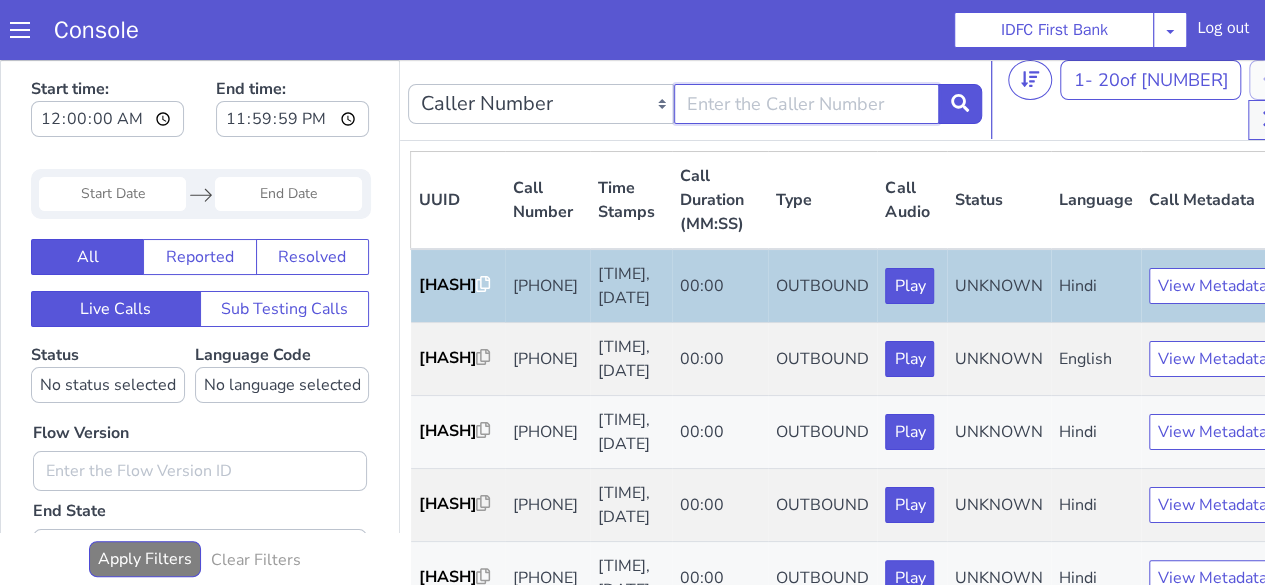 click at bounding box center [807, 104] 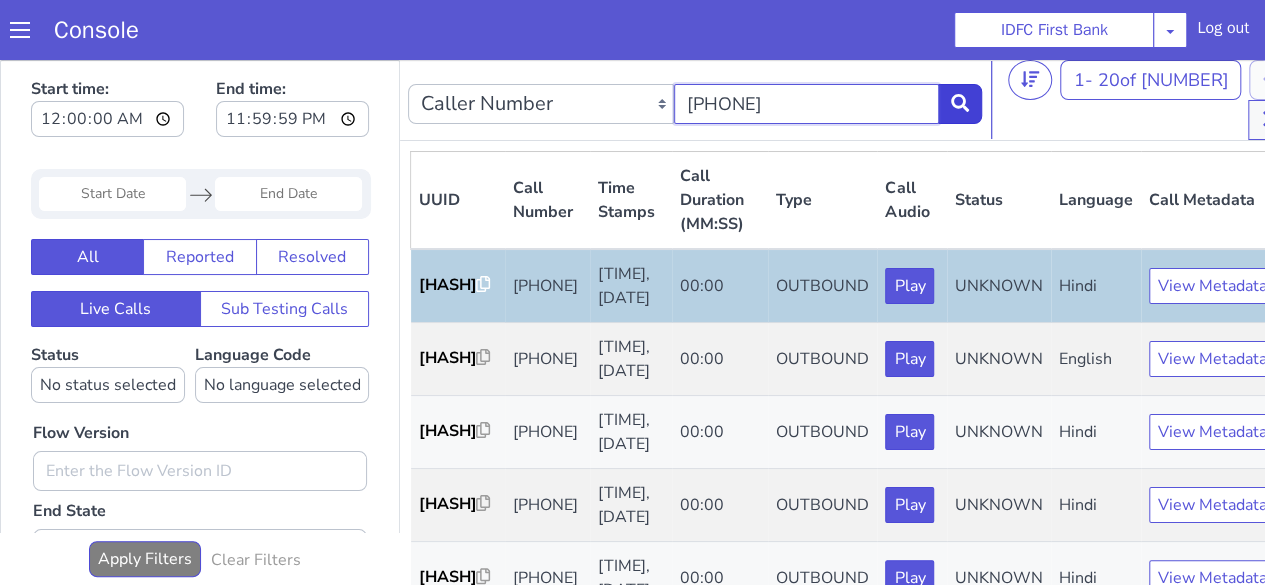 type on "9834569605" 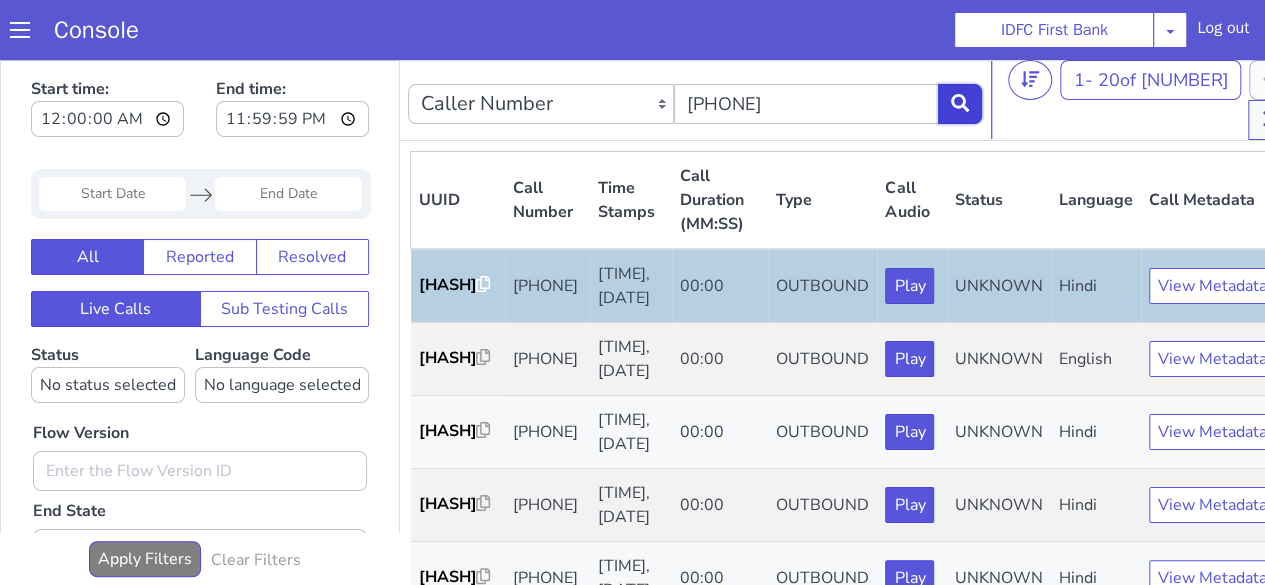 click at bounding box center (960, 104) 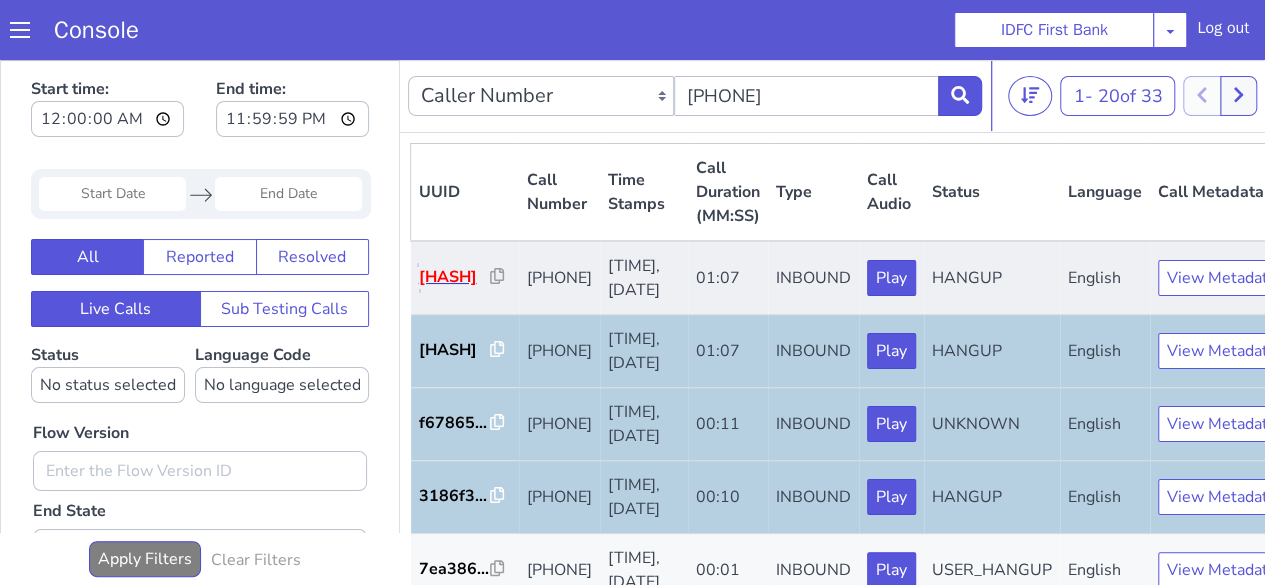 click on "1ec318..." at bounding box center [455, 277] 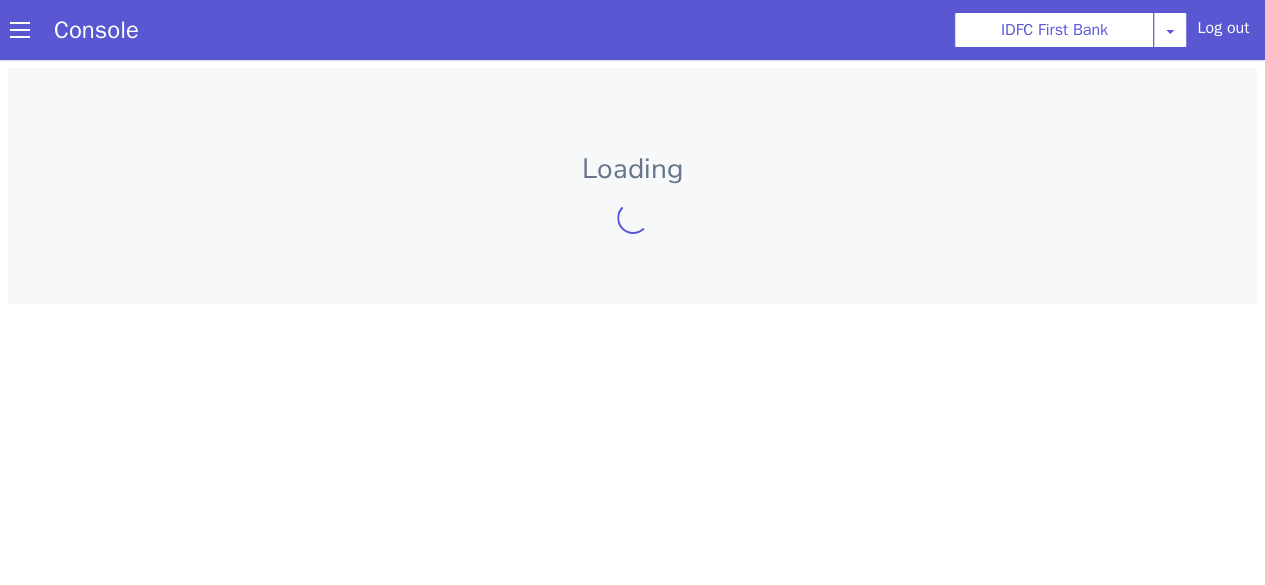 scroll, scrollTop: 0, scrollLeft: 0, axis: both 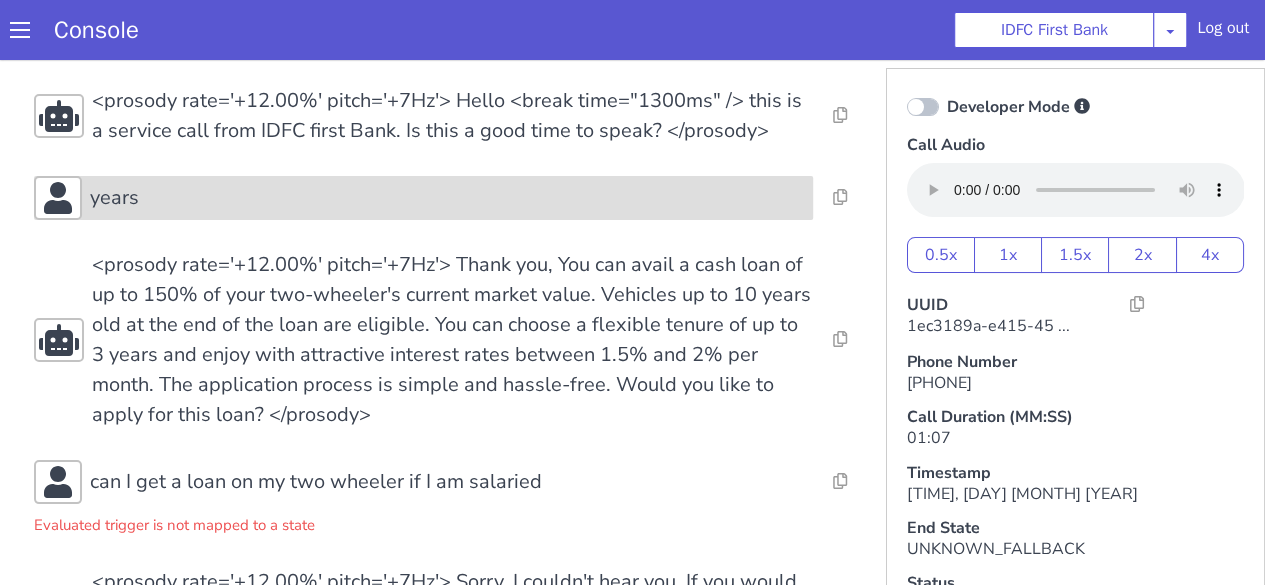 click on "years" at bounding box center (114, 198) 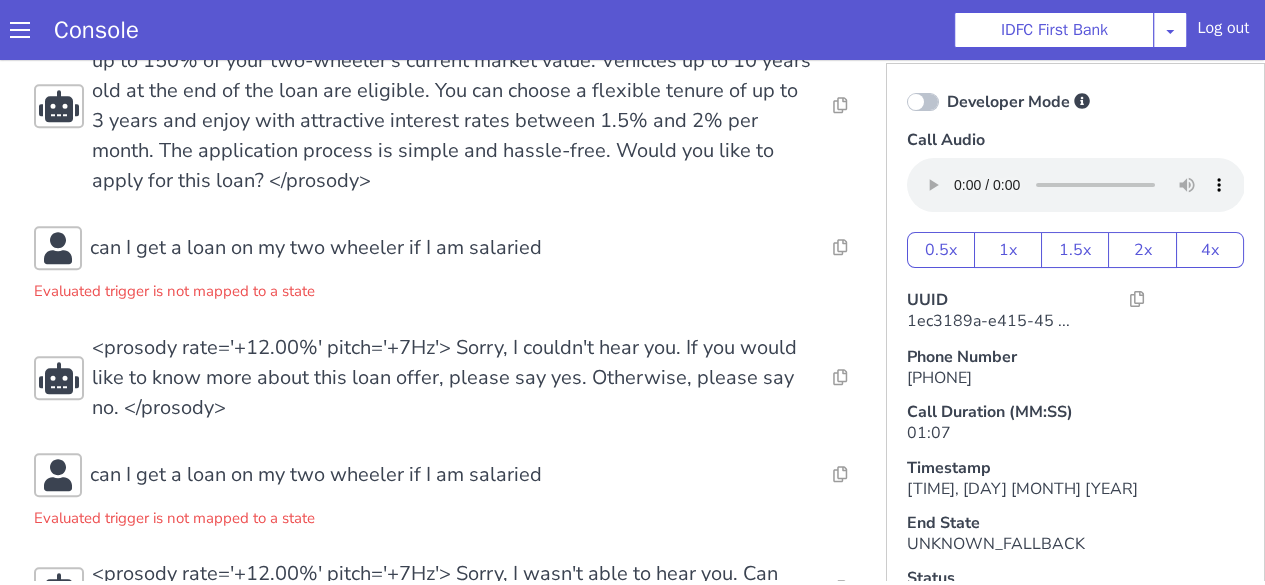 scroll, scrollTop: 1092, scrollLeft: 0, axis: vertical 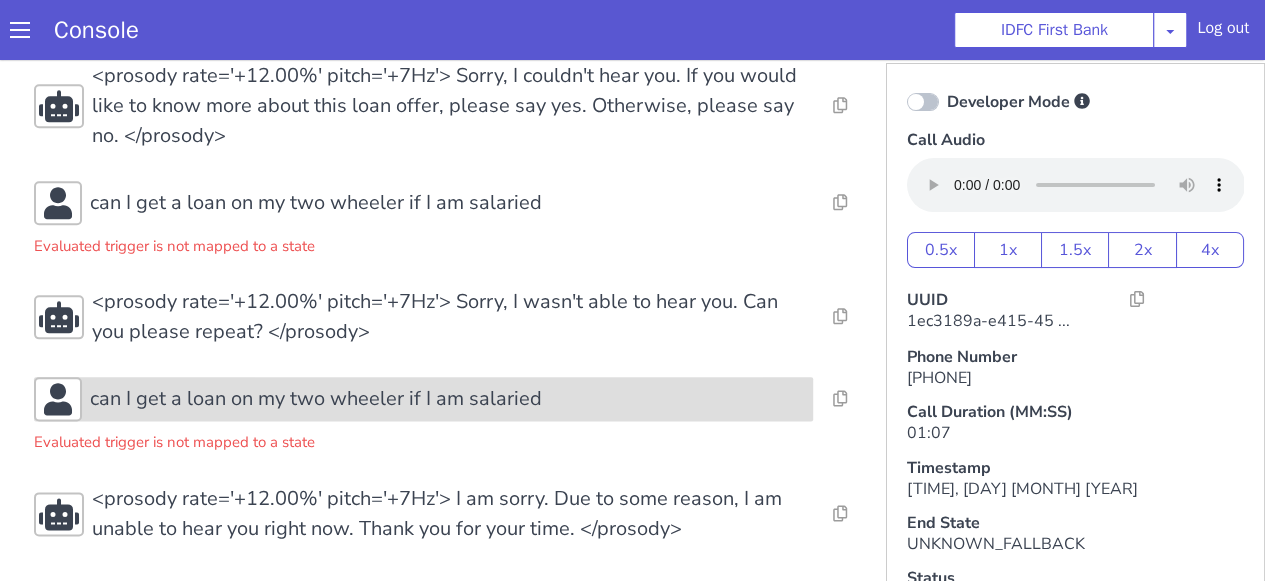 click on "can I get a loan on my two wheeler if I am salaried" at bounding box center [316, 399] 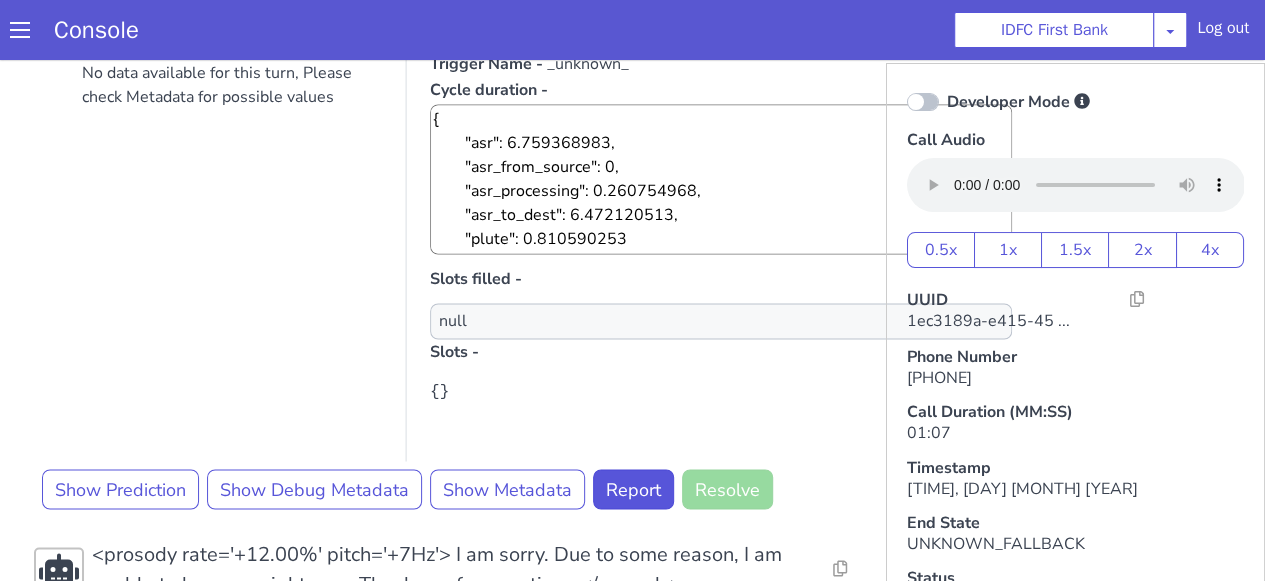 scroll, scrollTop: 1655, scrollLeft: 0, axis: vertical 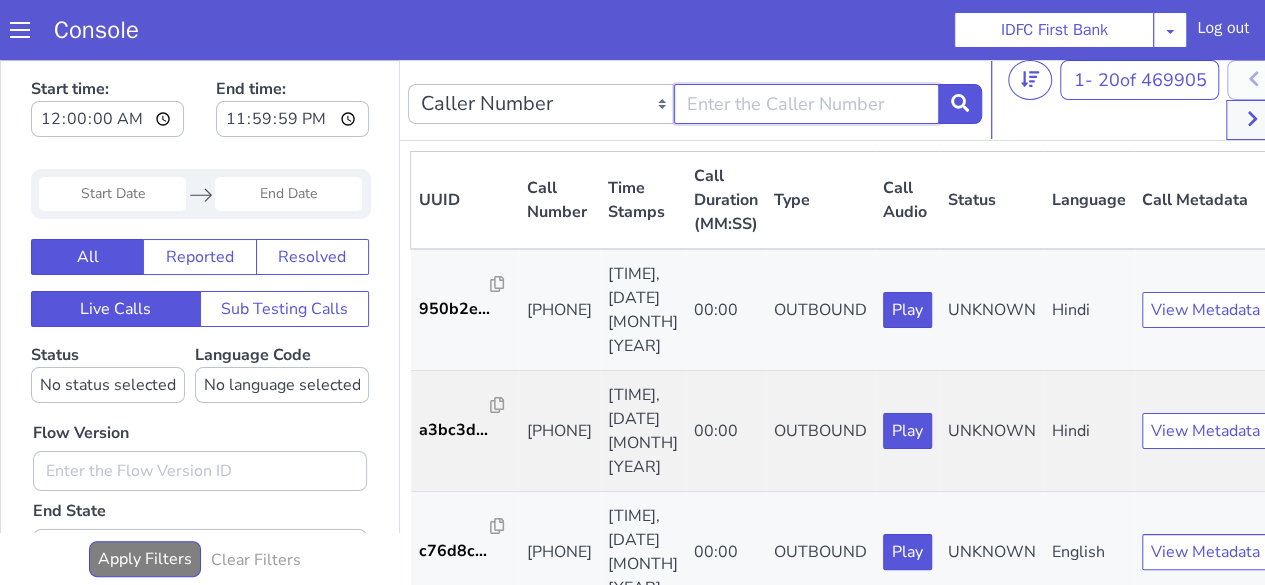 click at bounding box center (807, 104) 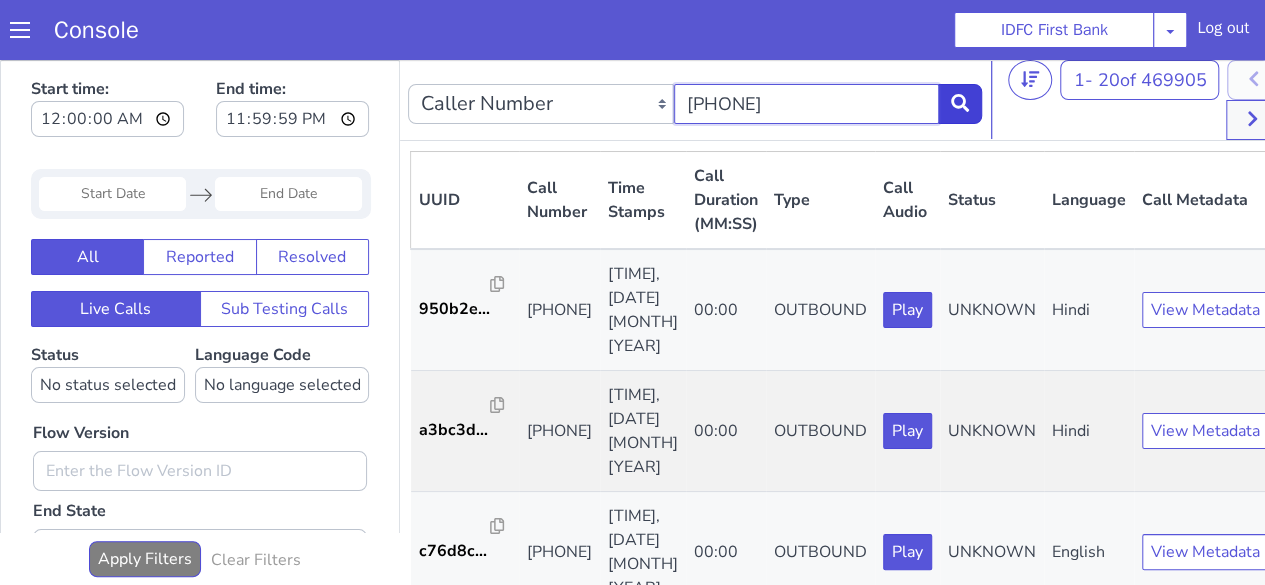 type on "[PHONE]" 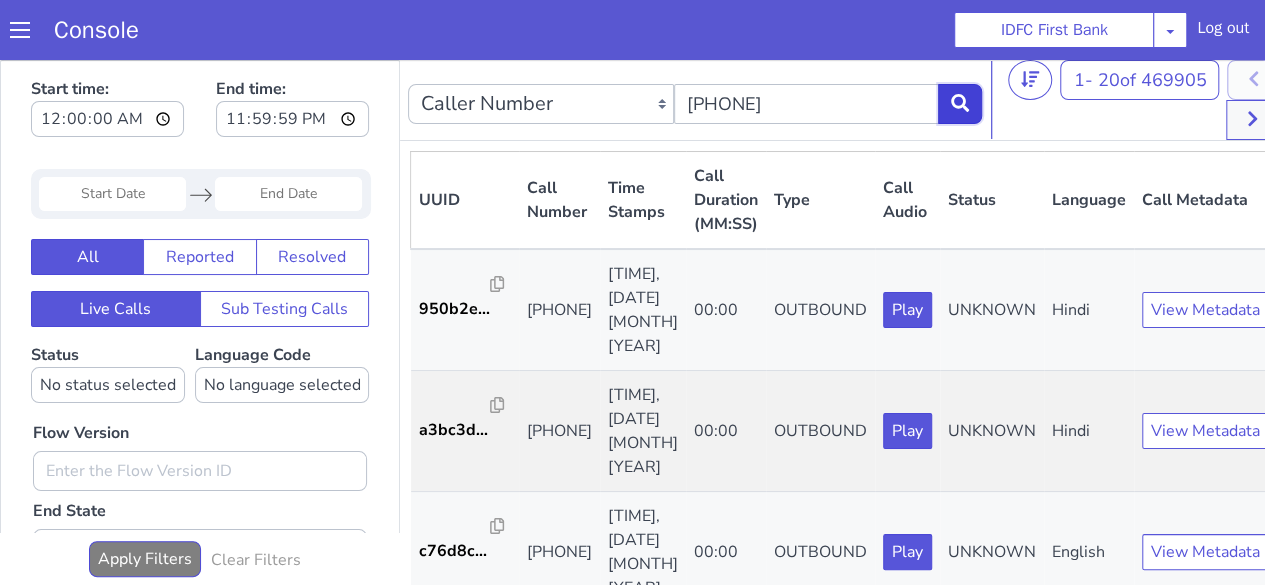 click 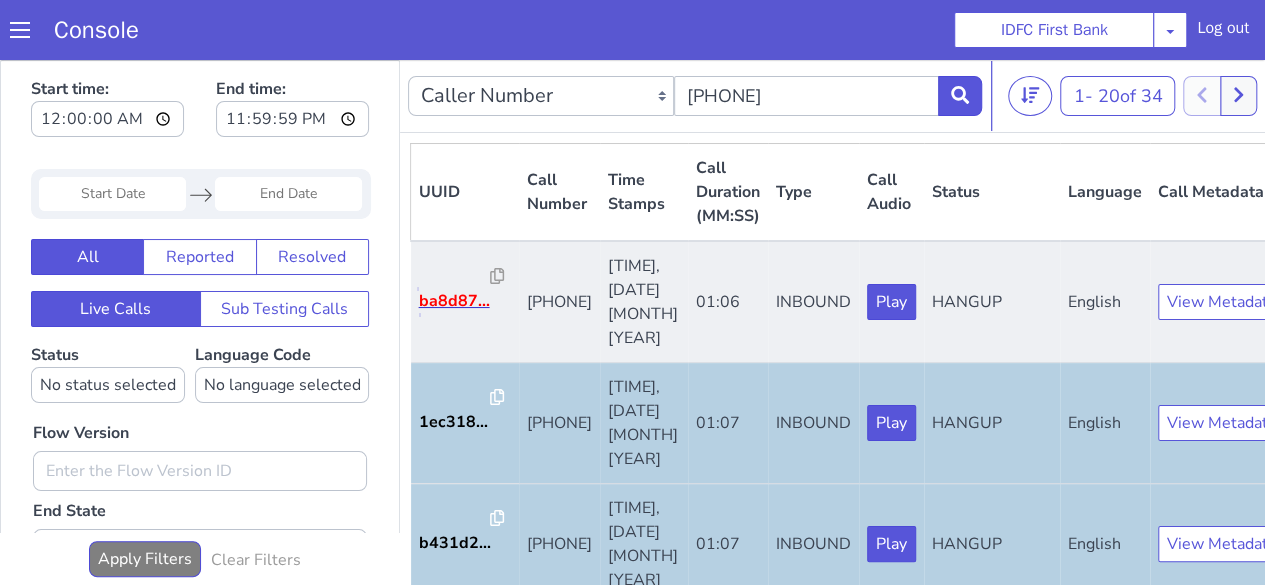 click on "ba8d87..." at bounding box center [455, 301] 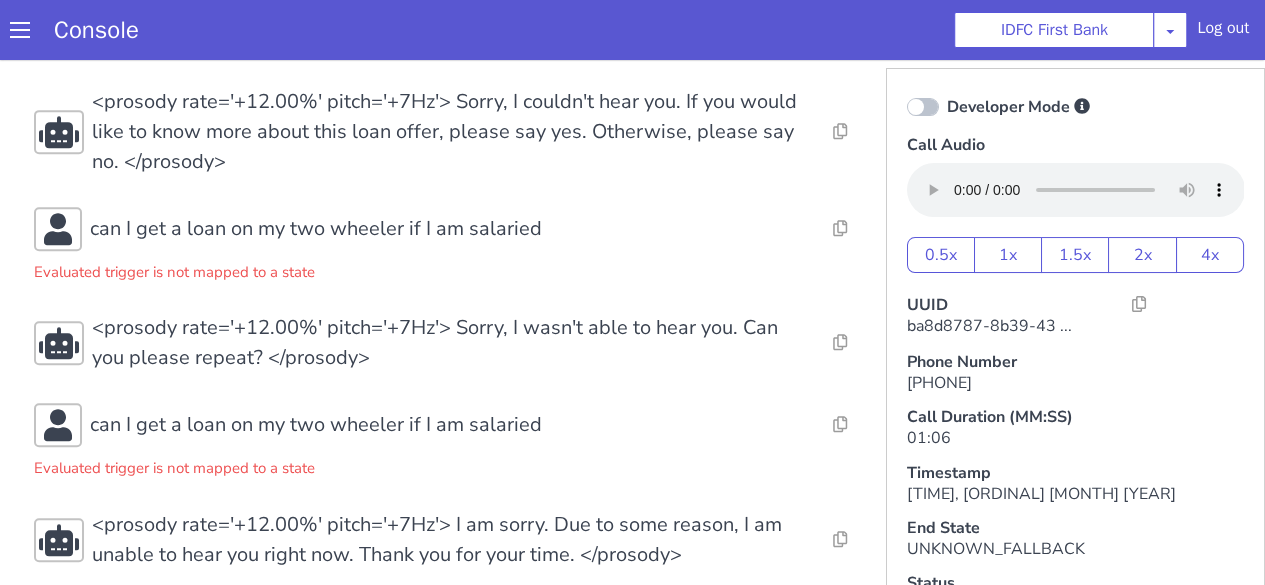 scroll, scrollTop: 530, scrollLeft: 0, axis: vertical 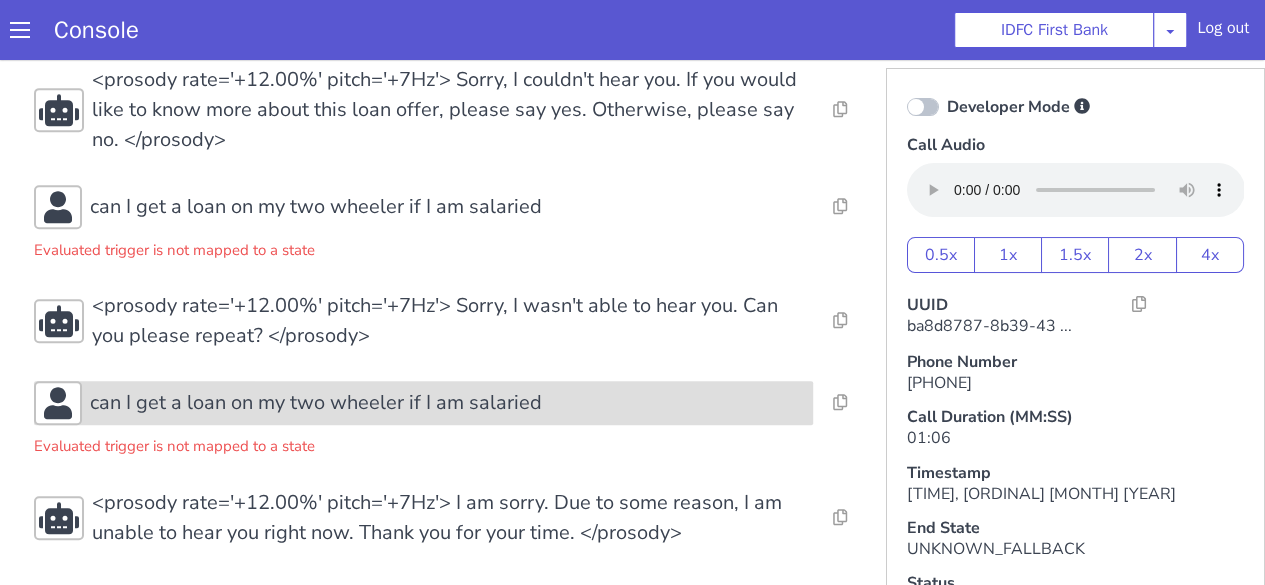 click on "can I get a loan on my two wheeler if I am salaried" at bounding box center [316, 403] 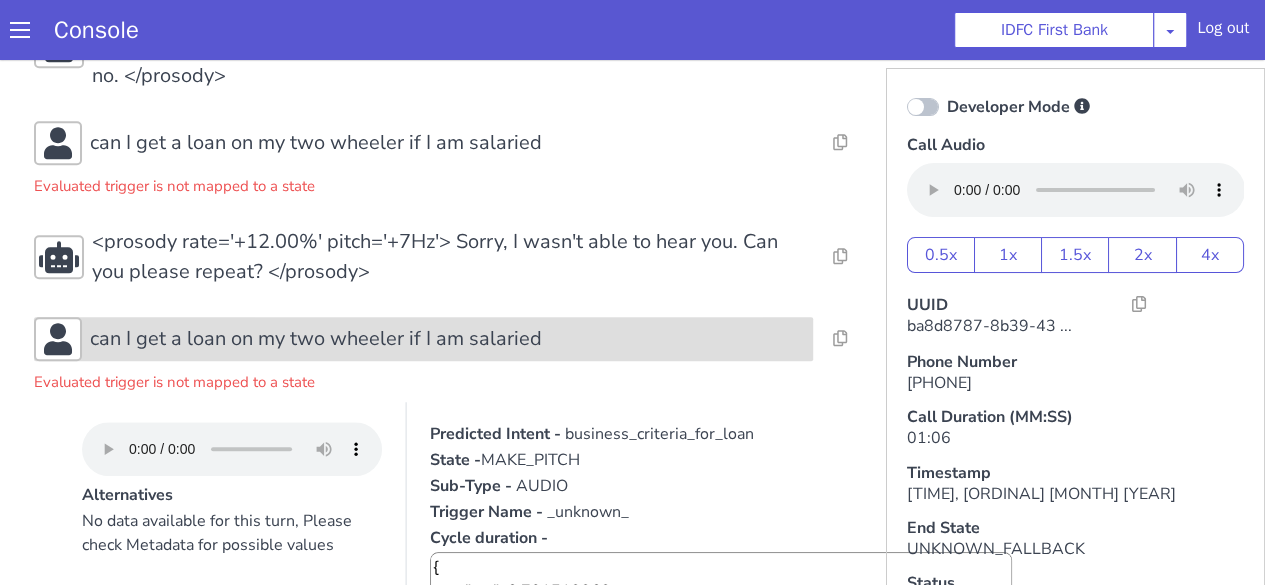 scroll, scrollTop: 603, scrollLeft: 0, axis: vertical 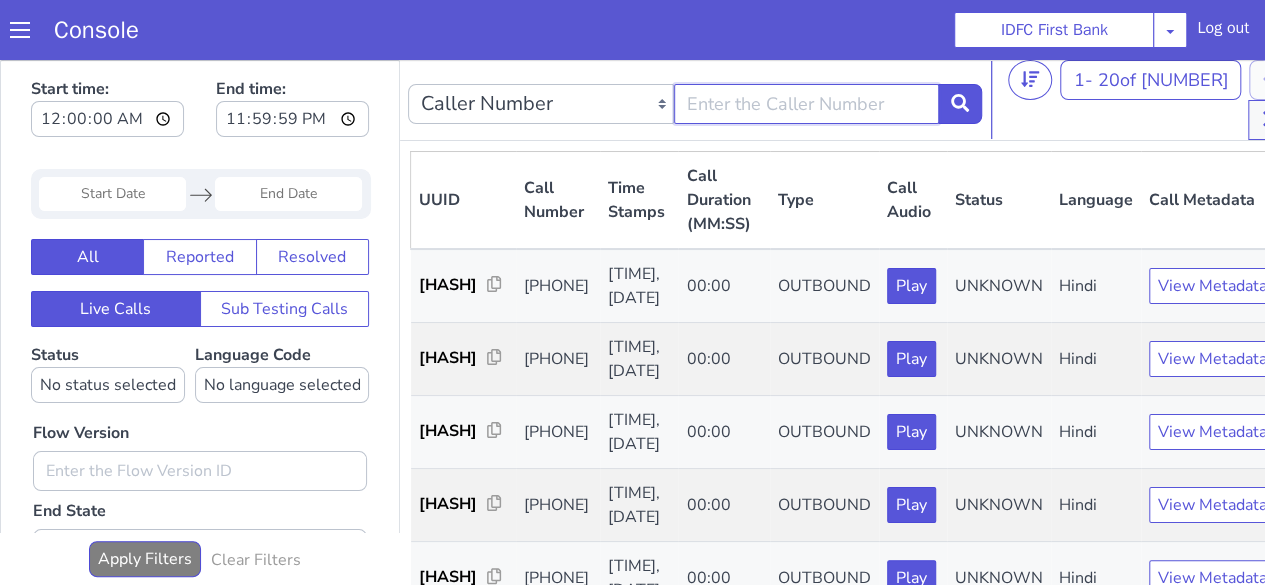 click at bounding box center (807, 104) 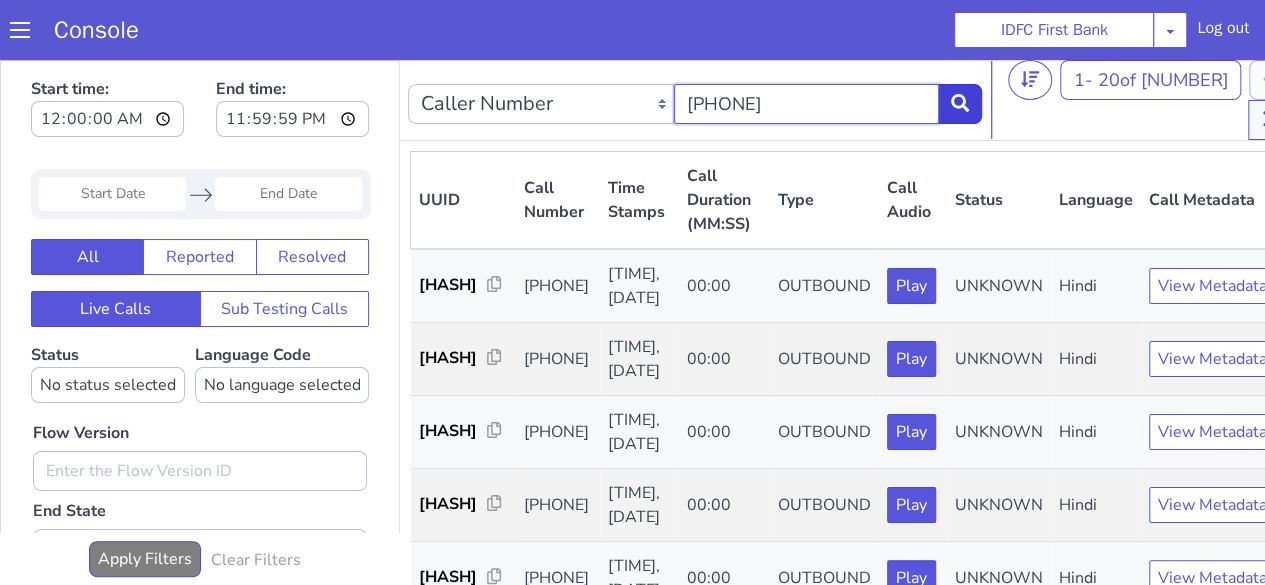 type on "[PHONE]" 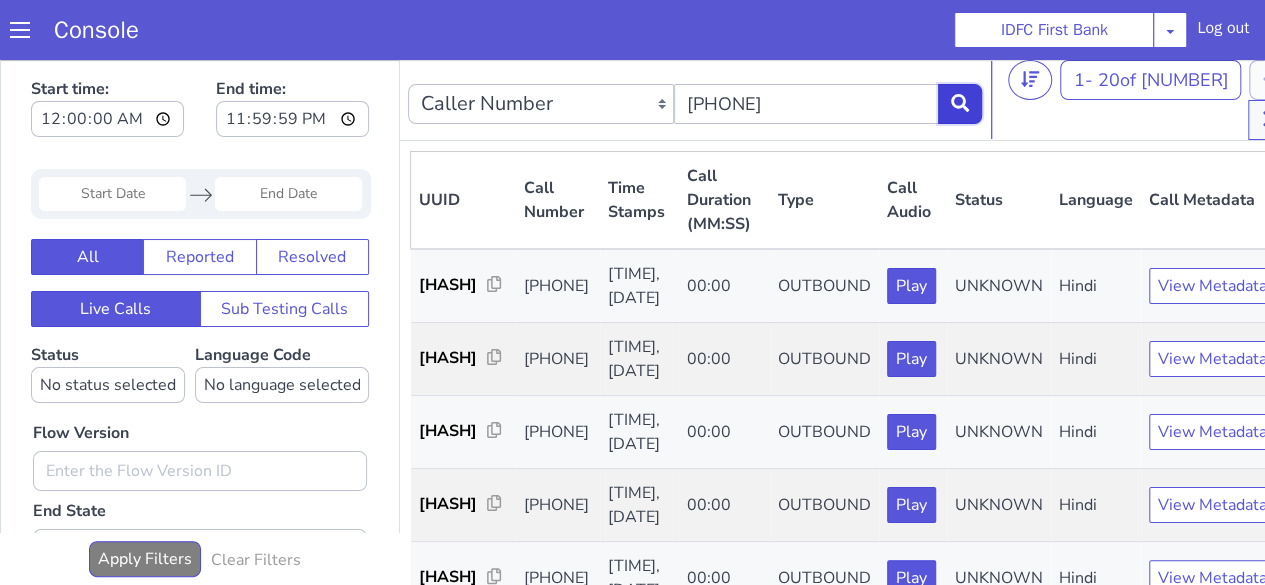 click 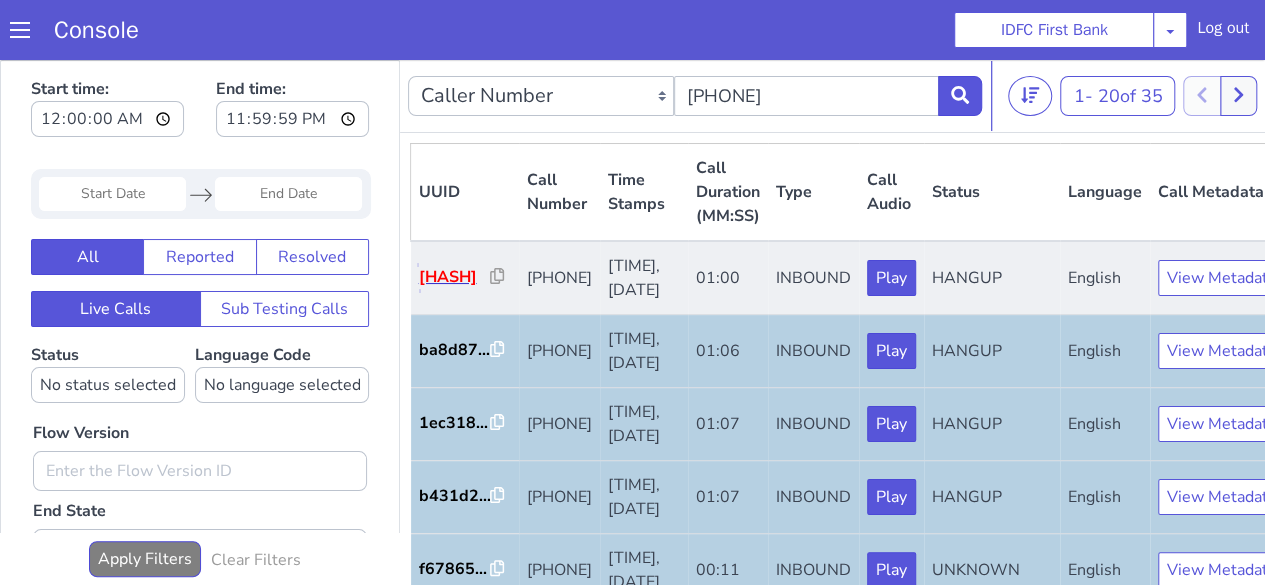 click on "5a1422..." at bounding box center (455, 277) 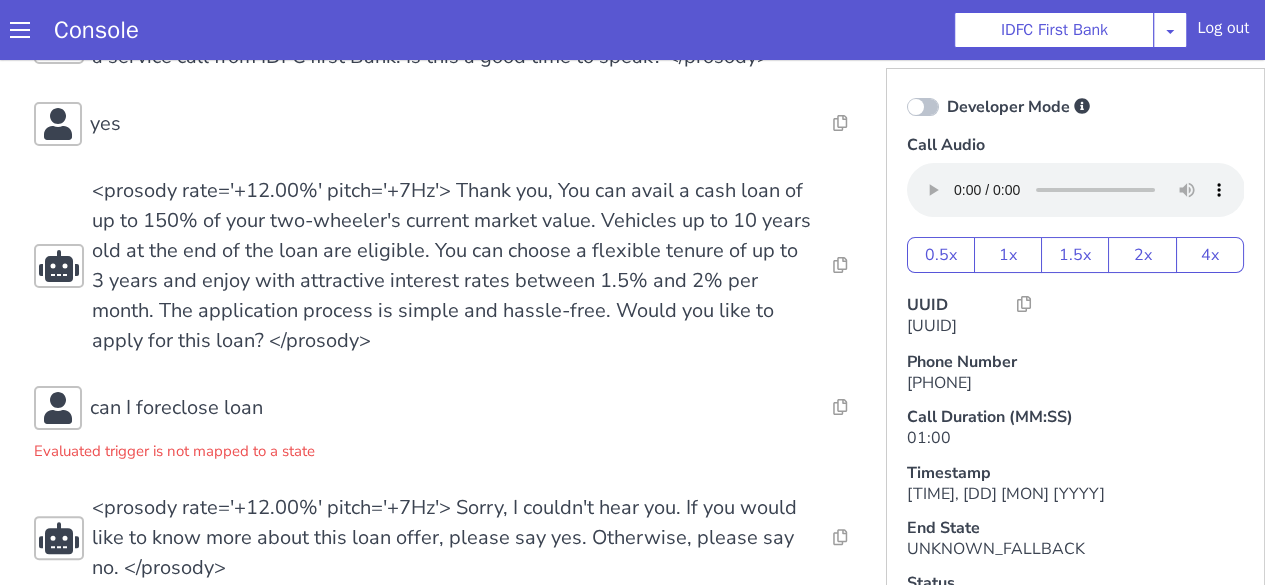 scroll, scrollTop: 530, scrollLeft: 0, axis: vertical 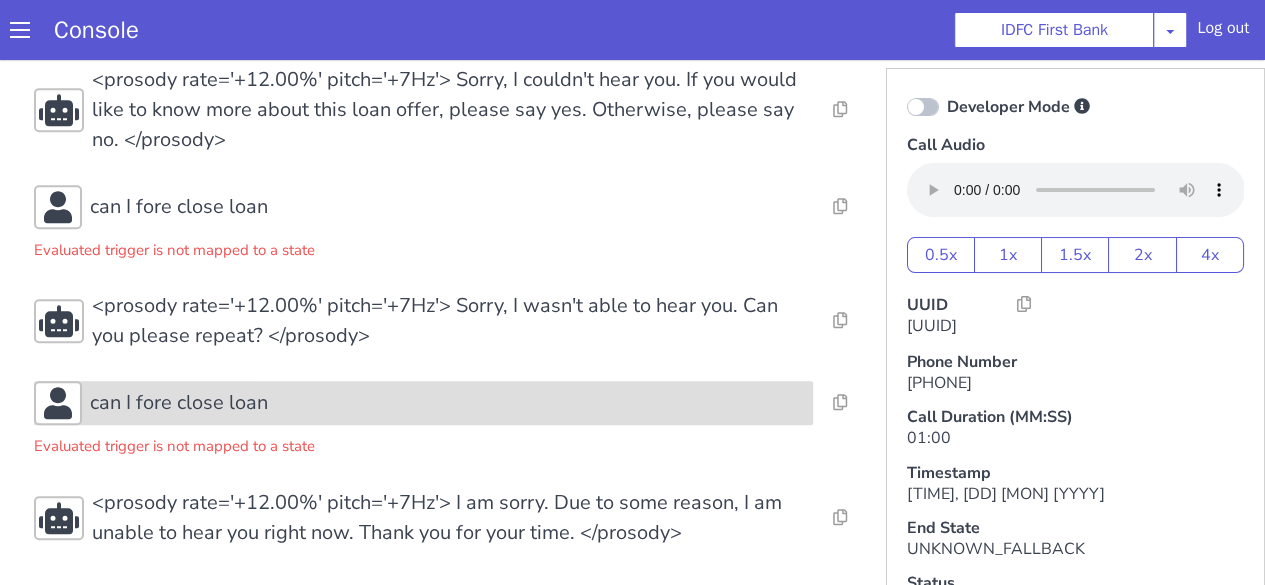 click on "can I fore close loan" at bounding box center (179, 403) 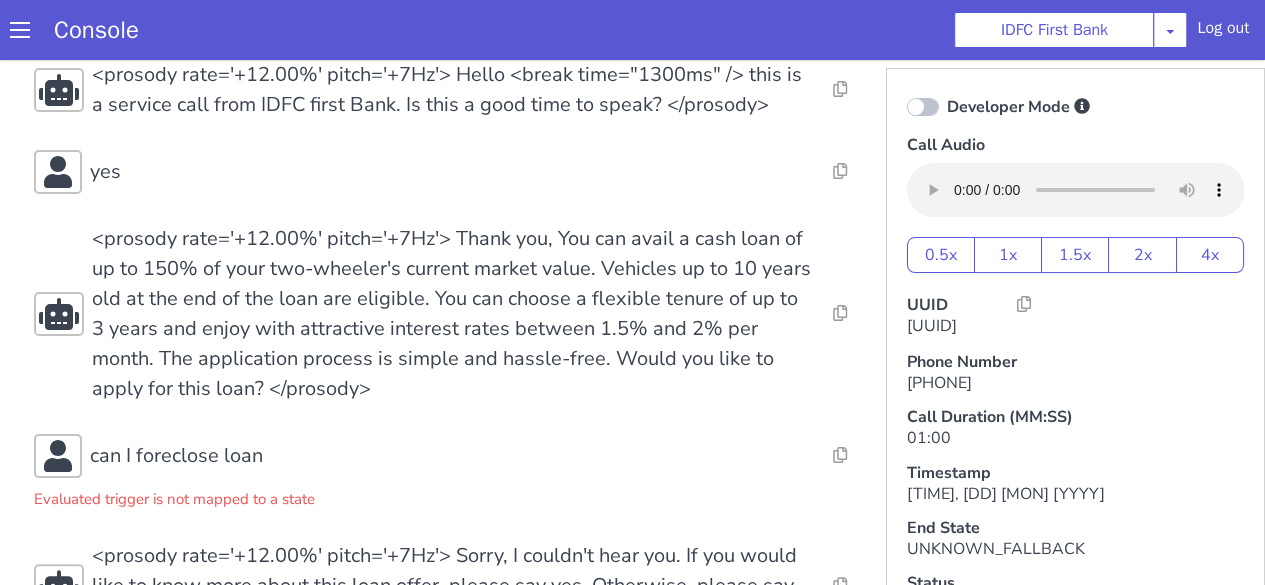 scroll, scrollTop: 0, scrollLeft: 0, axis: both 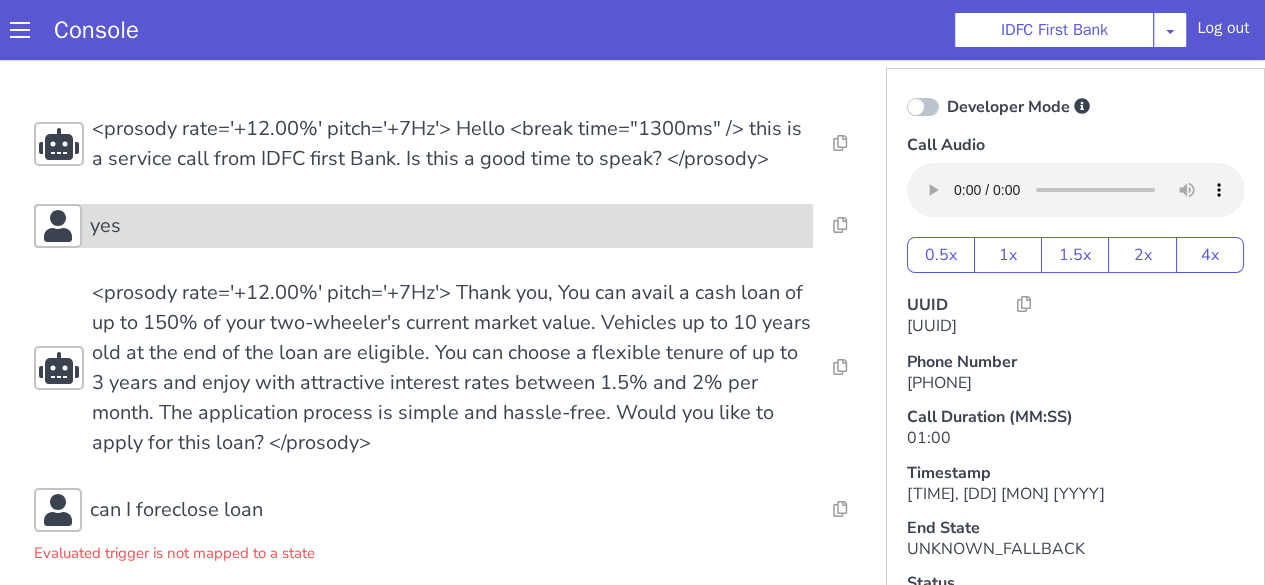 click on "yes" at bounding box center (448, 226) 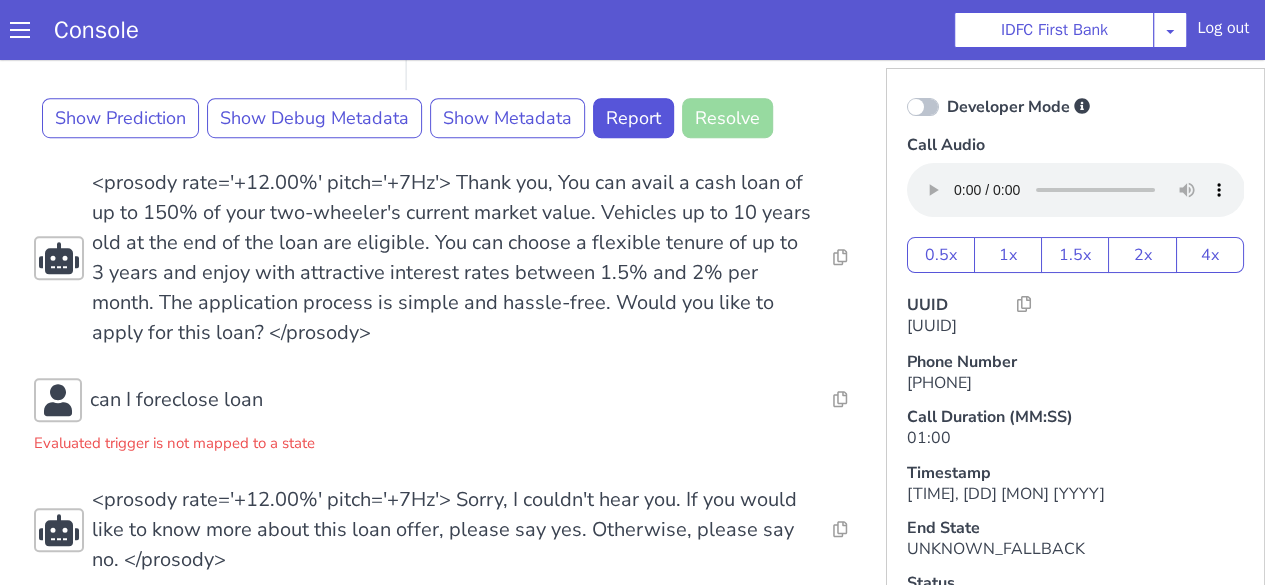 scroll, scrollTop: 674, scrollLeft: 0, axis: vertical 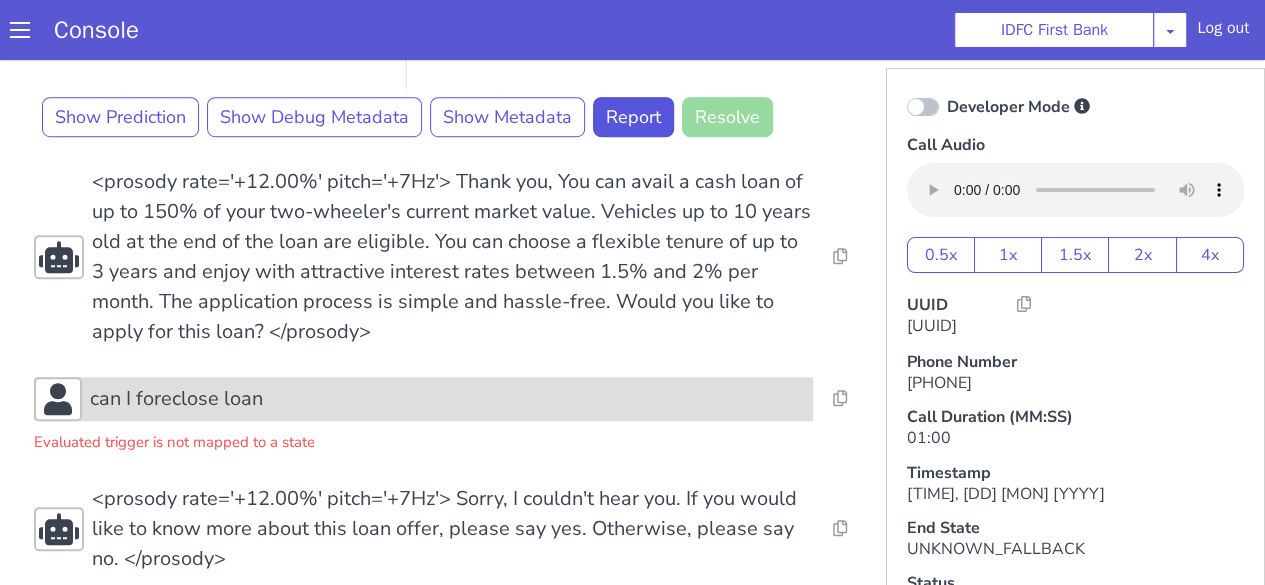 click on "can I foreclose loan" at bounding box center (176, 399) 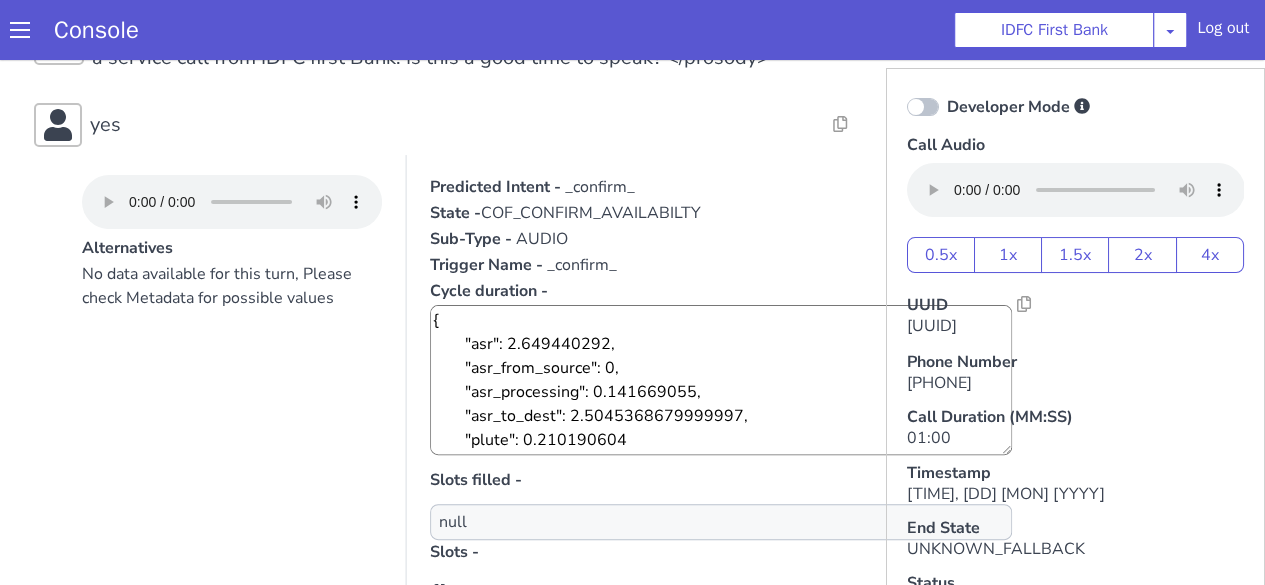scroll, scrollTop: 0, scrollLeft: 0, axis: both 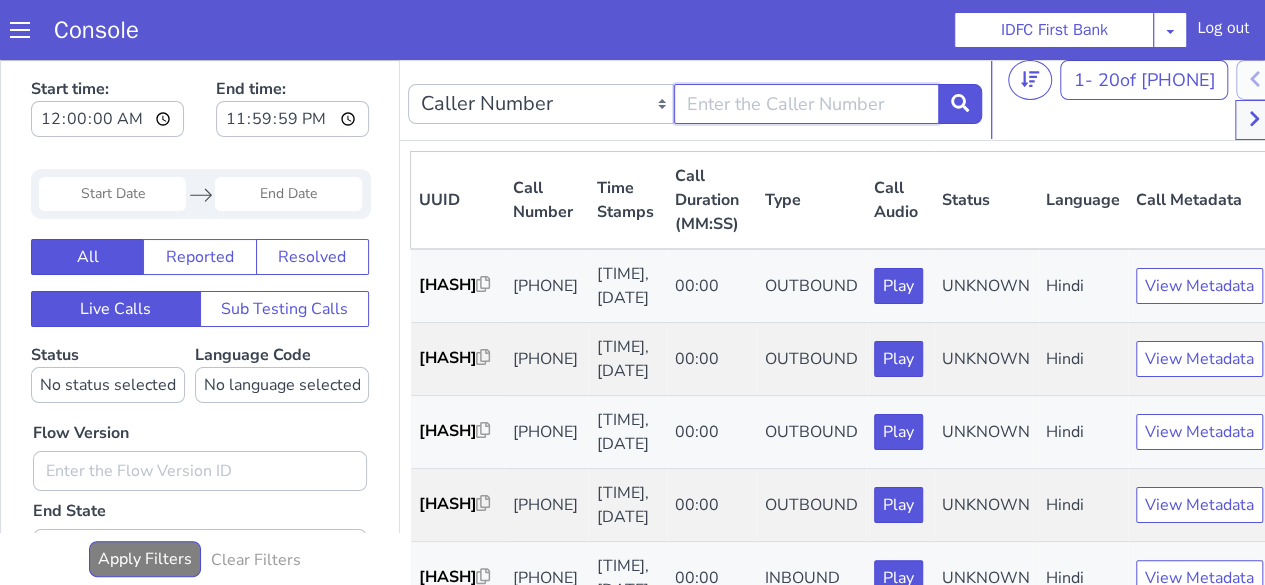 click at bounding box center (807, 104) 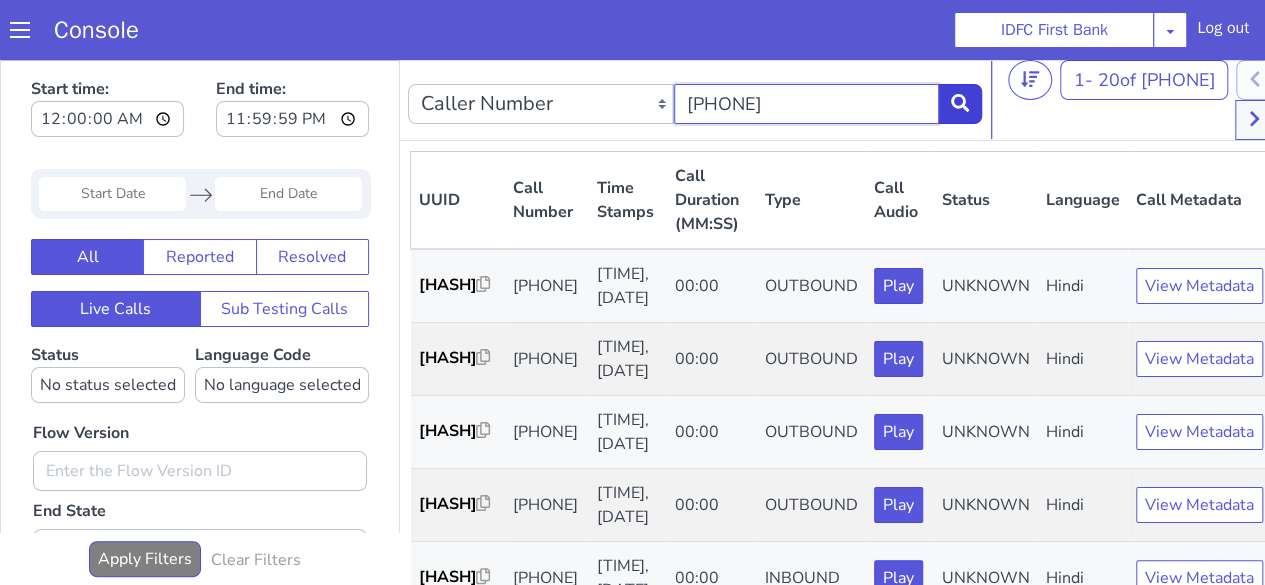 type on "[PHONE]" 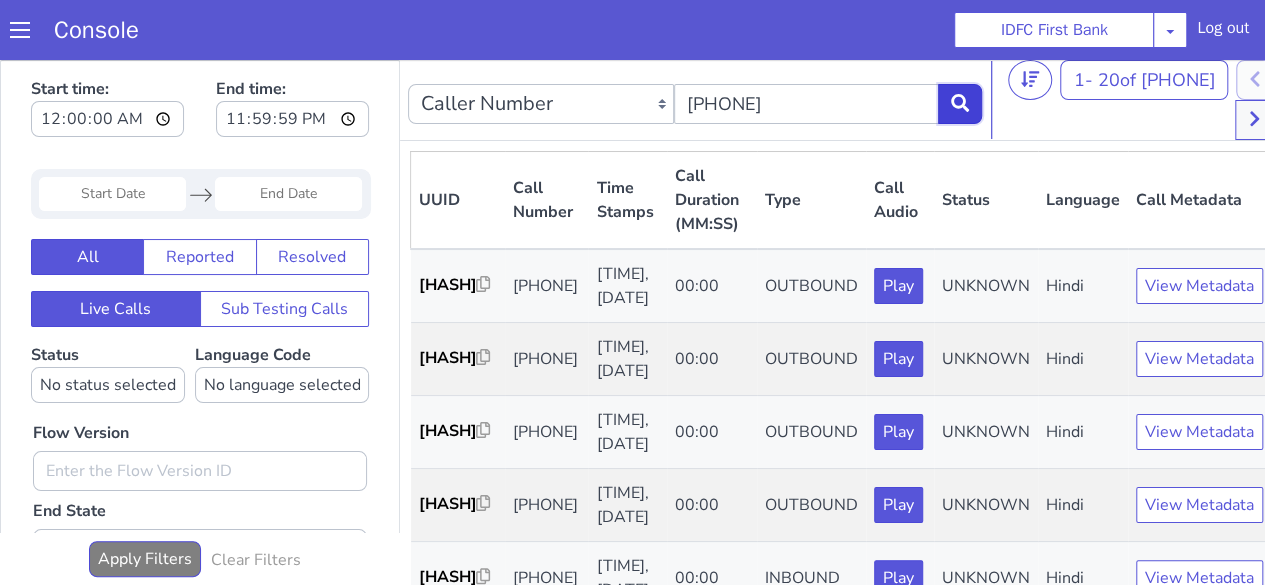 click 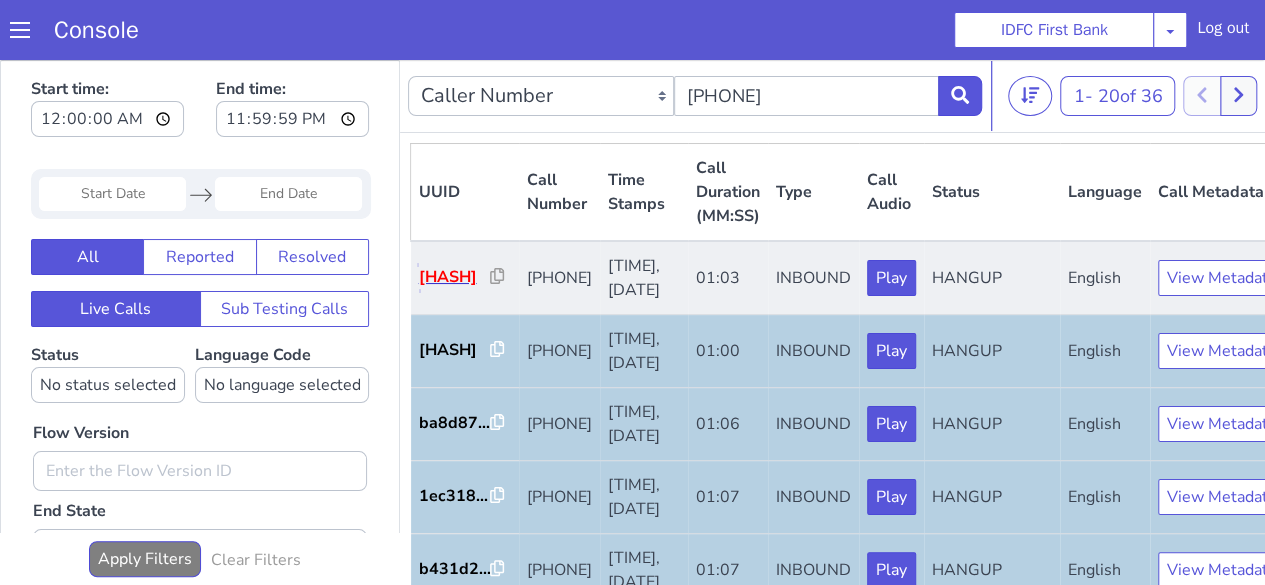 click on "068cba..." at bounding box center (455, 277) 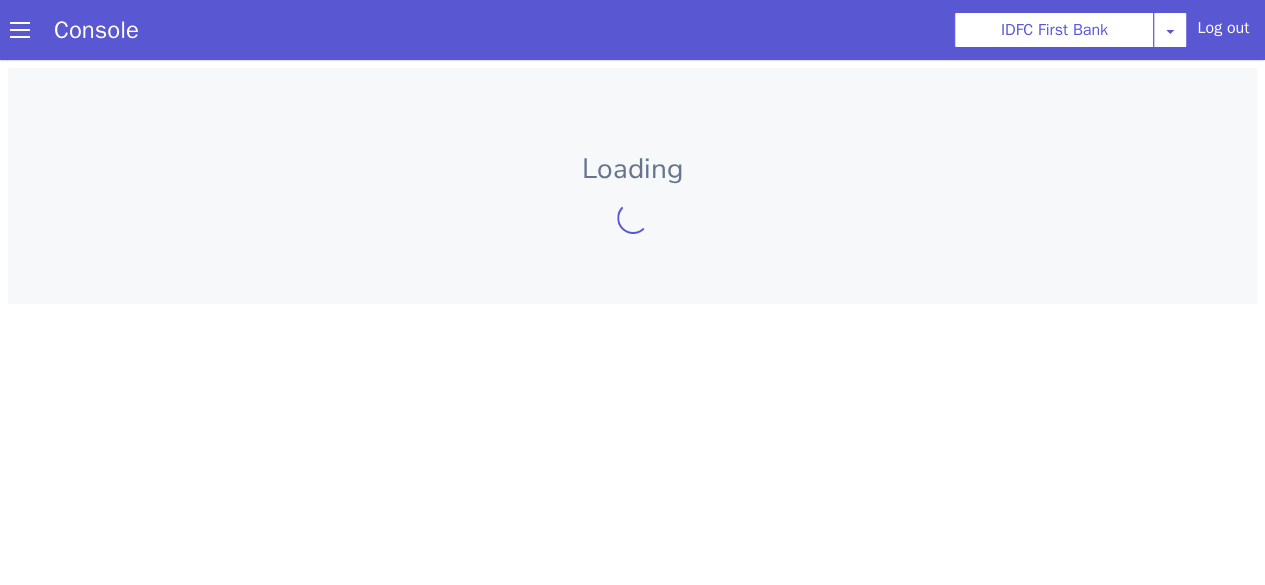scroll, scrollTop: 0, scrollLeft: 0, axis: both 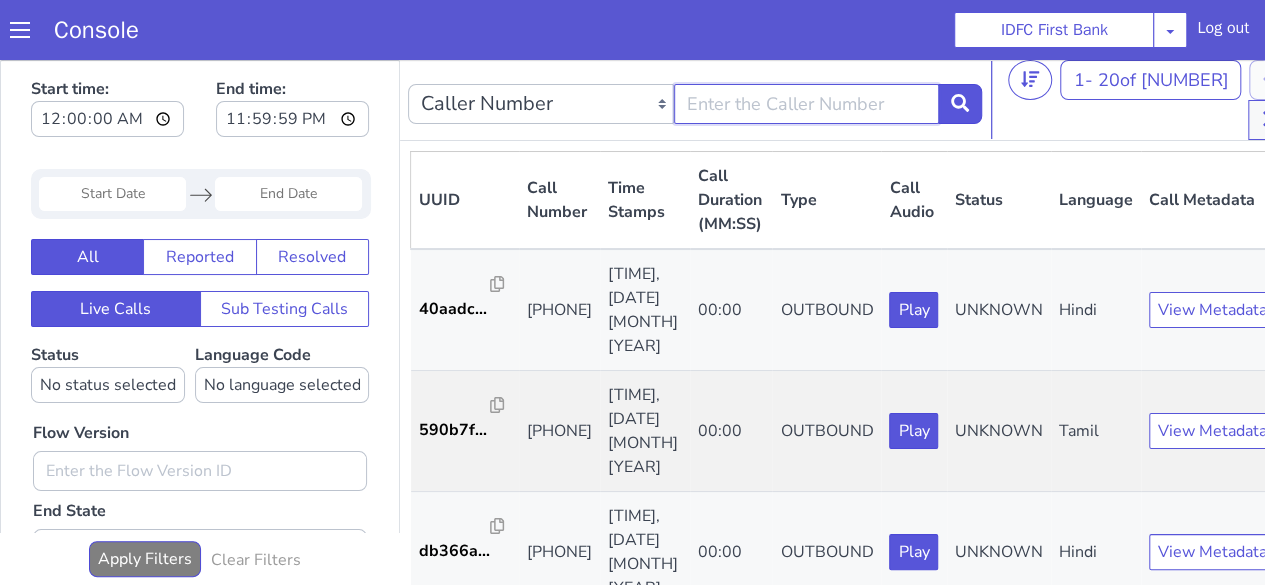 click at bounding box center [807, 104] 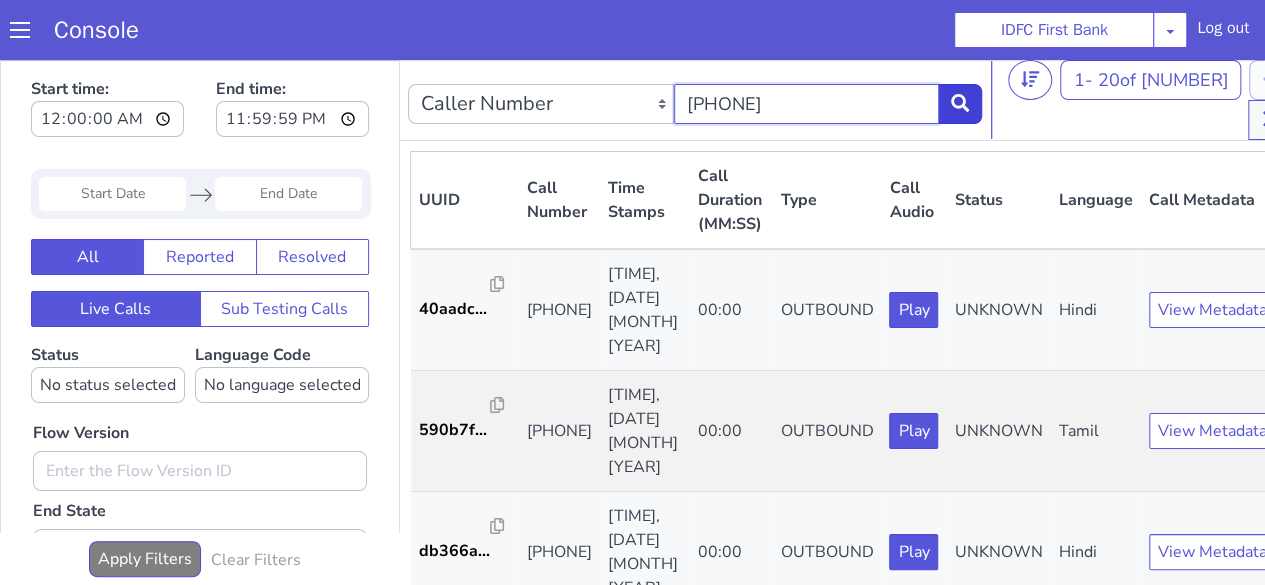 type on "[PHONE]" 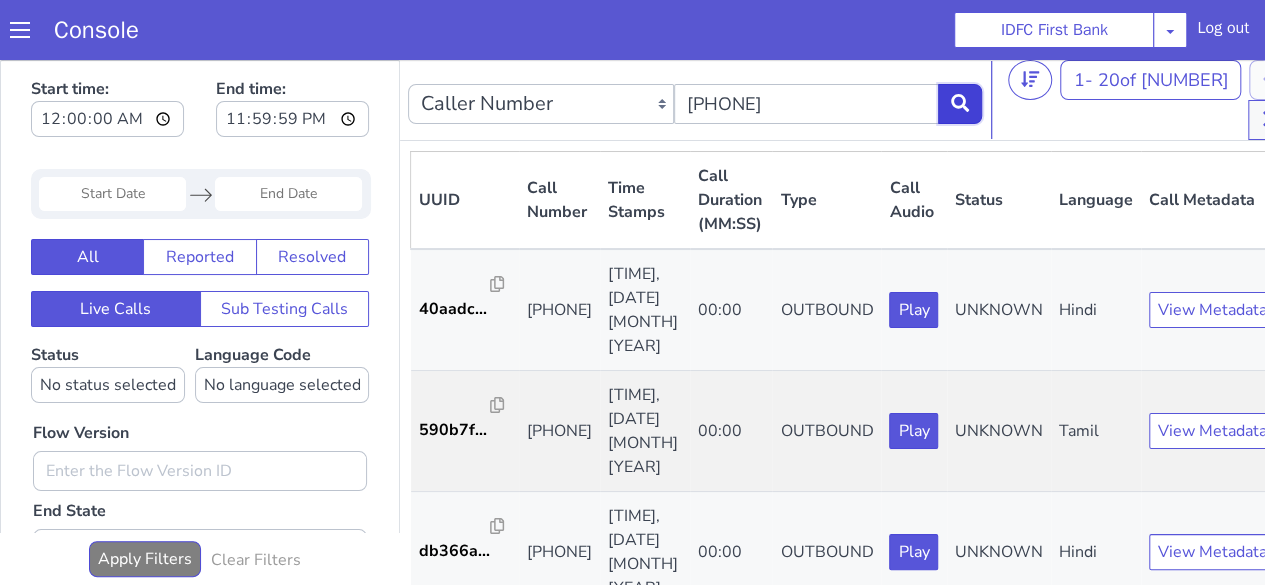click 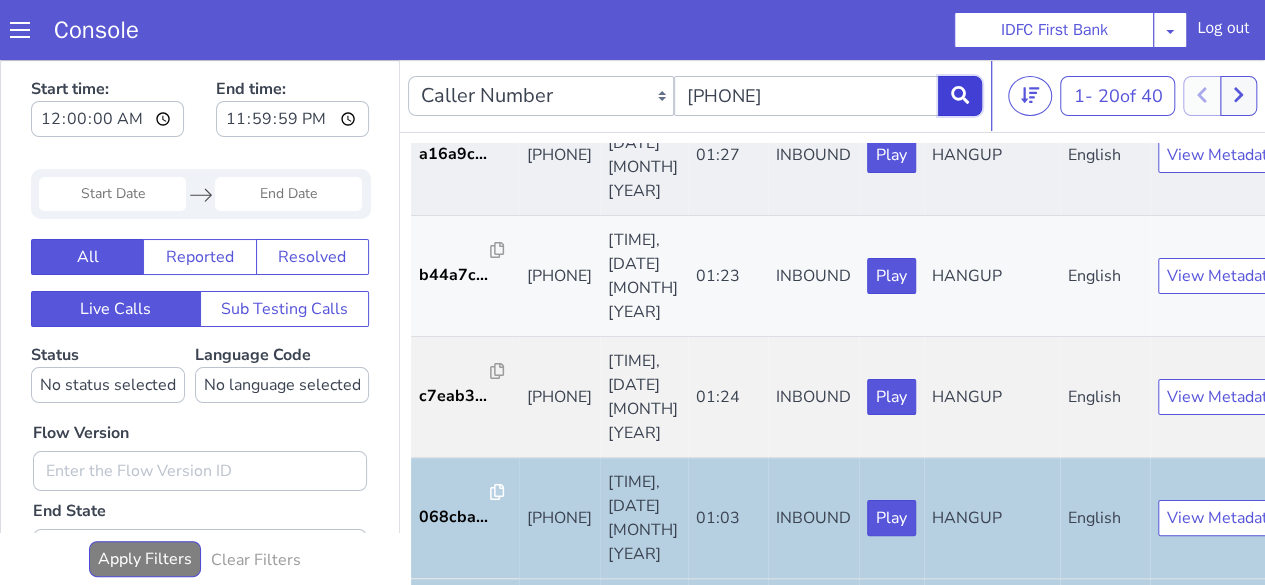 scroll, scrollTop: 285, scrollLeft: 0, axis: vertical 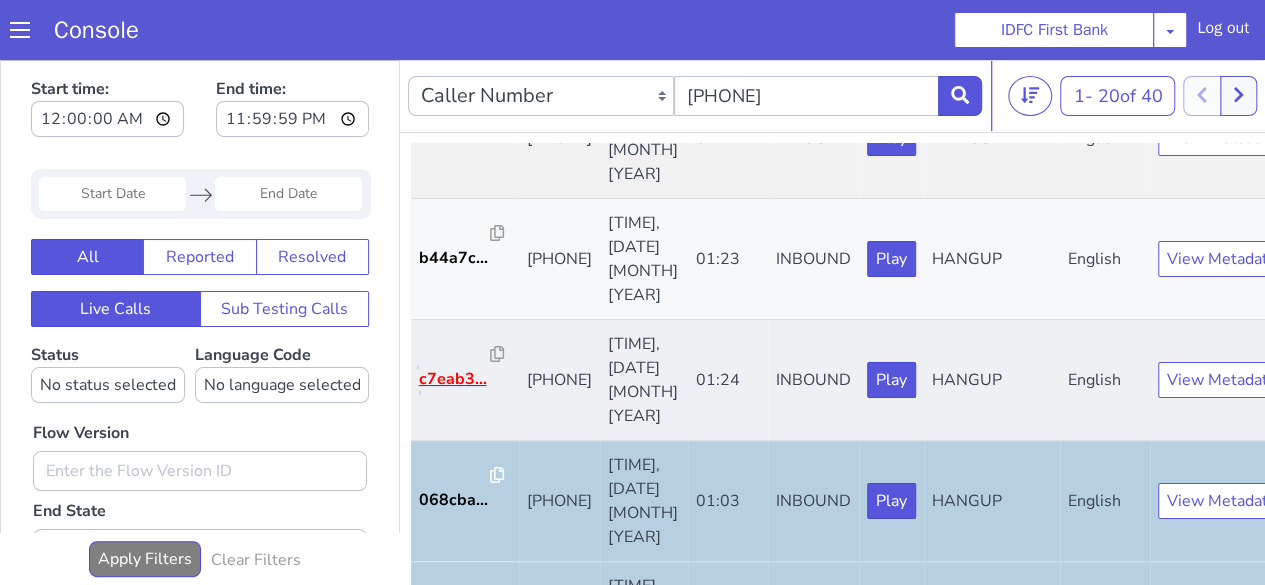 click on "c7eab3..." at bounding box center [455, 379] 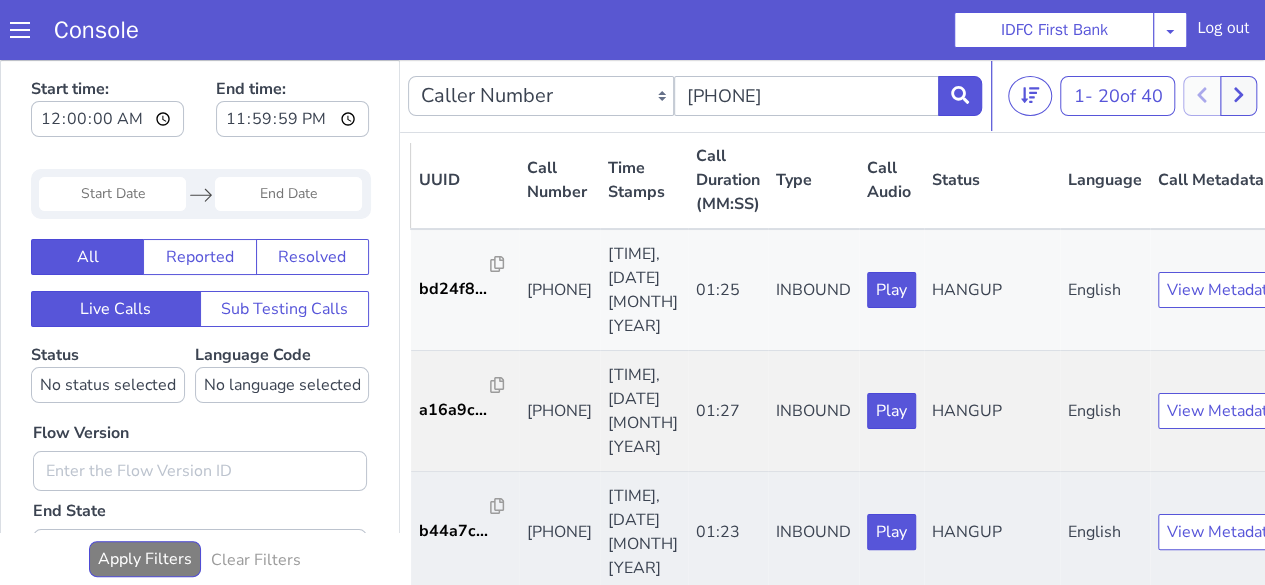 scroll, scrollTop: 11, scrollLeft: 0, axis: vertical 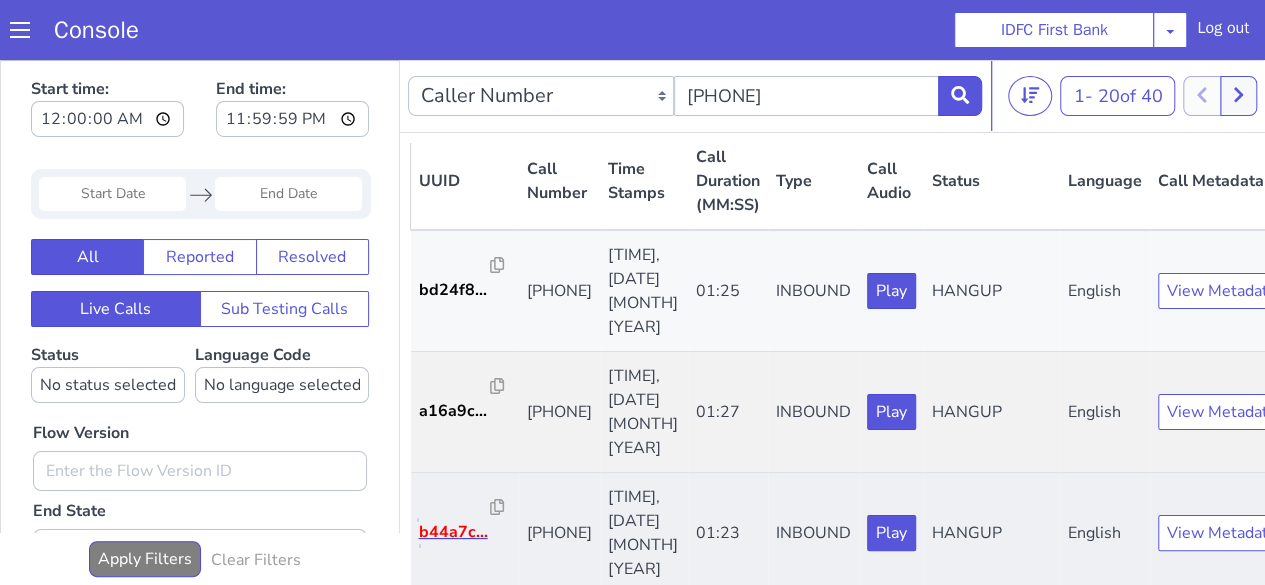 click on "b44a7c..." at bounding box center (455, 532) 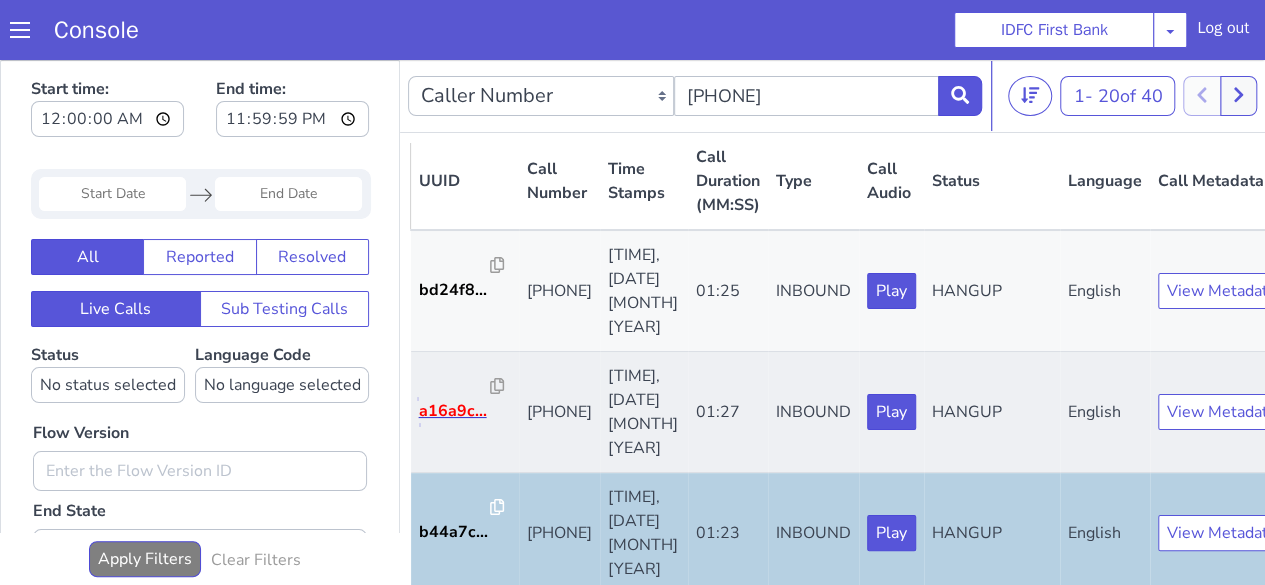 click on "a16a9c..." at bounding box center [455, 411] 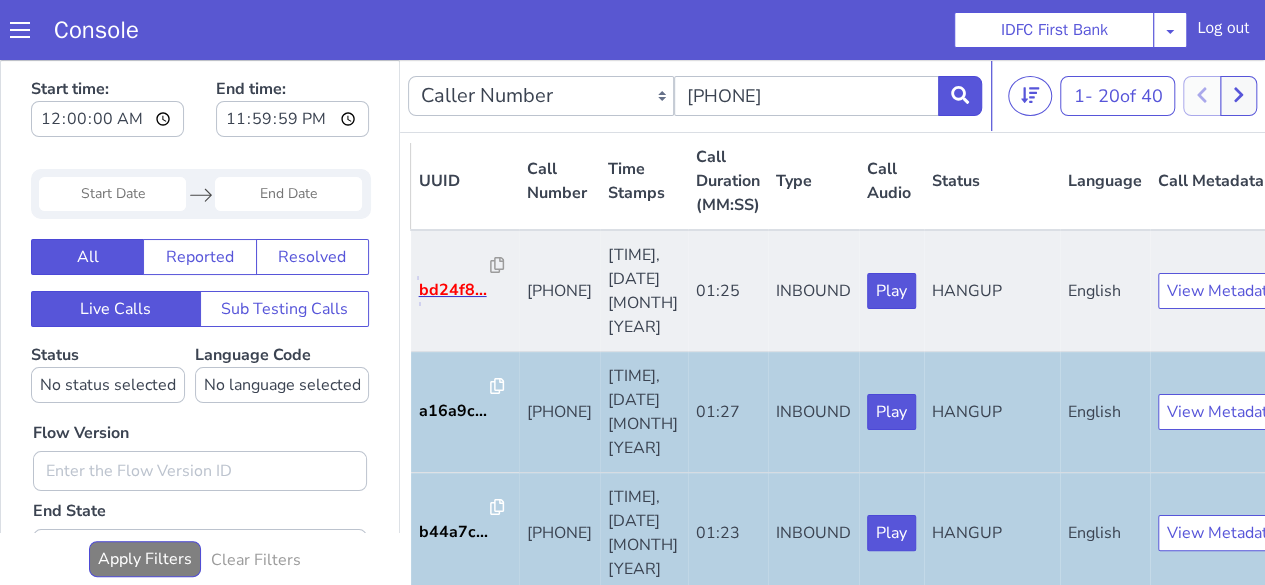 click on "bd24f8..." at bounding box center (455, 290) 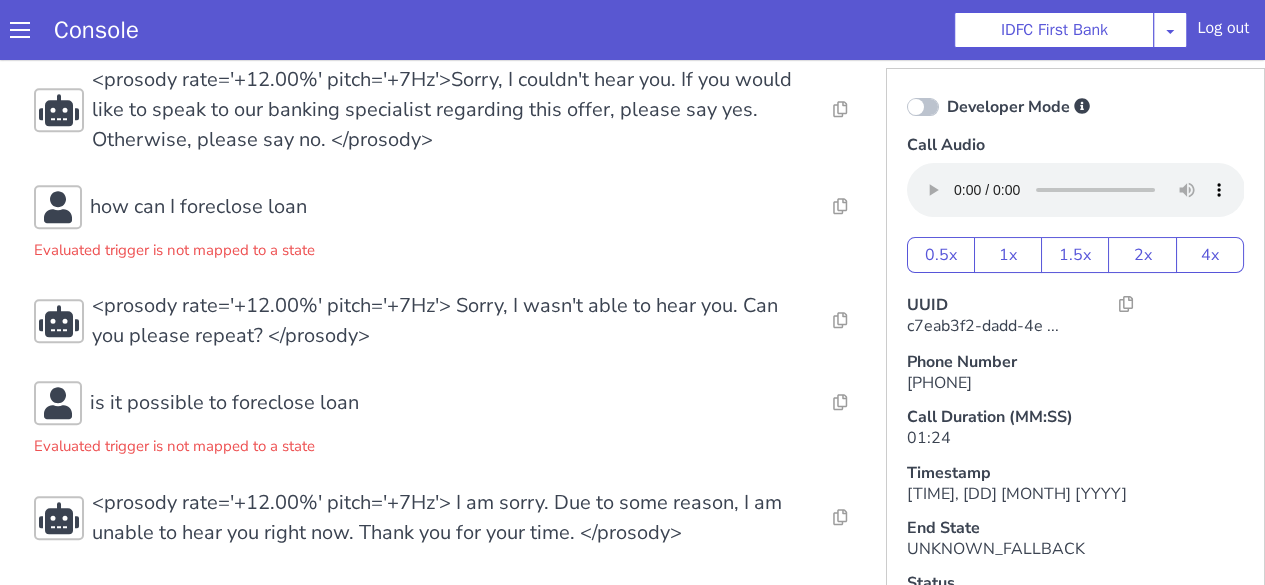 scroll, scrollTop: 5, scrollLeft: 0, axis: vertical 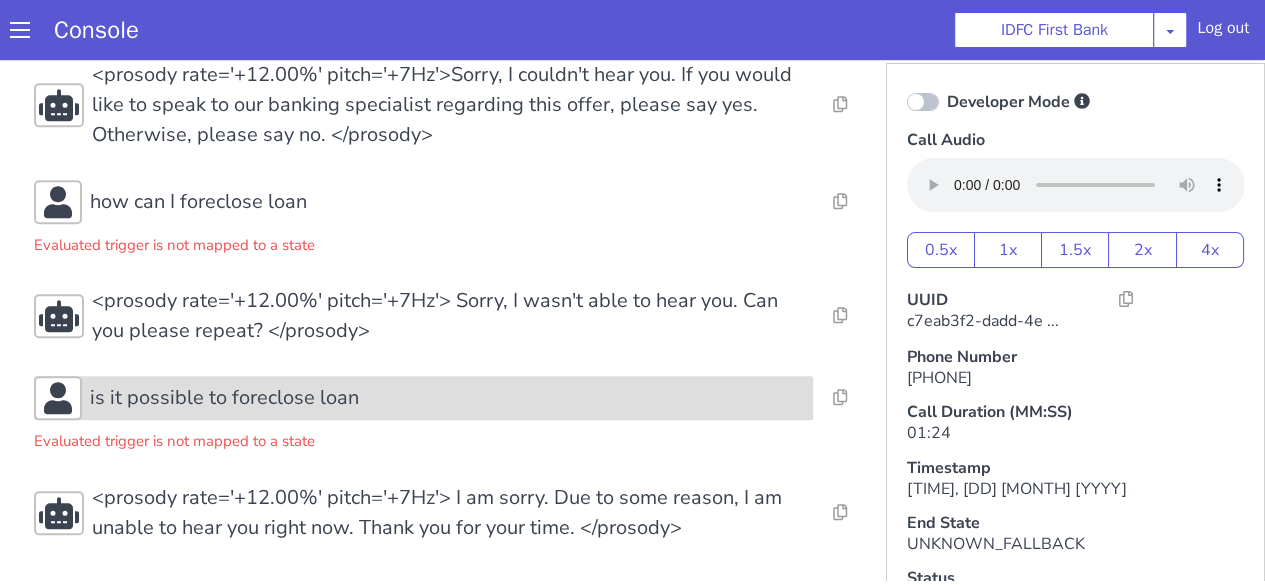 click on "is it possible to foreclose loan" at bounding box center [224, 398] 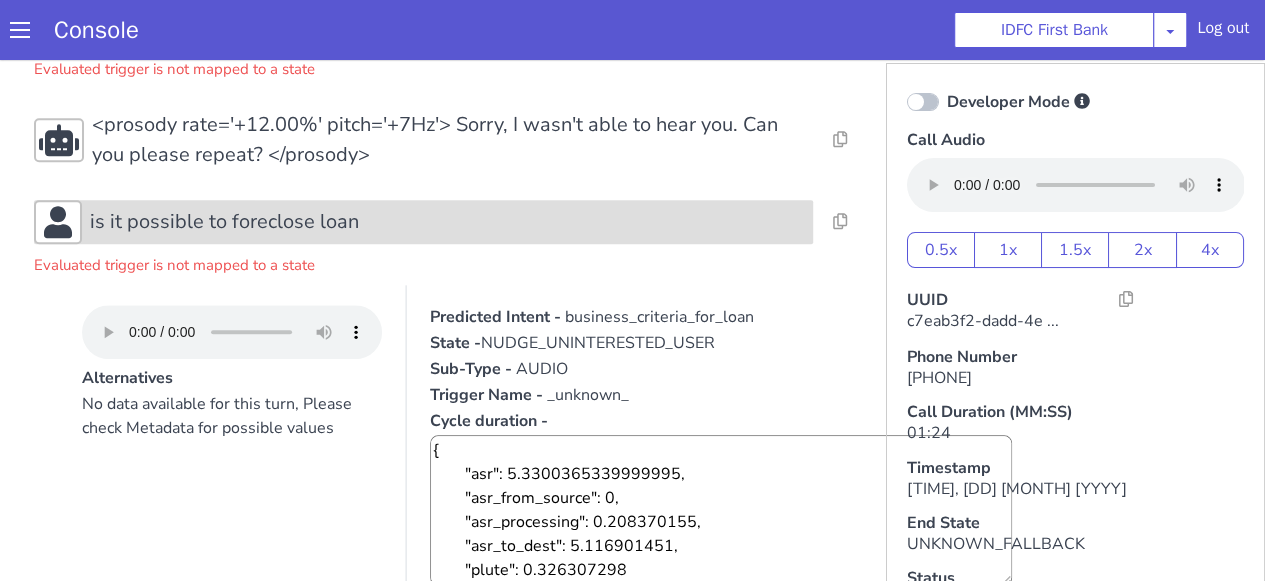 scroll, scrollTop: 966, scrollLeft: 0, axis: vertical 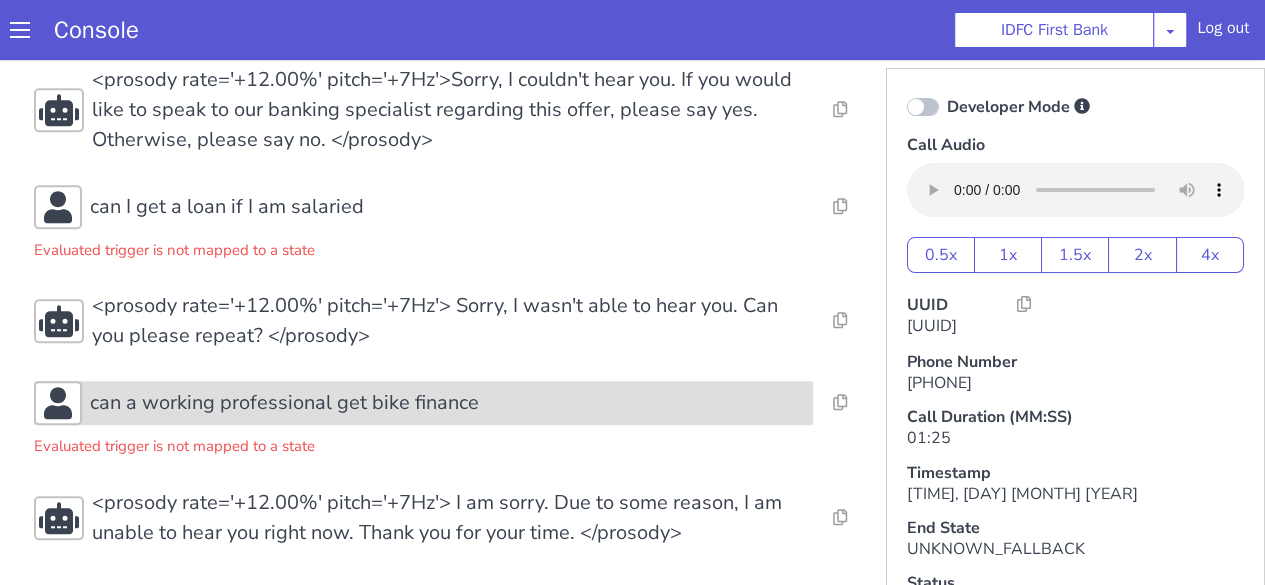 click on "can a working professional get bike finance" at bounding box center [284, 403] 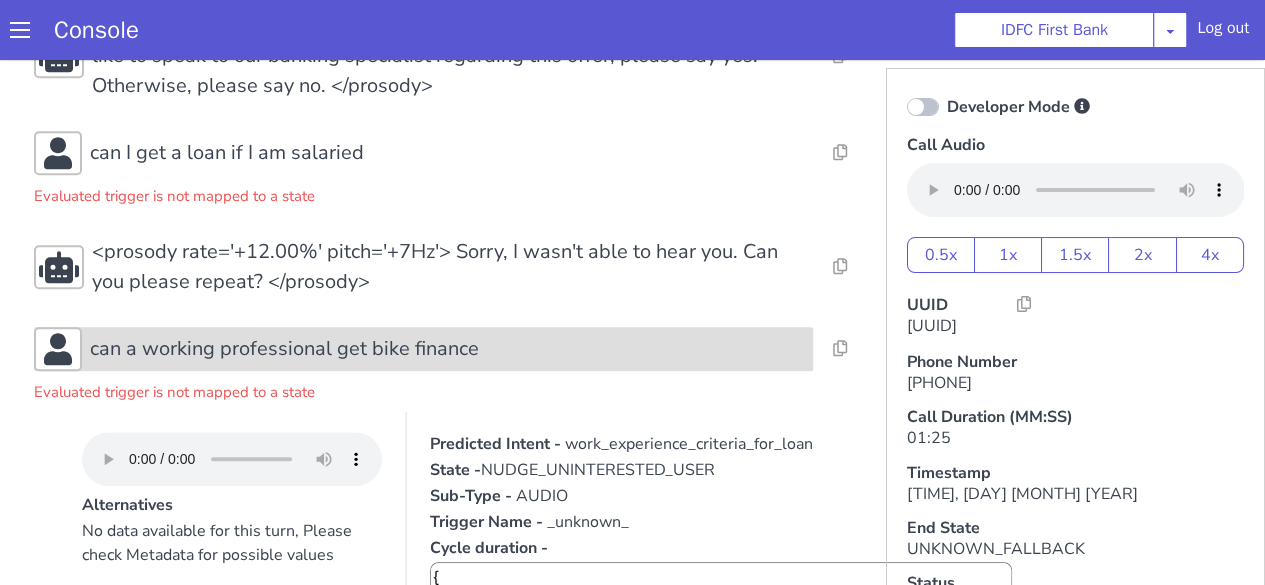 scroll, scrollTop: 842, scrollLeft: 0, axis: vertical 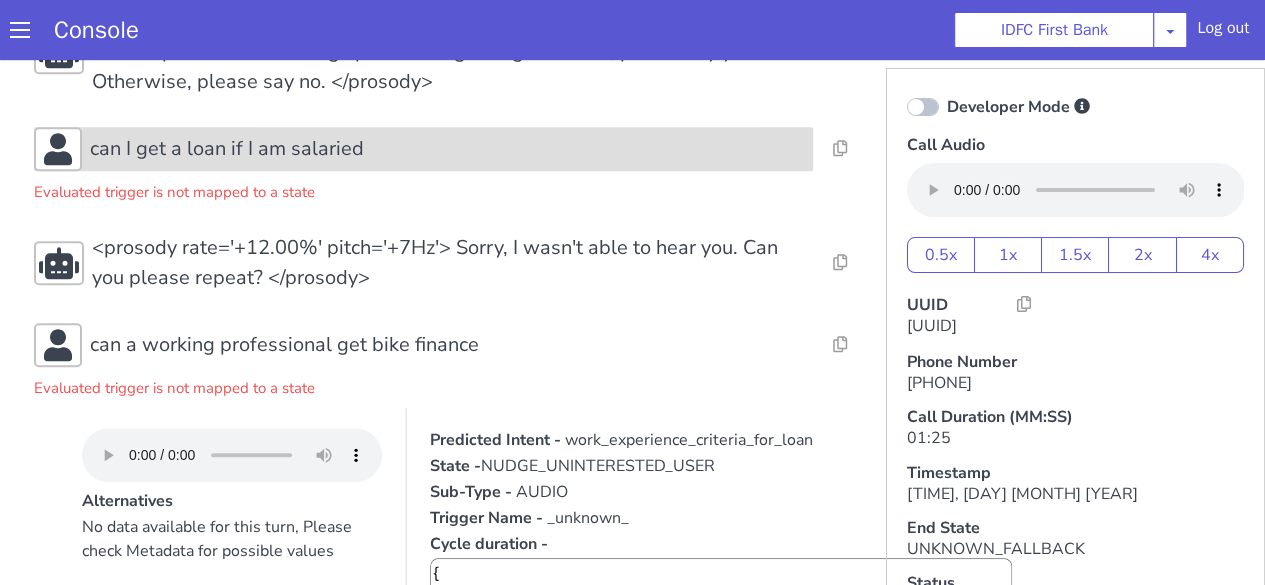 click on "can I get a loan if I am salaried" at bounding box center [227, 149] 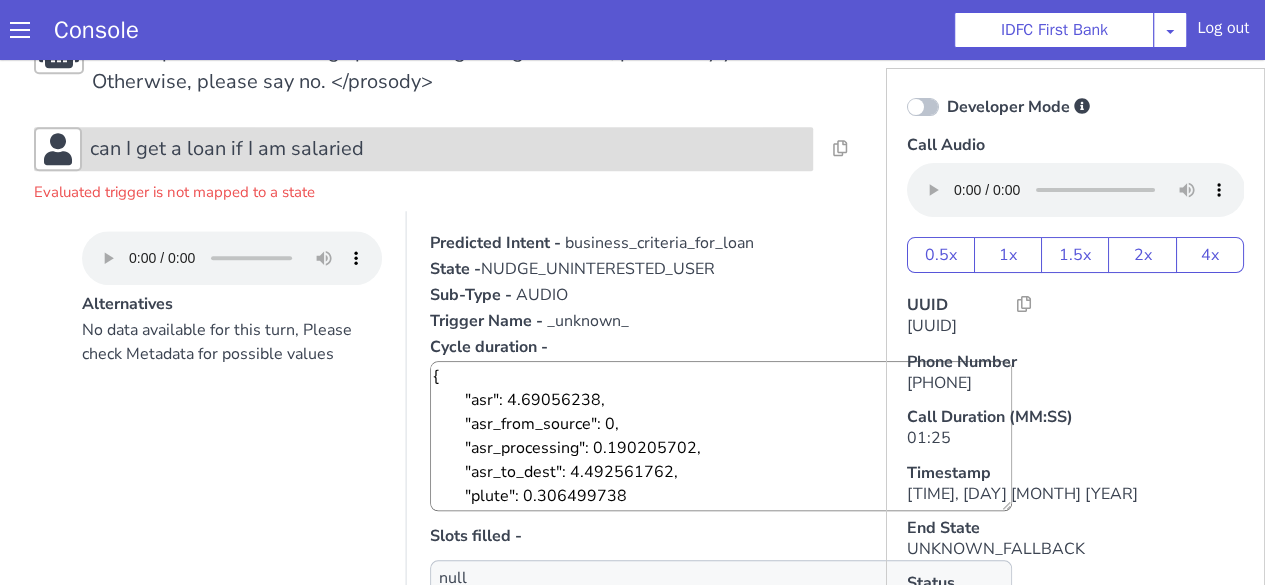 click on "can I get a loan if I am salaried" at bounding box center (227, 149) 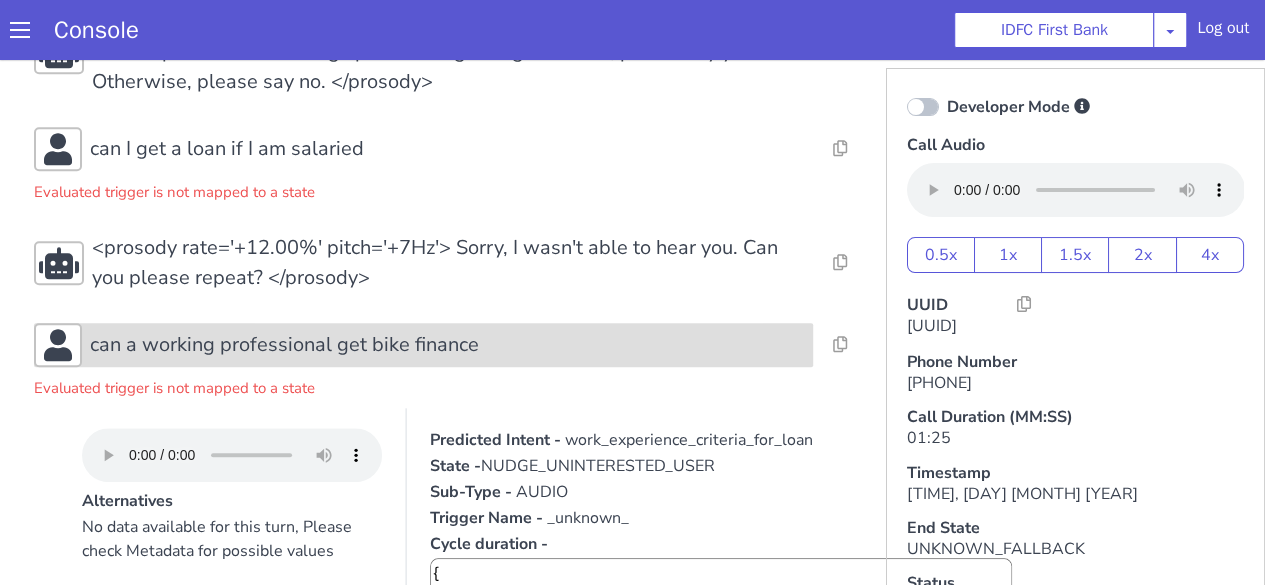 click on "can a working professional get bike finance" at bounding box center [284, 345] 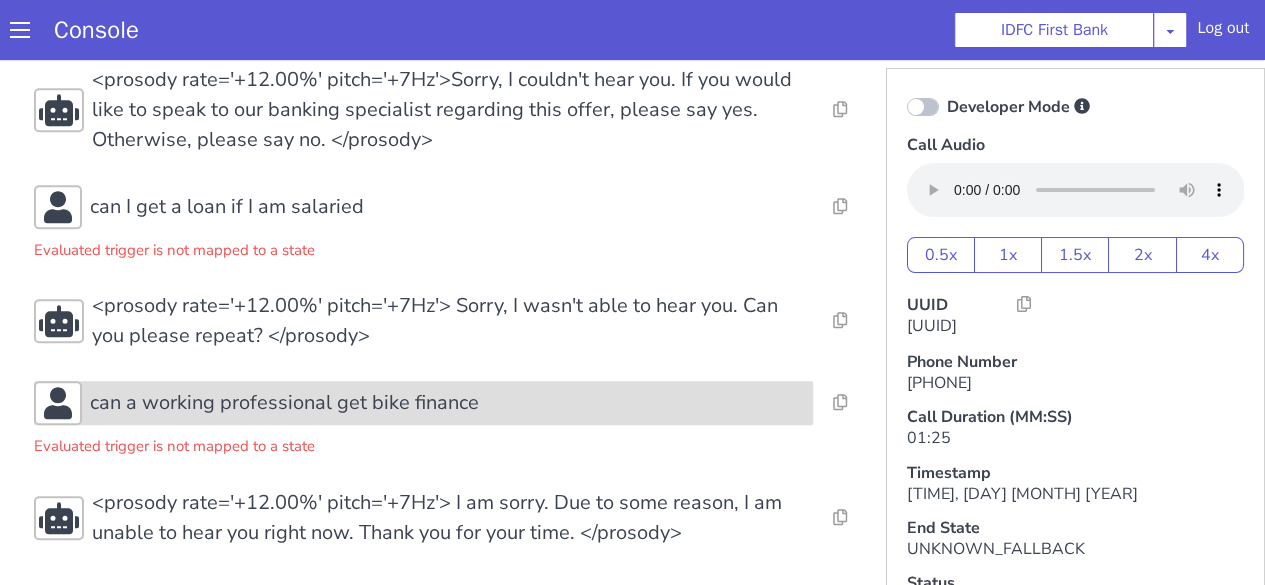 scroll, scrollTop: 5, scrollLeft: 0, axis: vertical 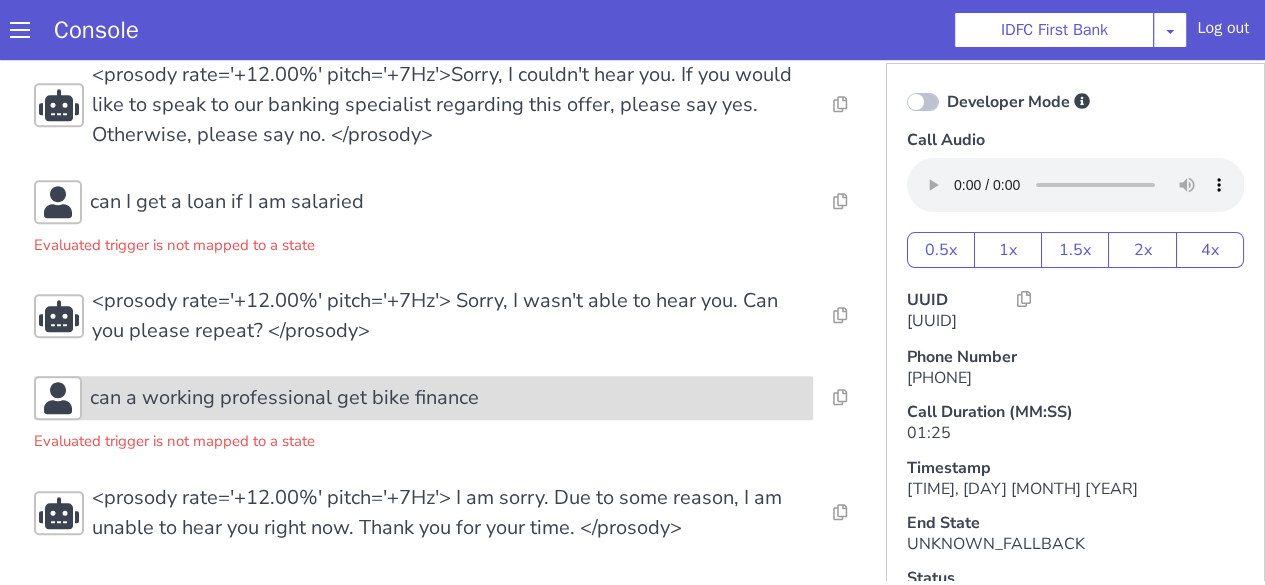 click on "can a working professional get bike finance" at bounding box center [284, 398] 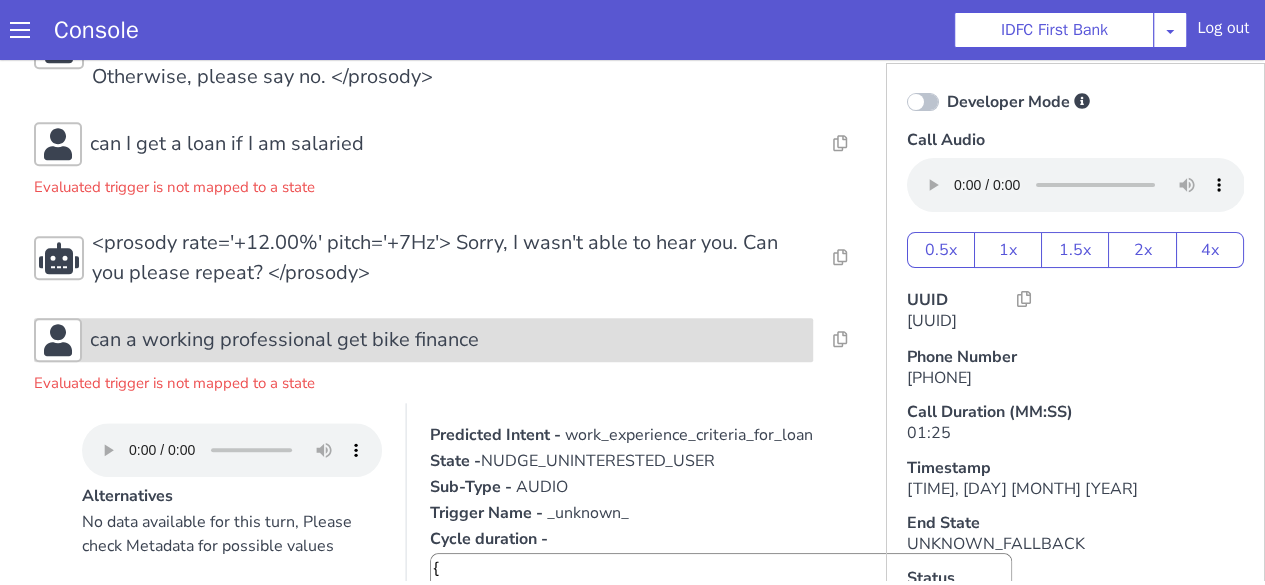 click on "can a working professional get bike finance" at bounding box center (284, 340) 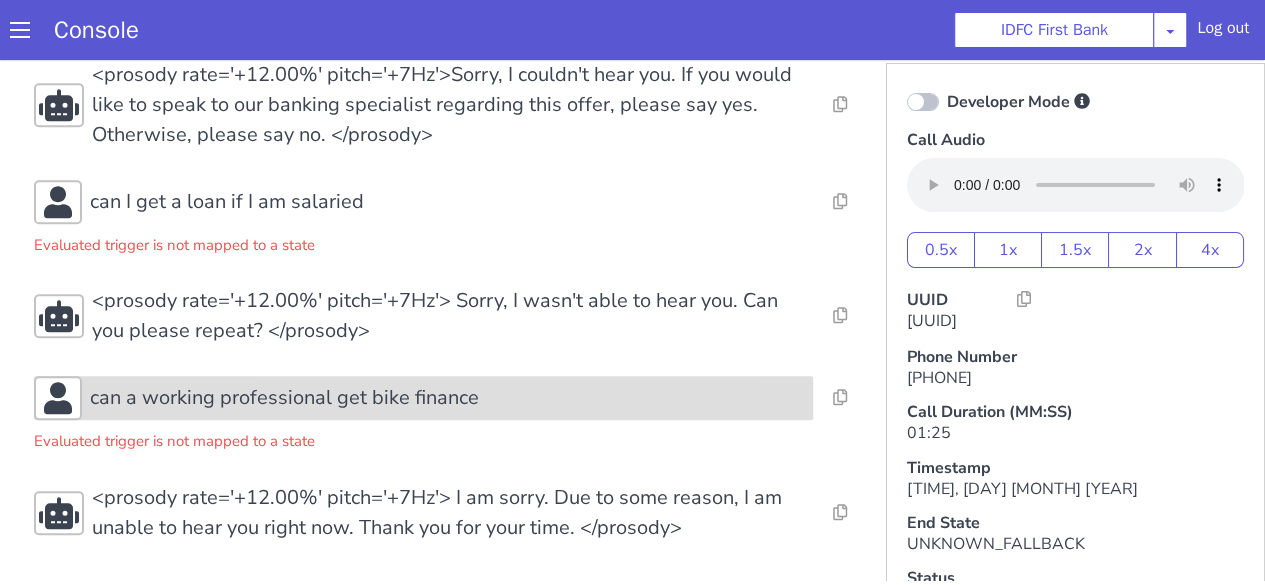 click on "can a working professional get bike finance" at bounding box center [284, 398] 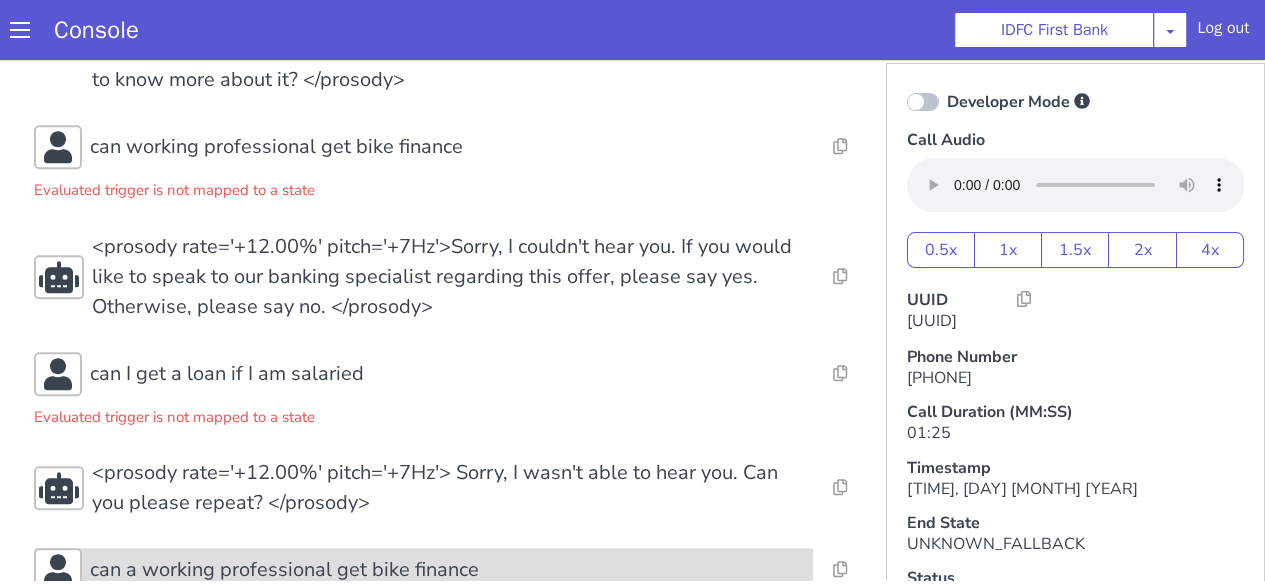 scroll, scrollTop: 608, scrollLeft: 0, axis: vertical 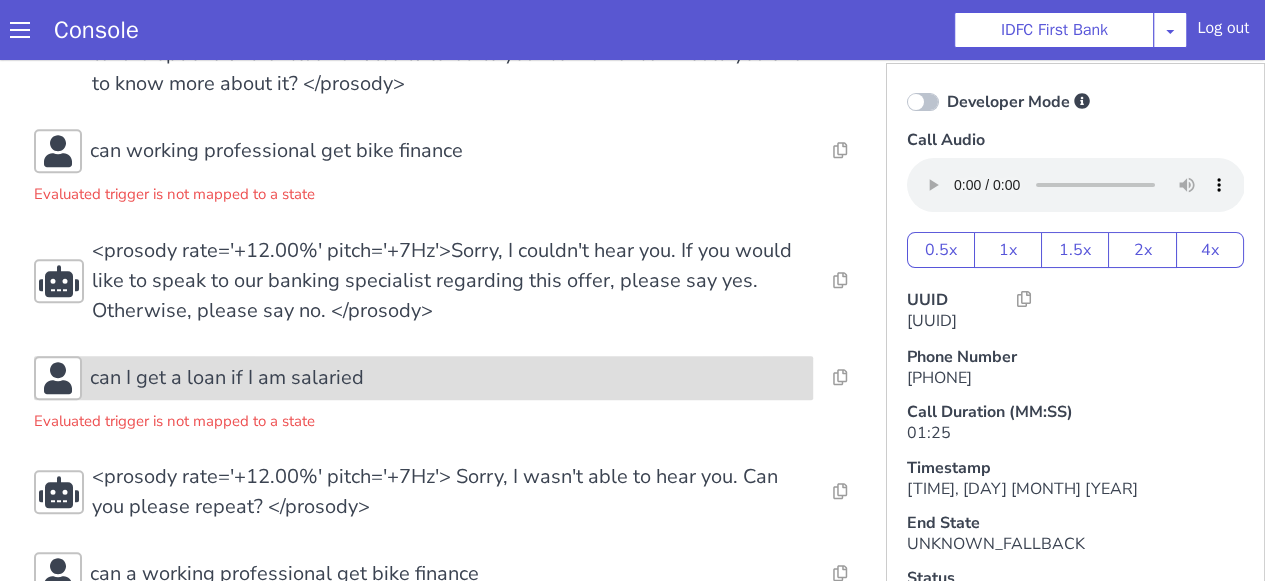 click on "can I get a loan if I am salaried" at bounding box center [227, 378] 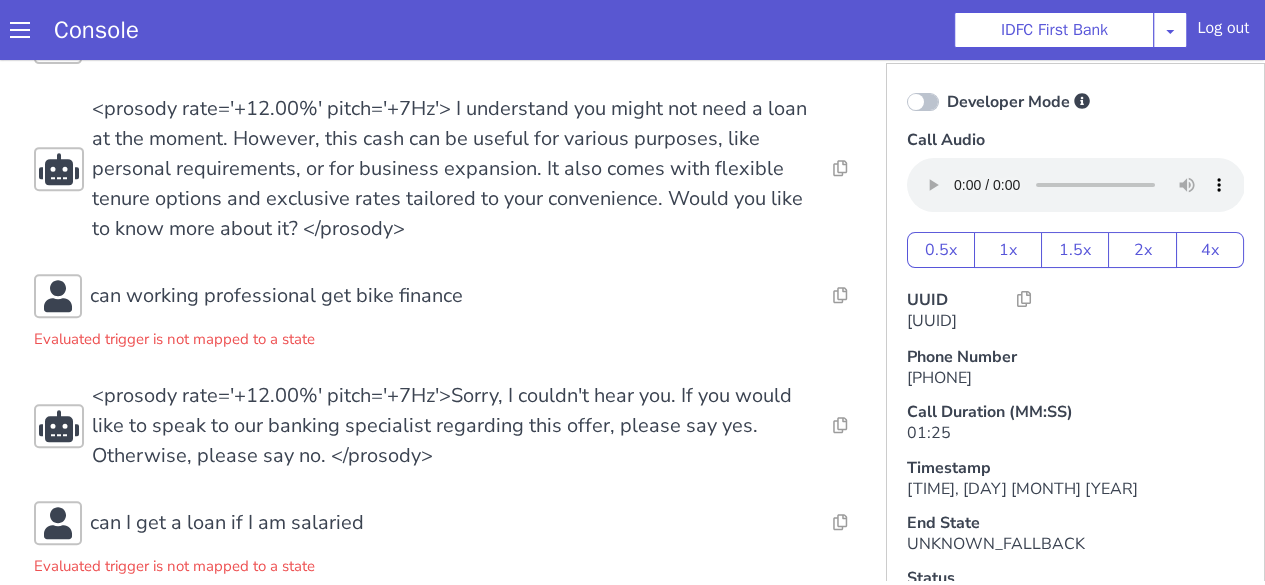 scroll, scrollTop: 462, scrollLeft: 0, axis: vertical 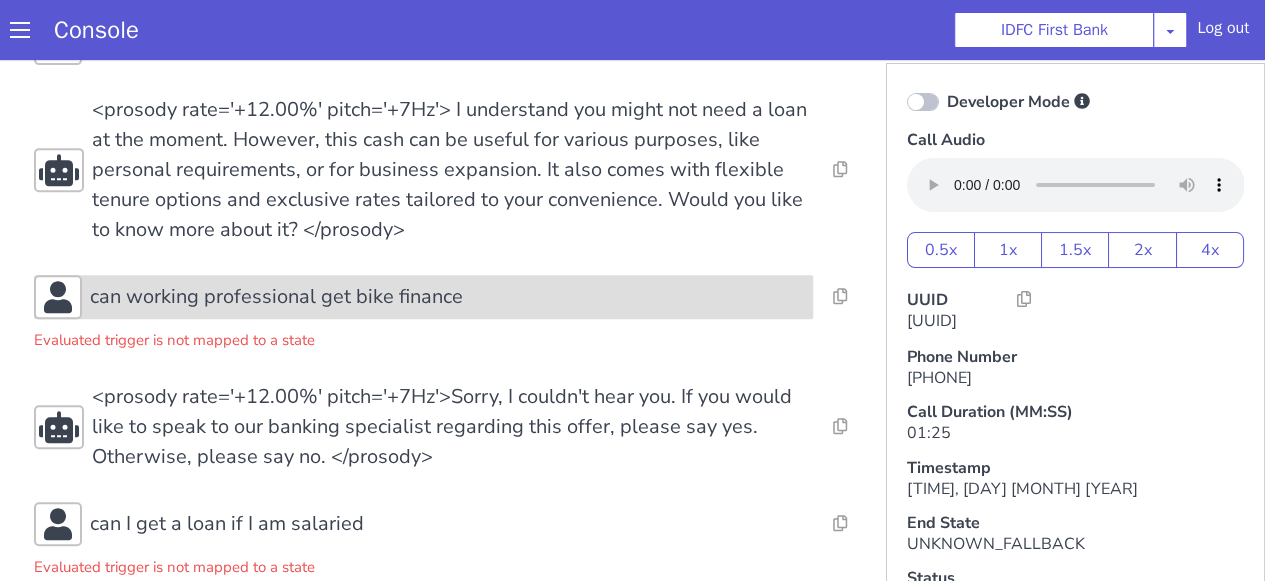 click on "can working professional get bike finance" at bounding box center (276, 297) 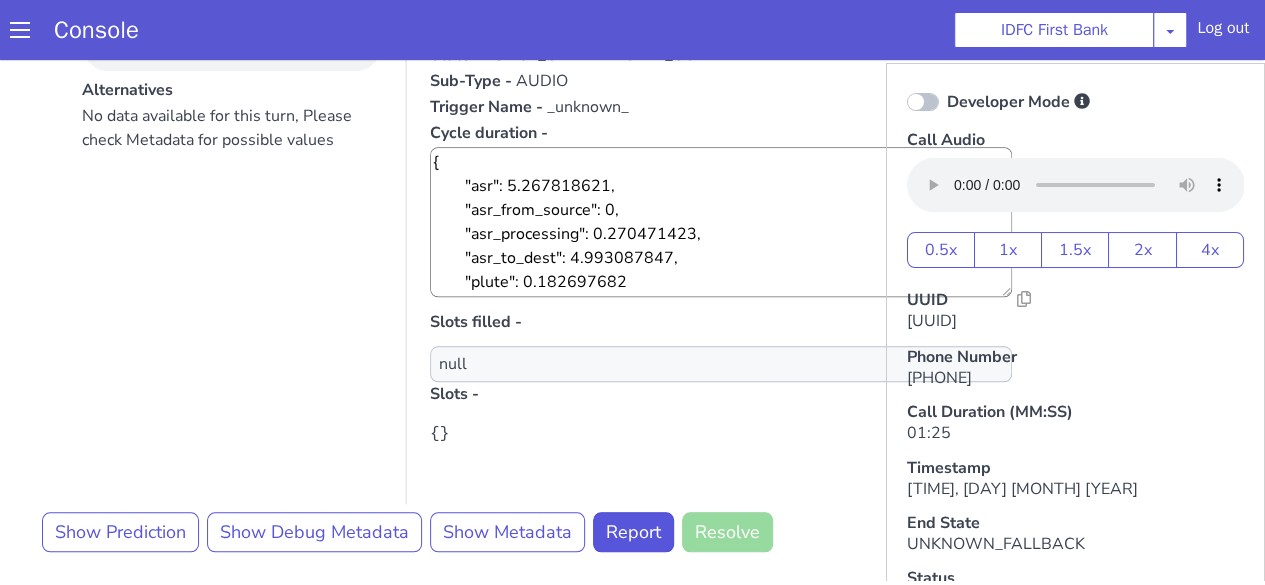 scroll, scrollTop: 828, scrollLeft: 0, axis: vertical 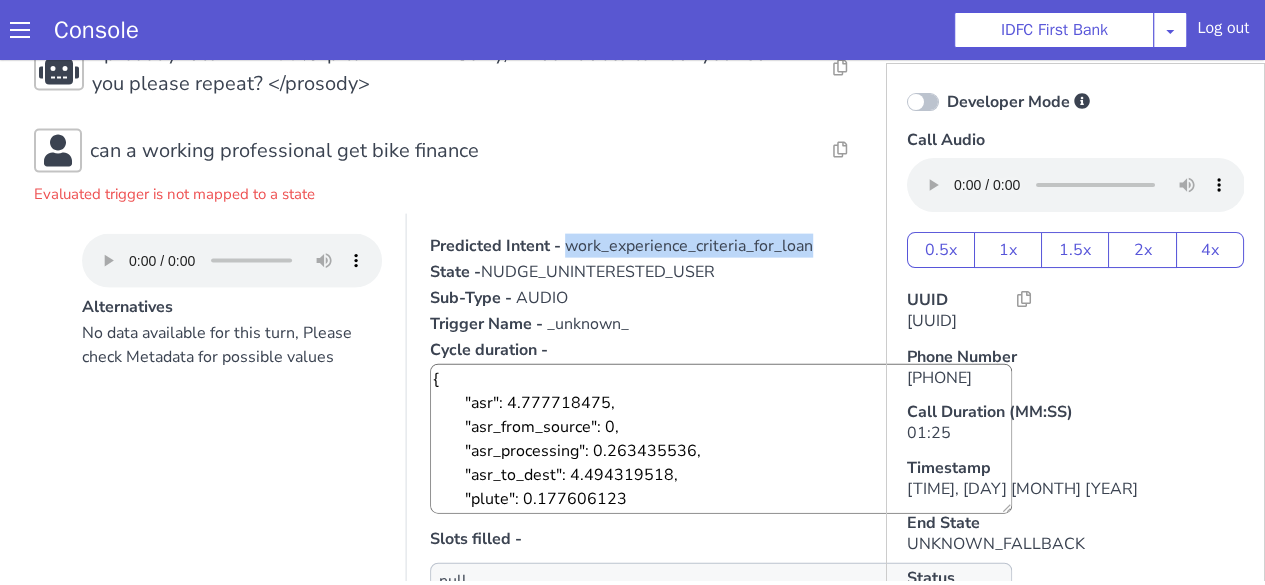 drag, startPoint x: 568, startPoint y: 243, endPoint x: 806, endPoint y: 222, distance: 238.92467 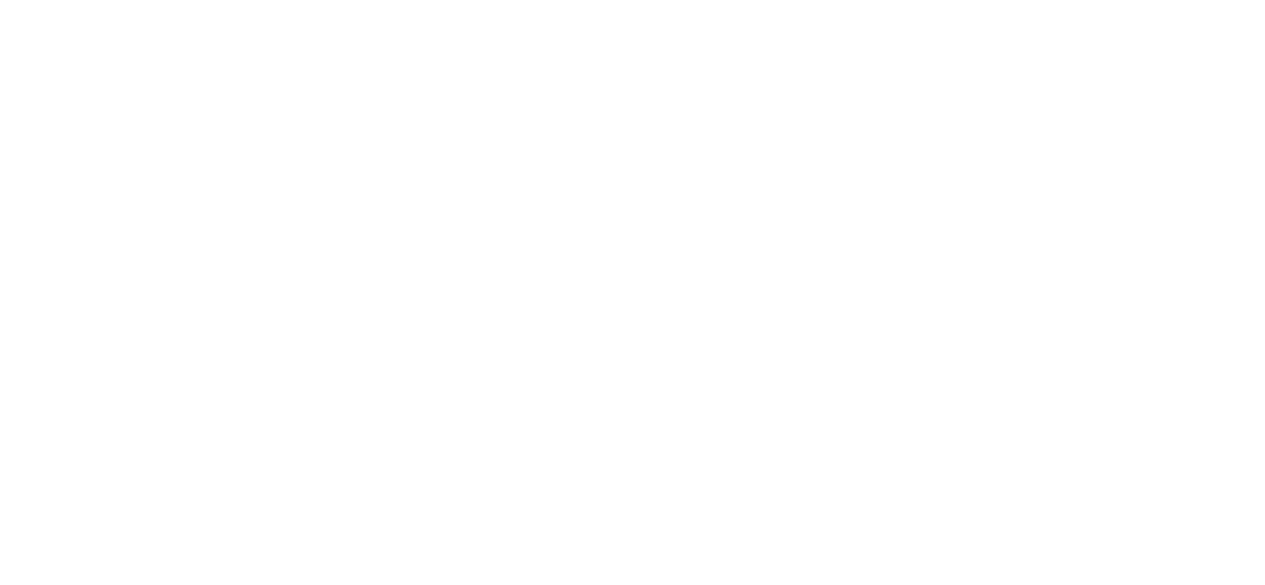 scroll, scrollTop: 0, scrollLeft: 0, axis: both 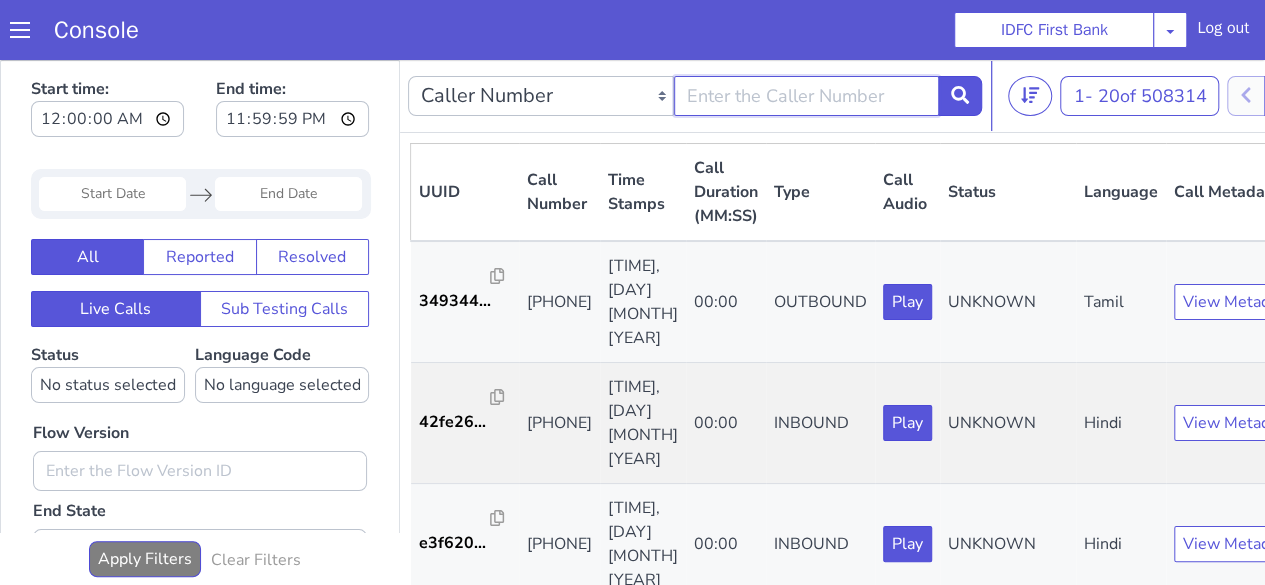 click at bounding box center (2109, 402) 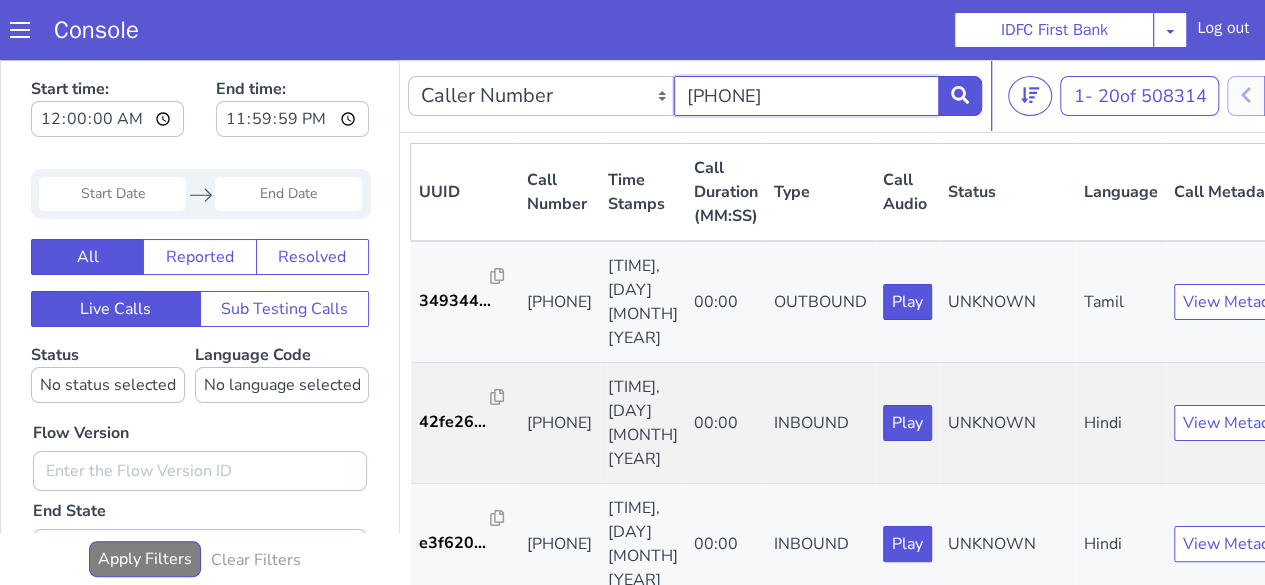 type on "[PHONE]" 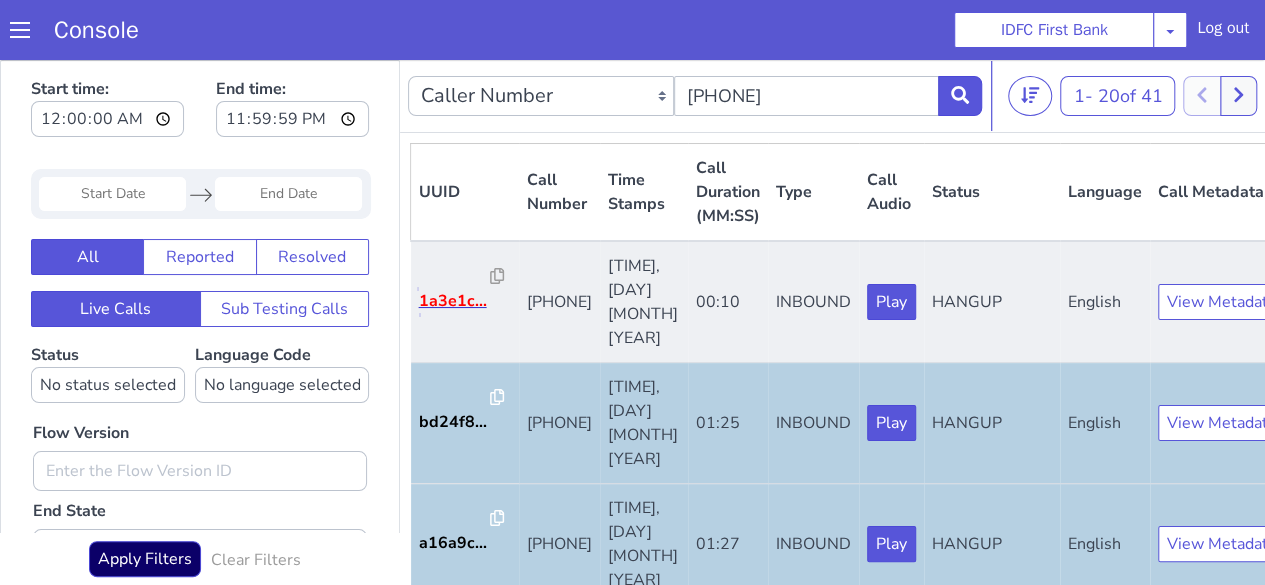 click on "1a3e1c..." at bounding box center [1026, -137] 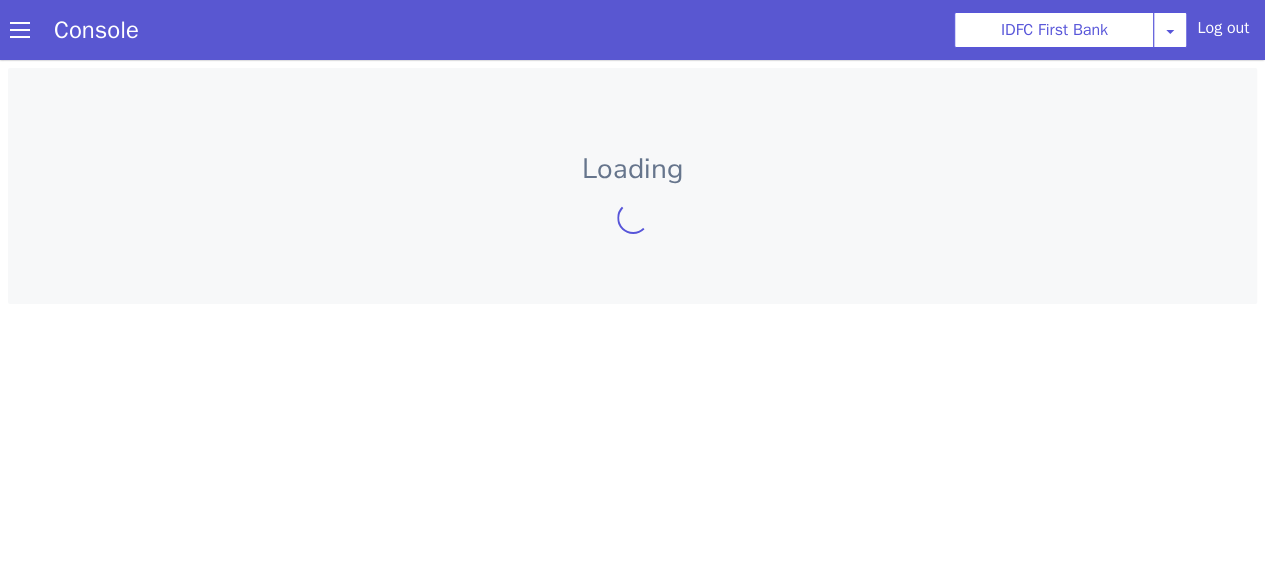 scroll, scrollTop: 0, scrollLeft: 0, axis: both 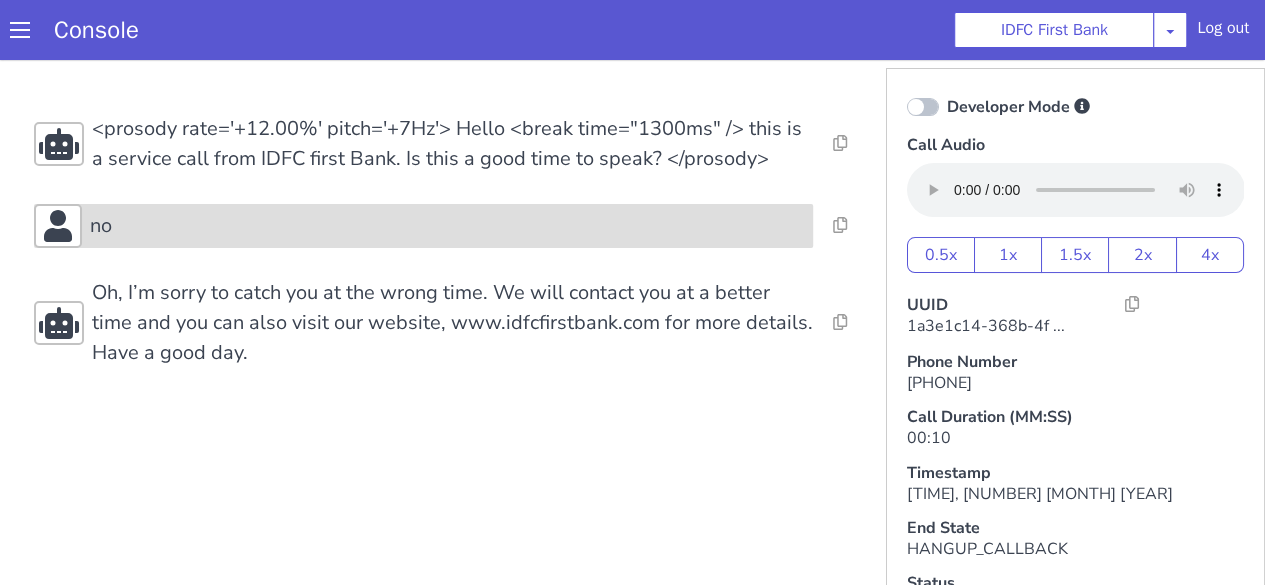 click on "no" at bounding box center (448, 226) 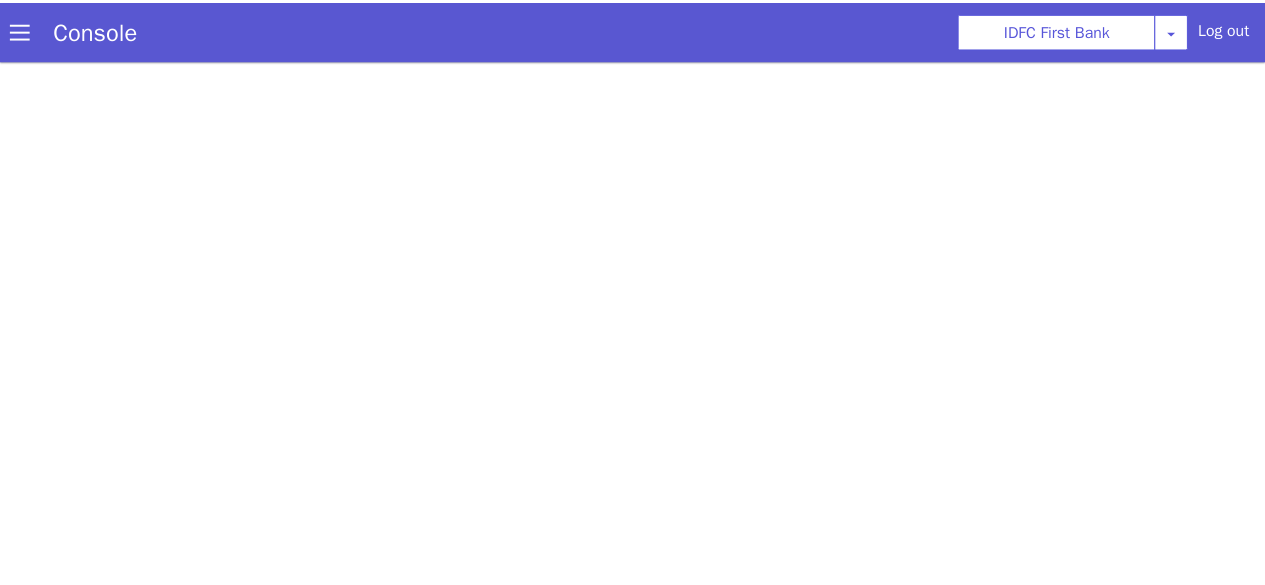scroll, scrollTop: 0, scrollLeft: 0, axis: both 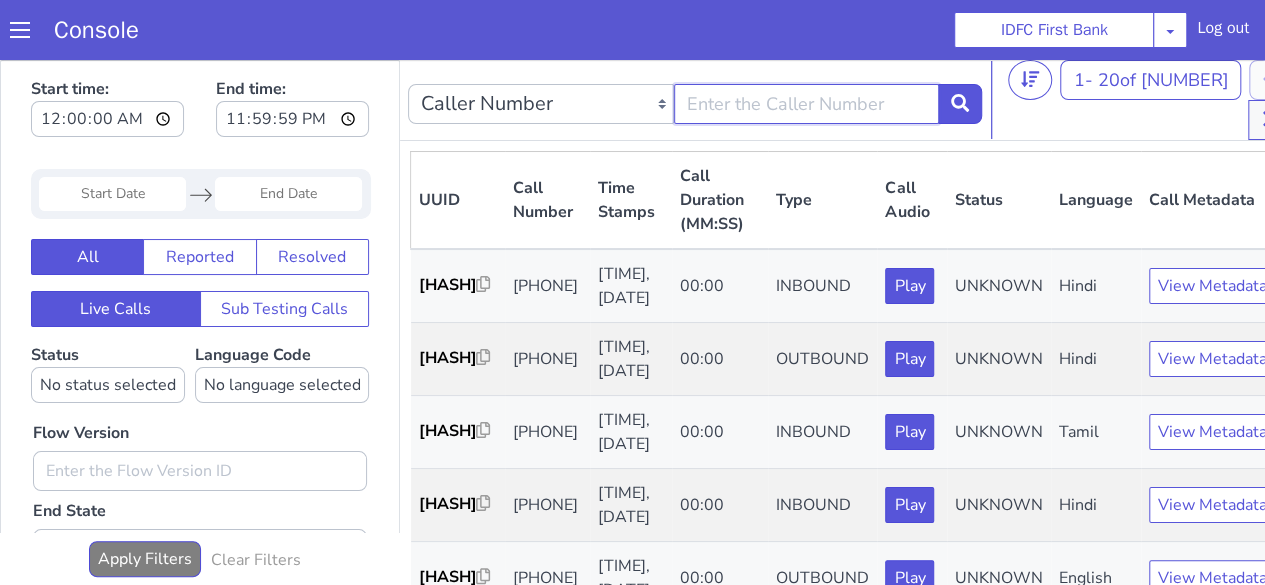 click at bounding box center (807, 104) 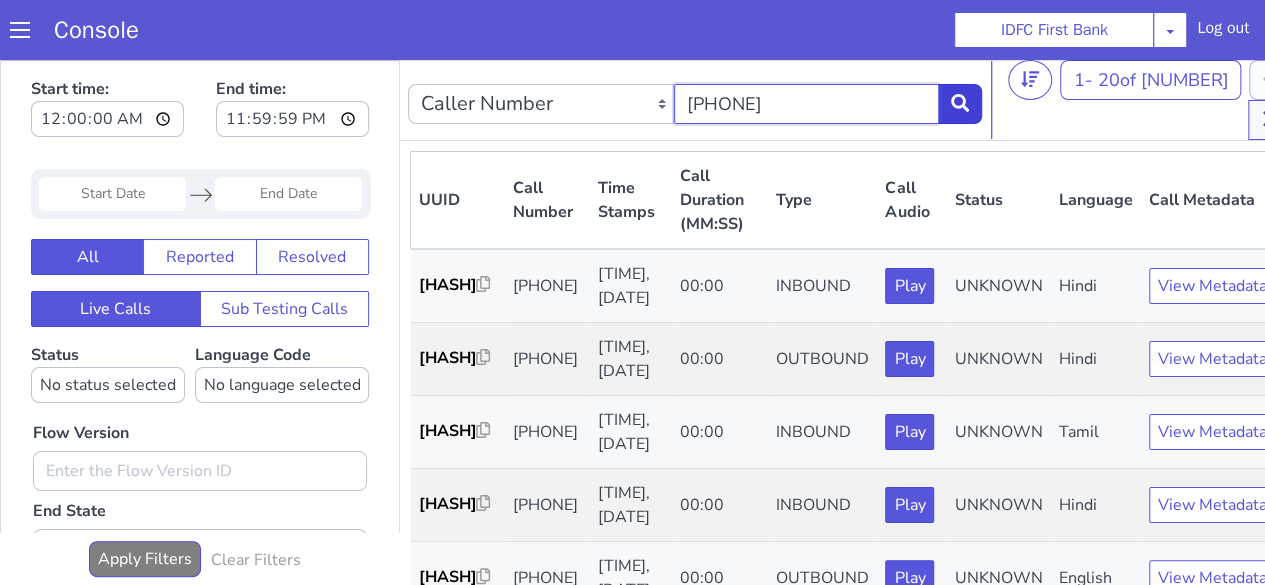 type on "[PHONE]" 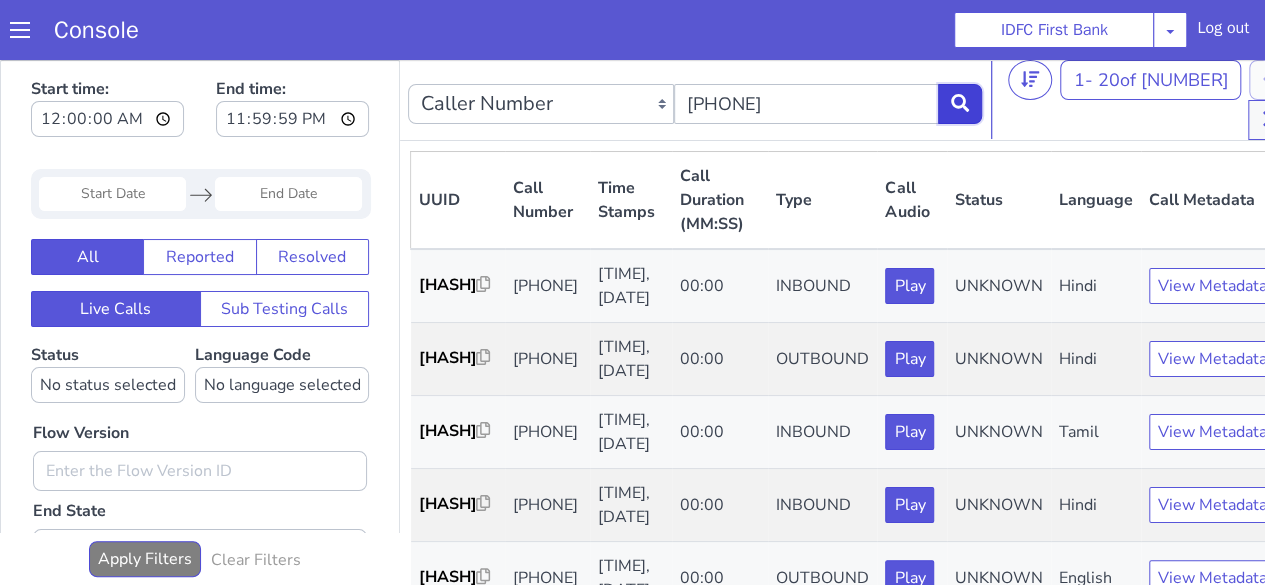 click 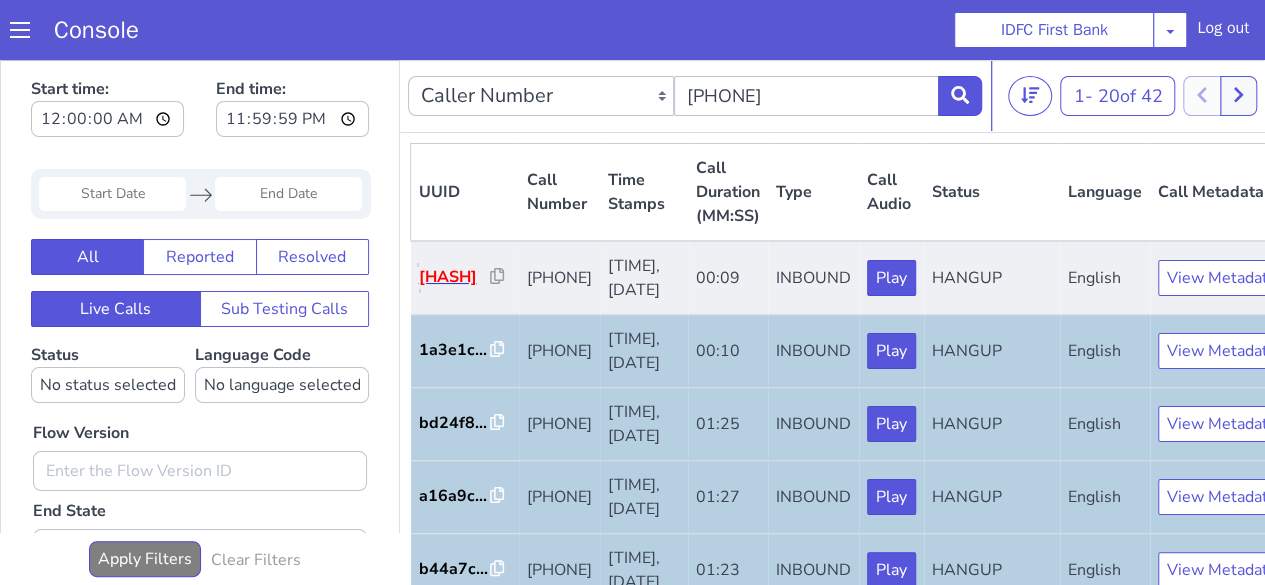 click on "[HASH]" at bounding box center [455, 277] 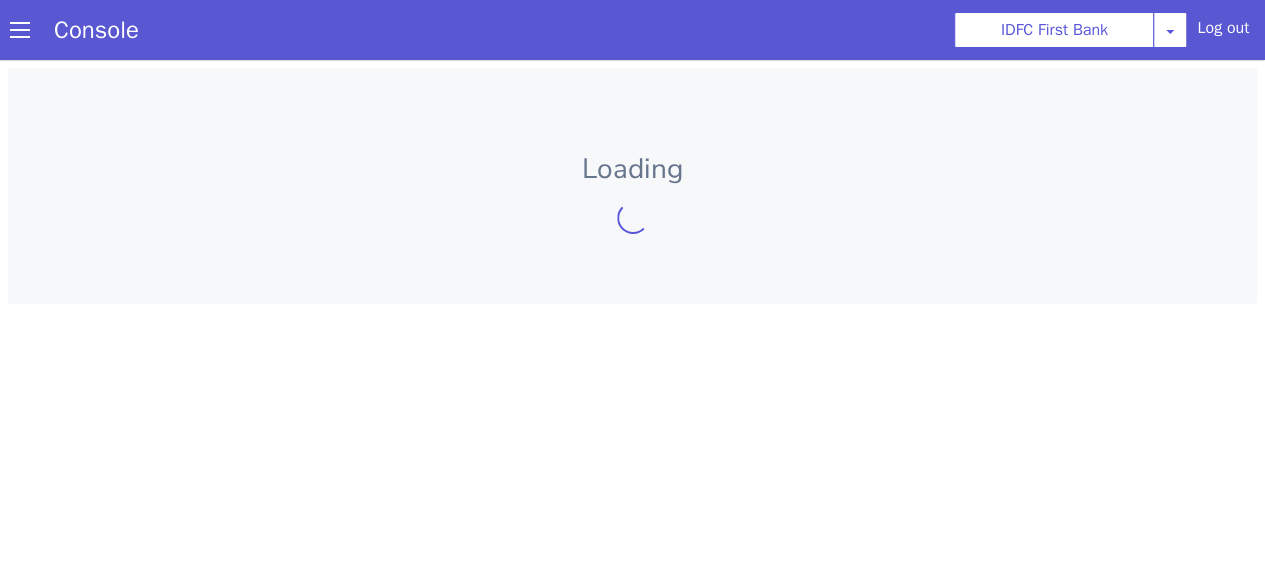 scroll, scrollTop: 0, scrollLeft: 0, axis: both 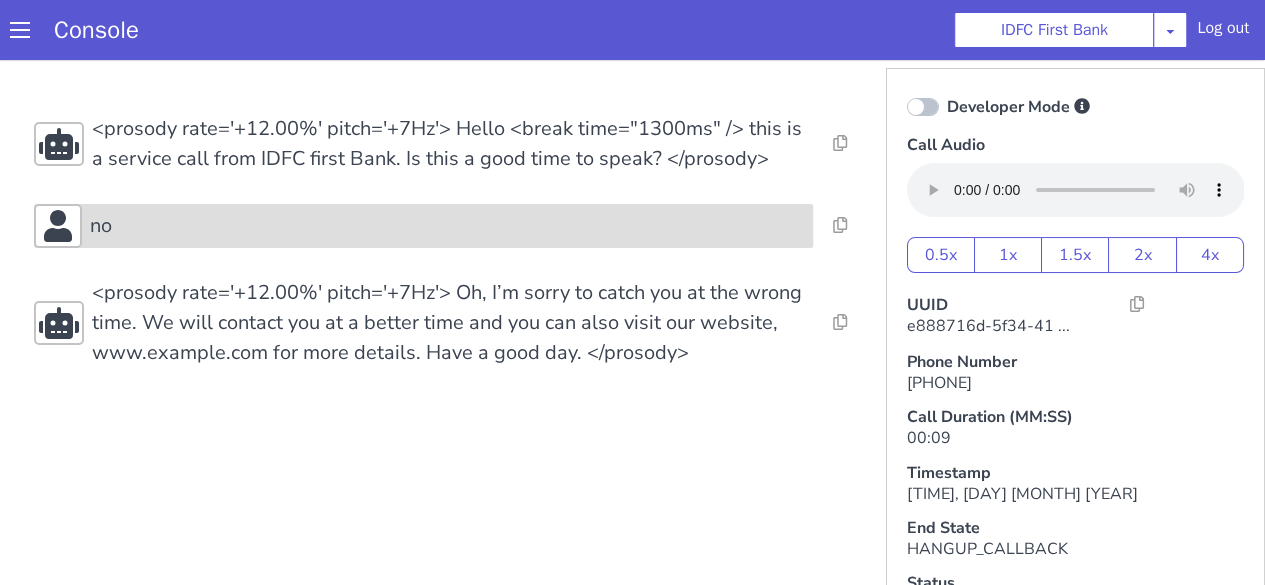 click on "no" at bounding box center (448, 226) 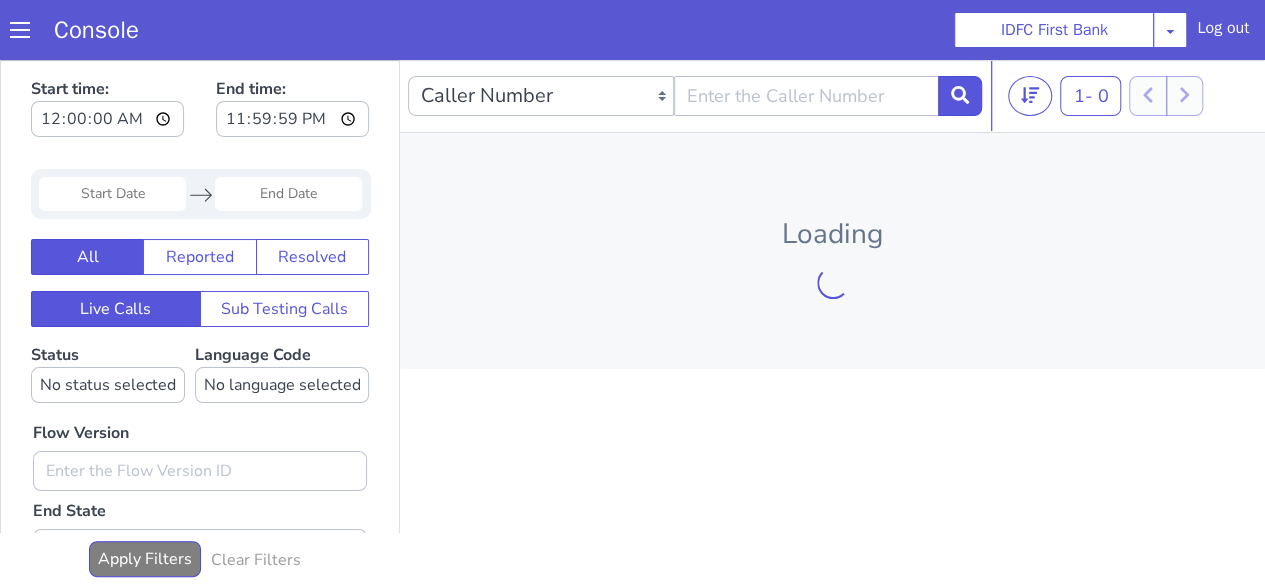 scroll, scrollTop: 0, scrollLeft: 0, axis: both 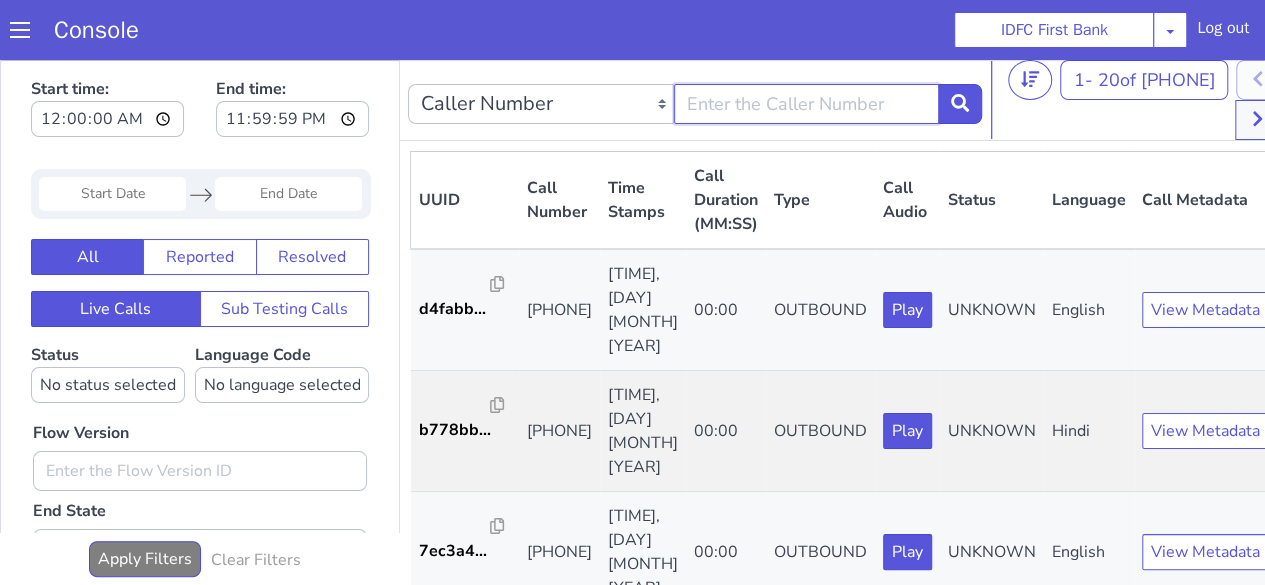 click at bounding box center [807, 104] 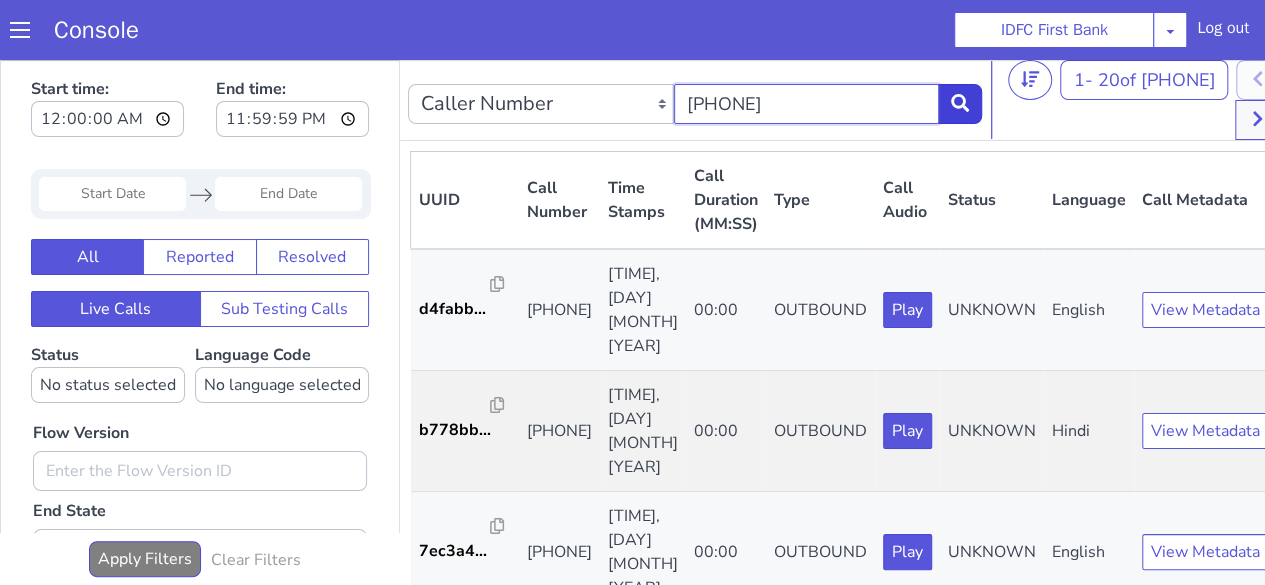 type on "[PHONE]" 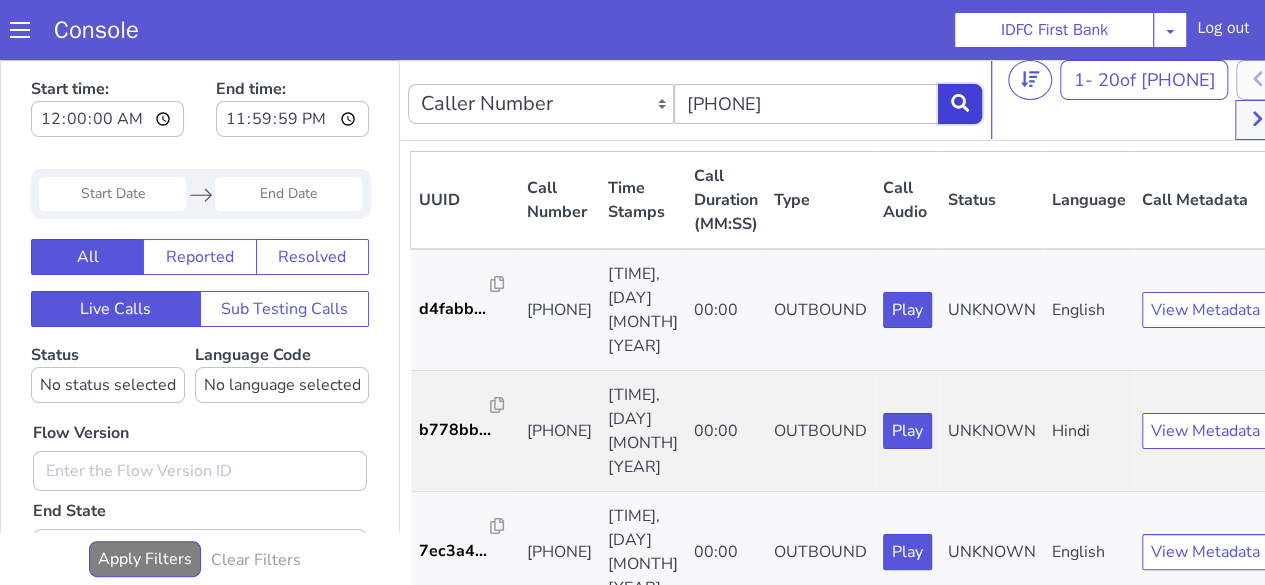 click at bounding box center [960, 104] 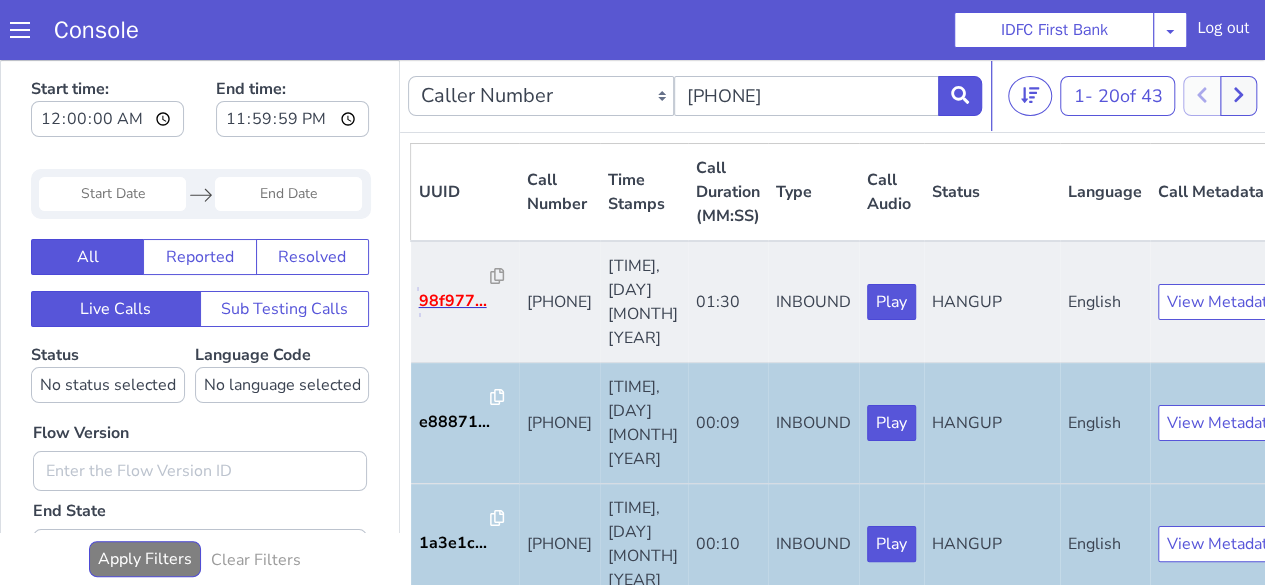 click on "98f977..." at bounding box center (455, 301) 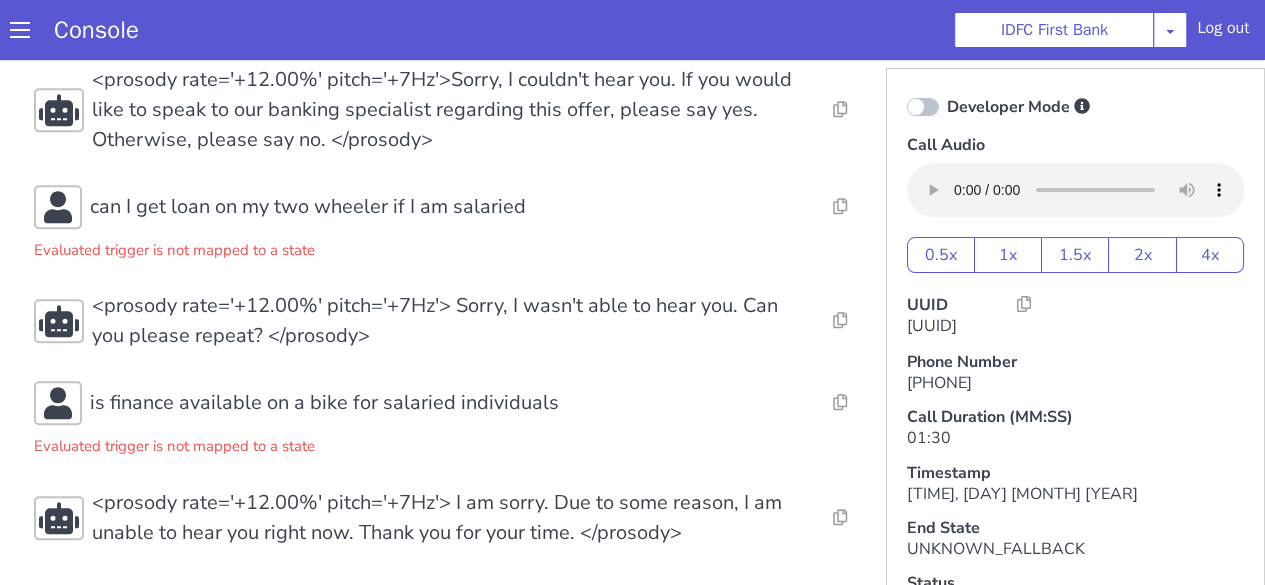 scroll, scrollTop: 5, scrollLeft: 0, axis: vertical 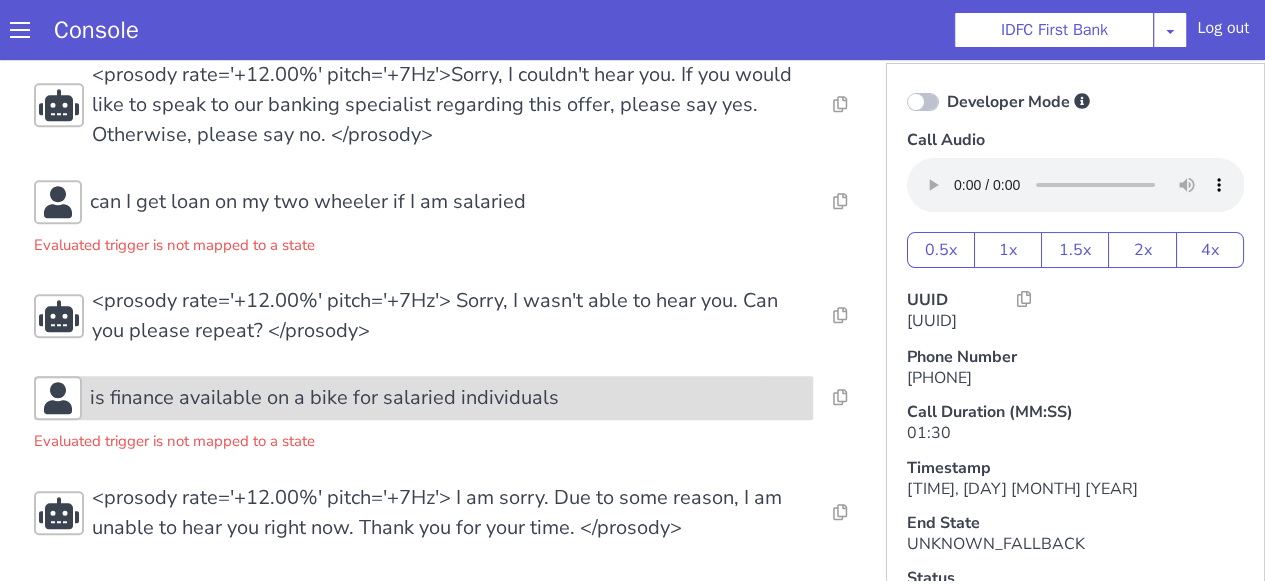 click on "is finance available on a bike for salaried individuals" at bounding box center (324, 398) 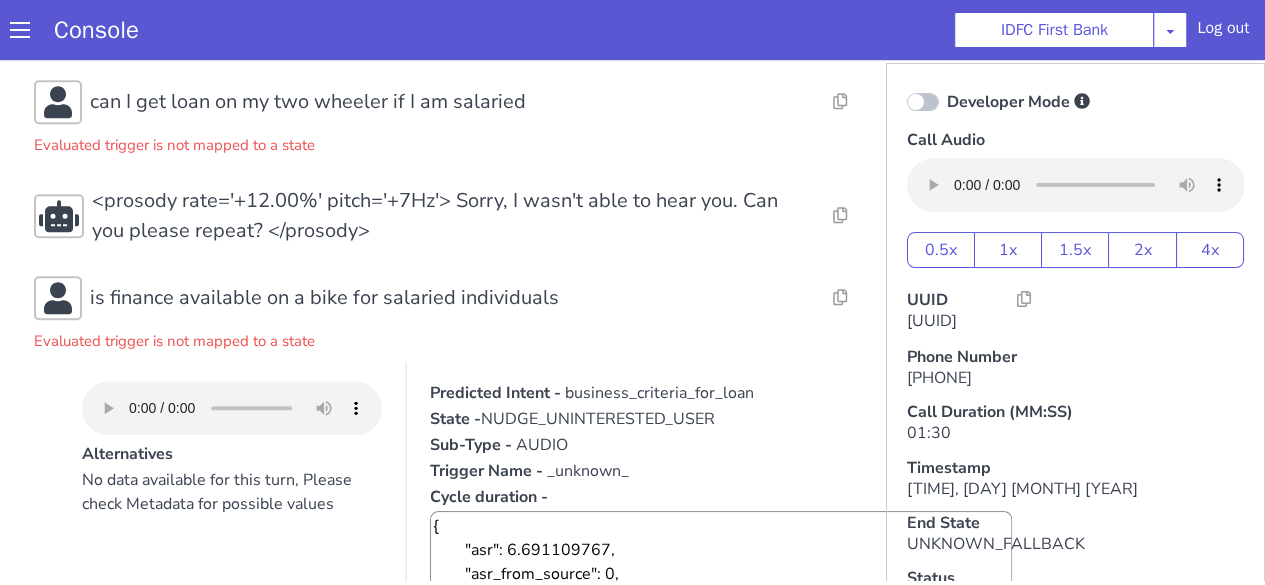 scroll, scrollTop: 889, scrollLeft: 0, axis: vertical 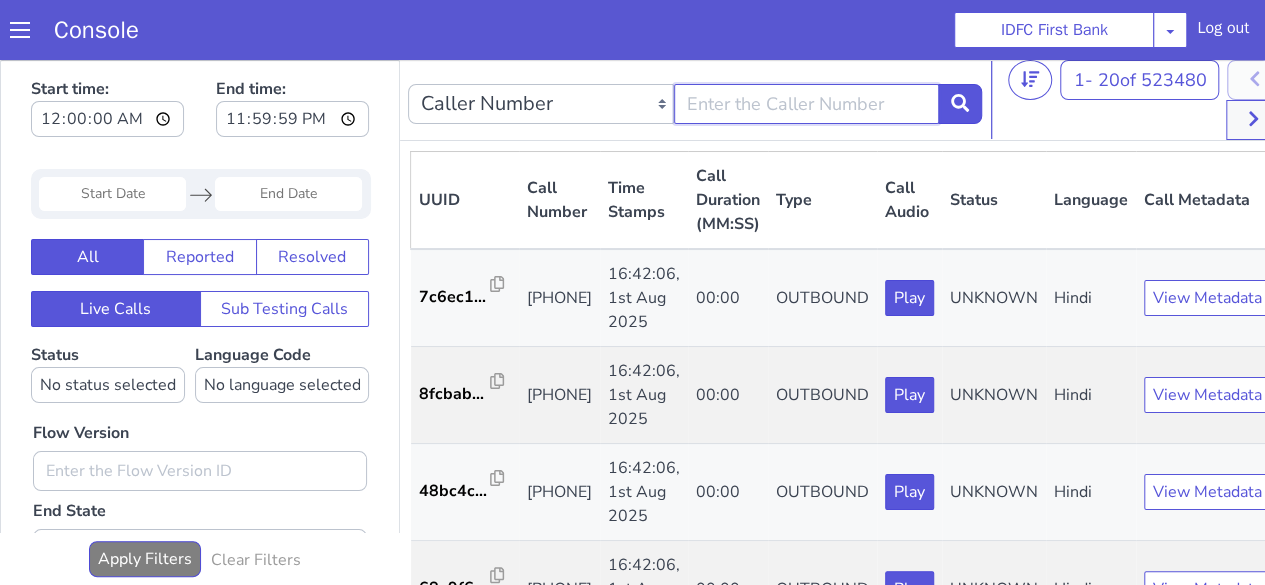 click at bounding box center (807, 104) 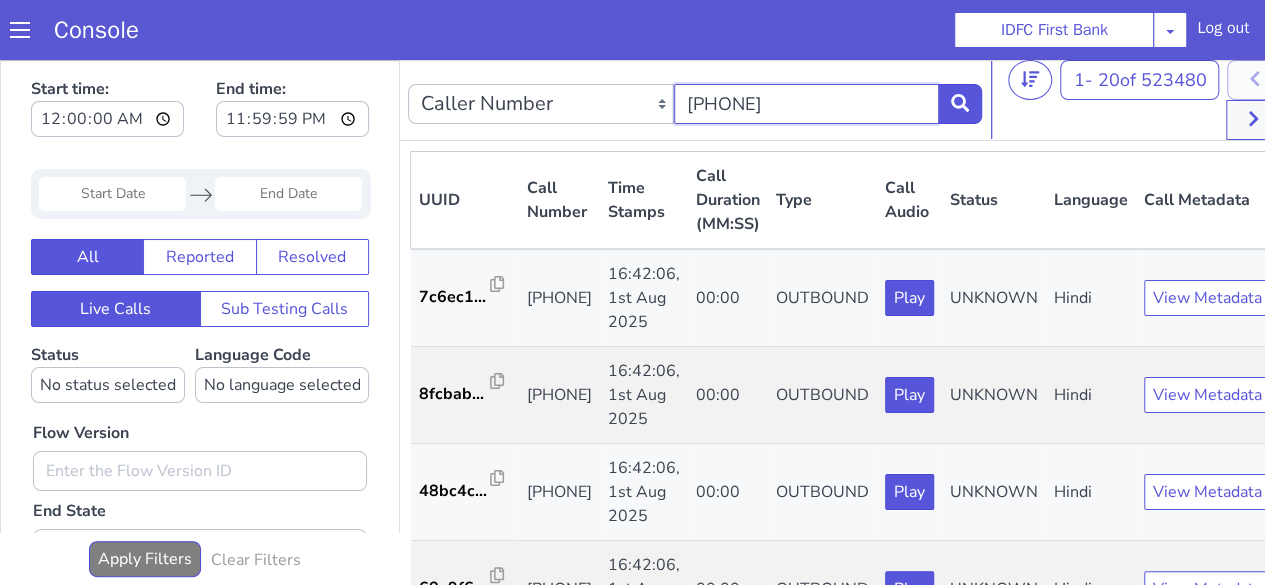 type on "[PHONE]" 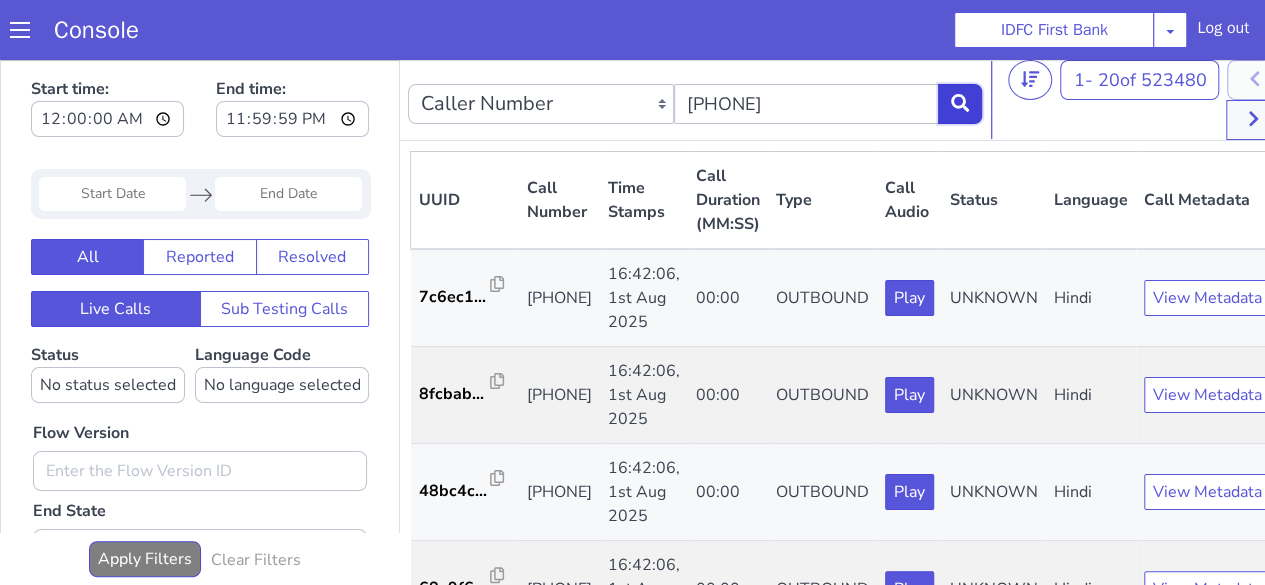 click 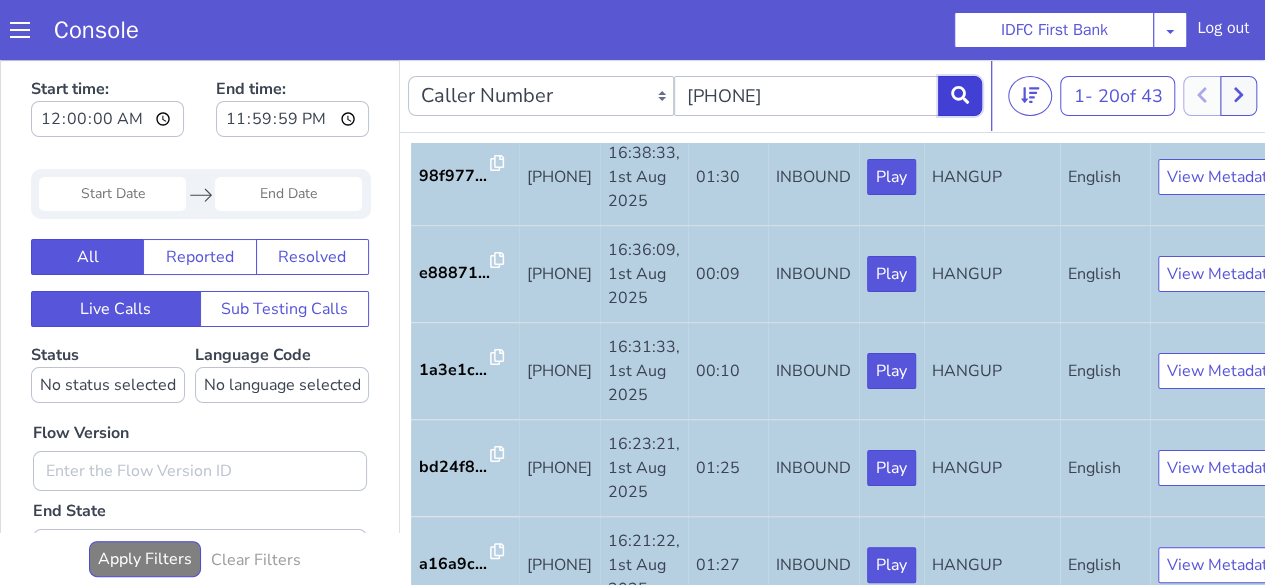 scroll, scrollTop: 114, scrollLeft: 0, axis: vertical 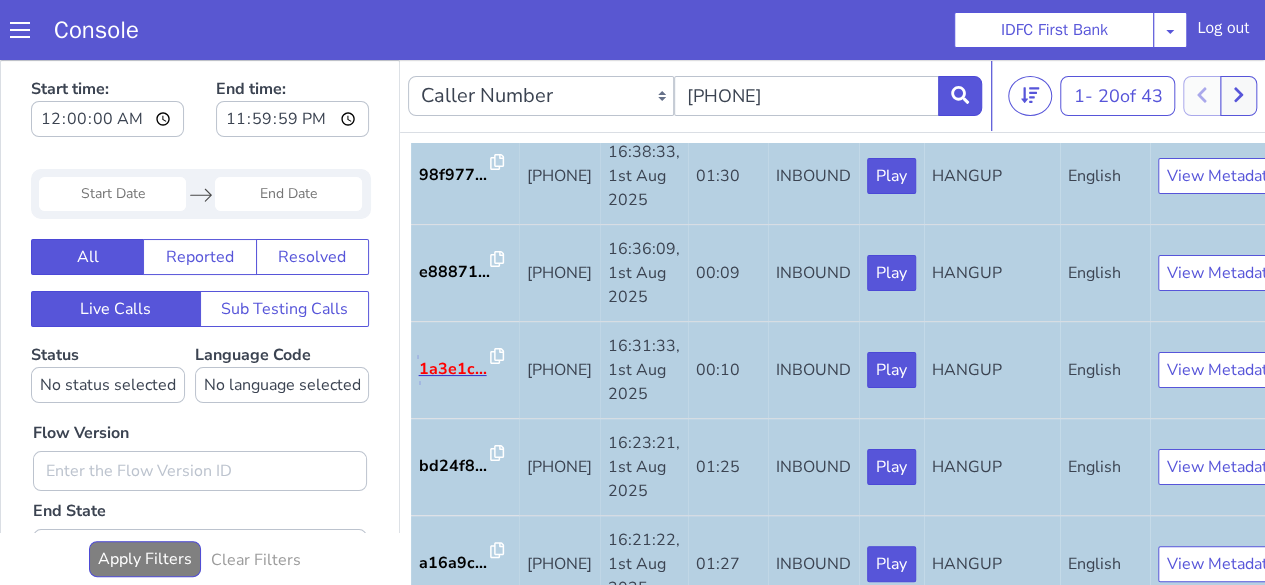 click on "1a3e1c..." at bounding box center [455, 369] 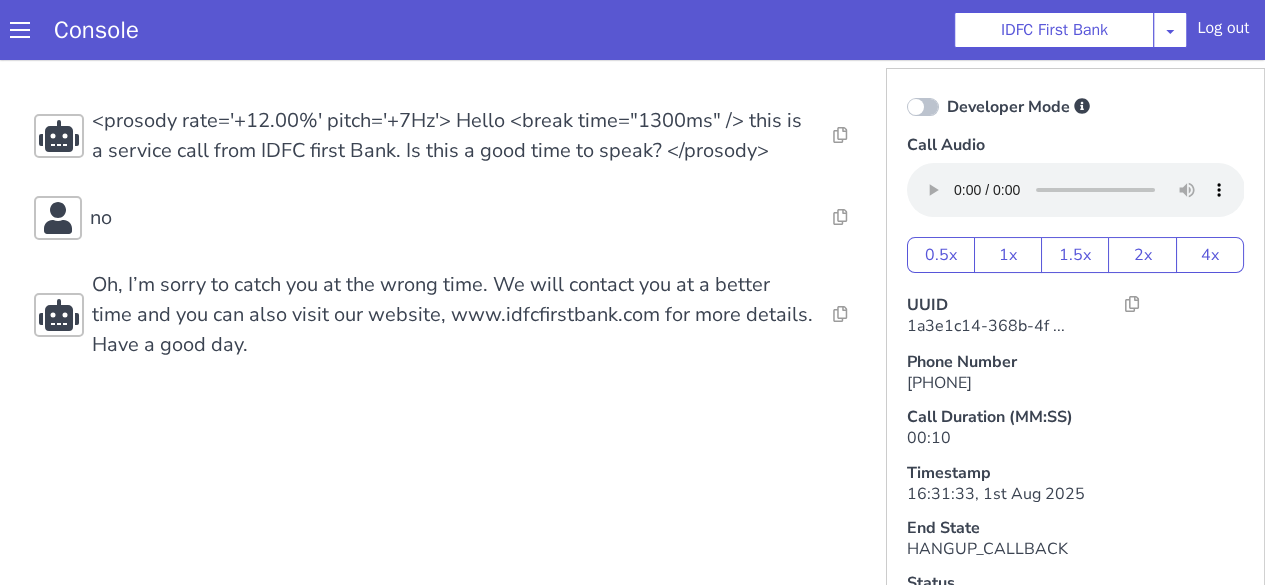 scroll, scrollTop: 0, scrollLeft: 0, axis: both 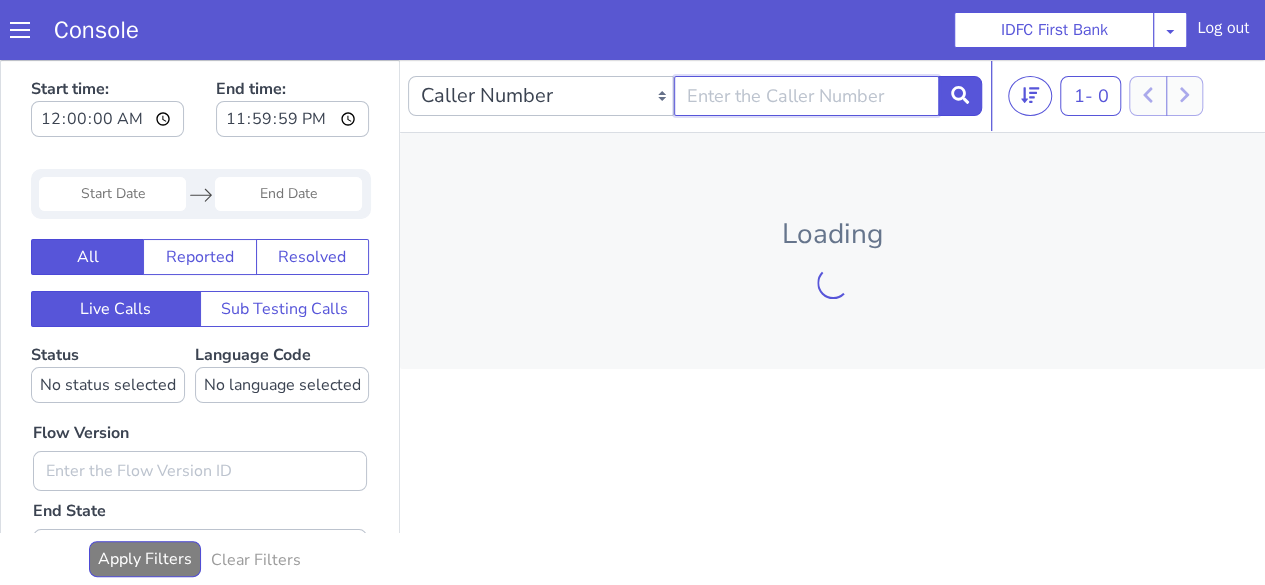 click at bounding box center [807, 96] 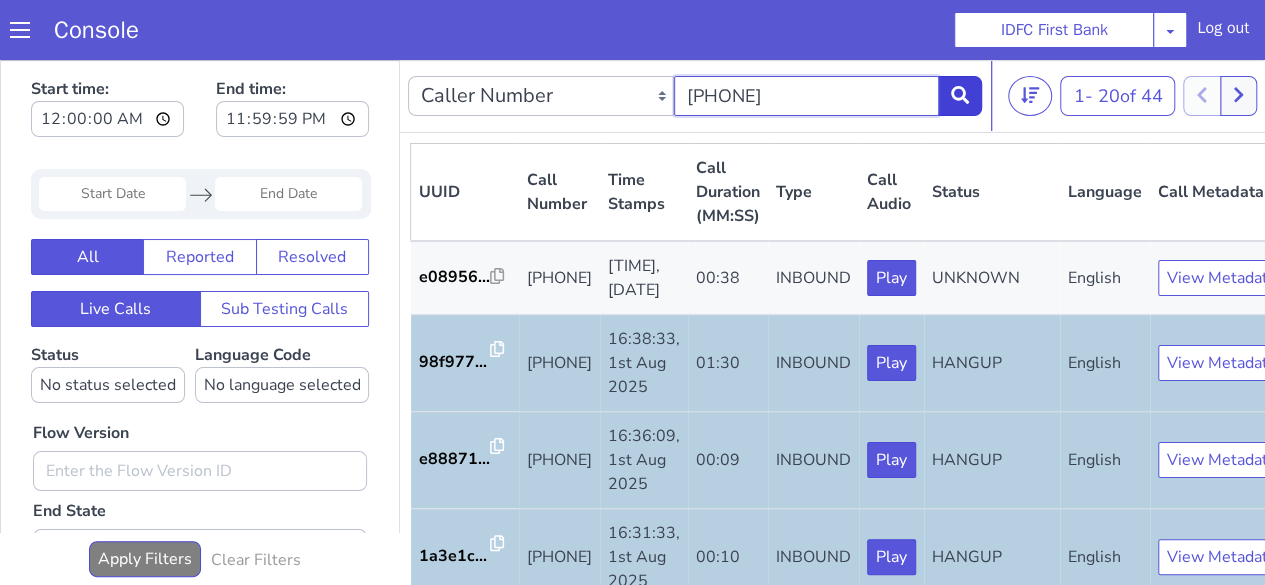 type on "[PHONE]" 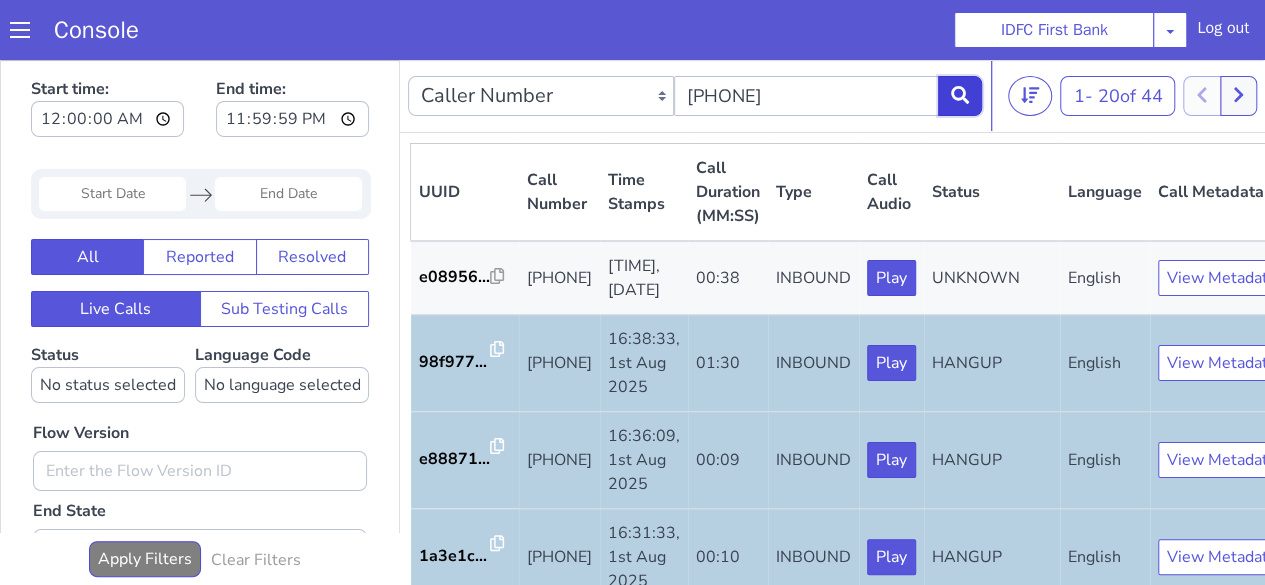 click 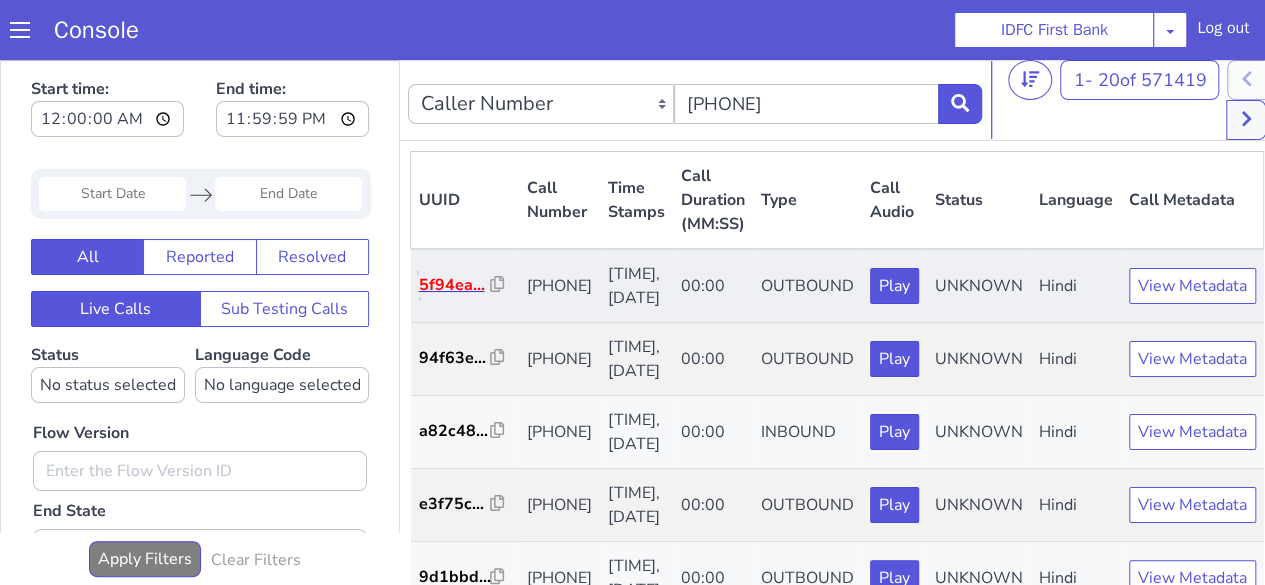 click on "5f94ea..." at bounding box center [455, 285] 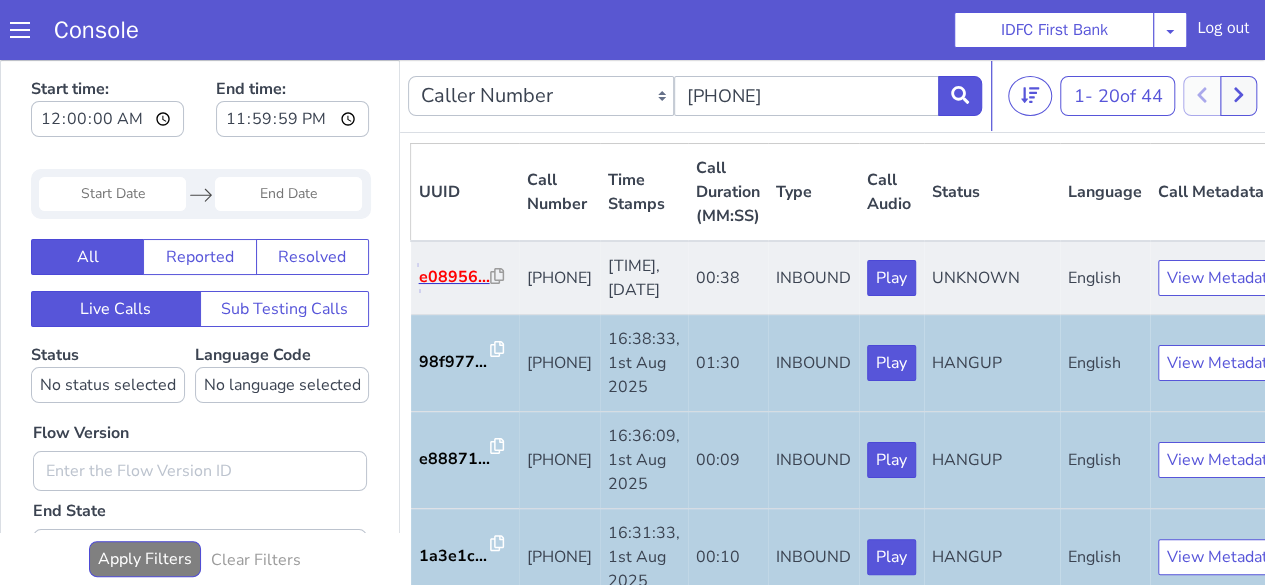 click on "e08956..." at bounding box center (455, 277) 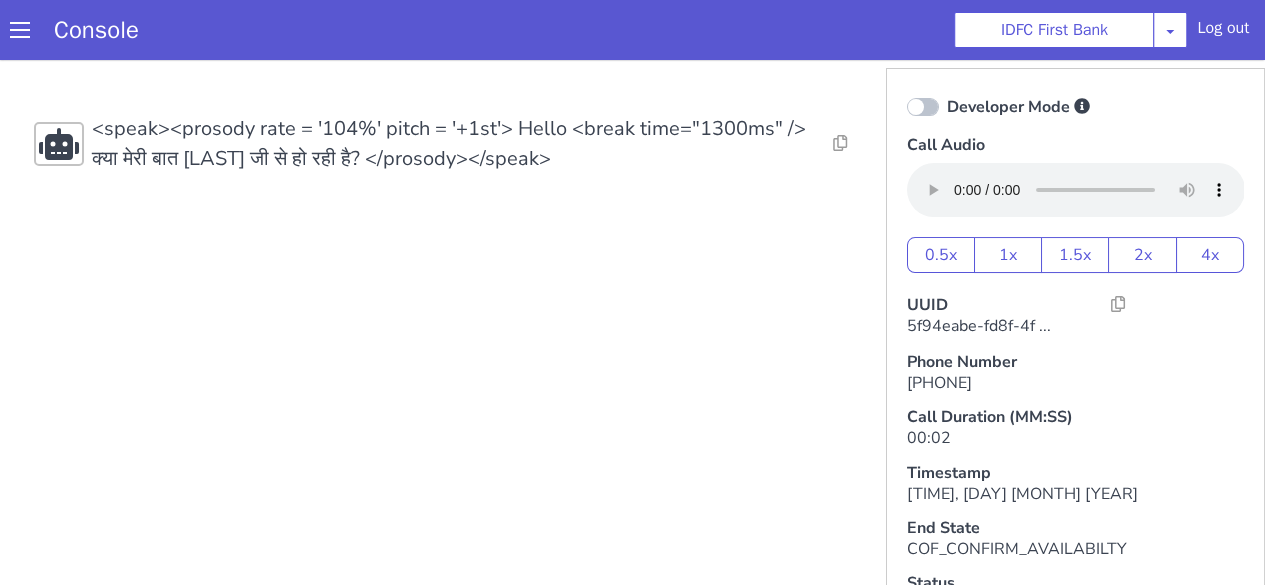 scroll, scrollTop: 8, scrollLeft: 0, axis: vertical 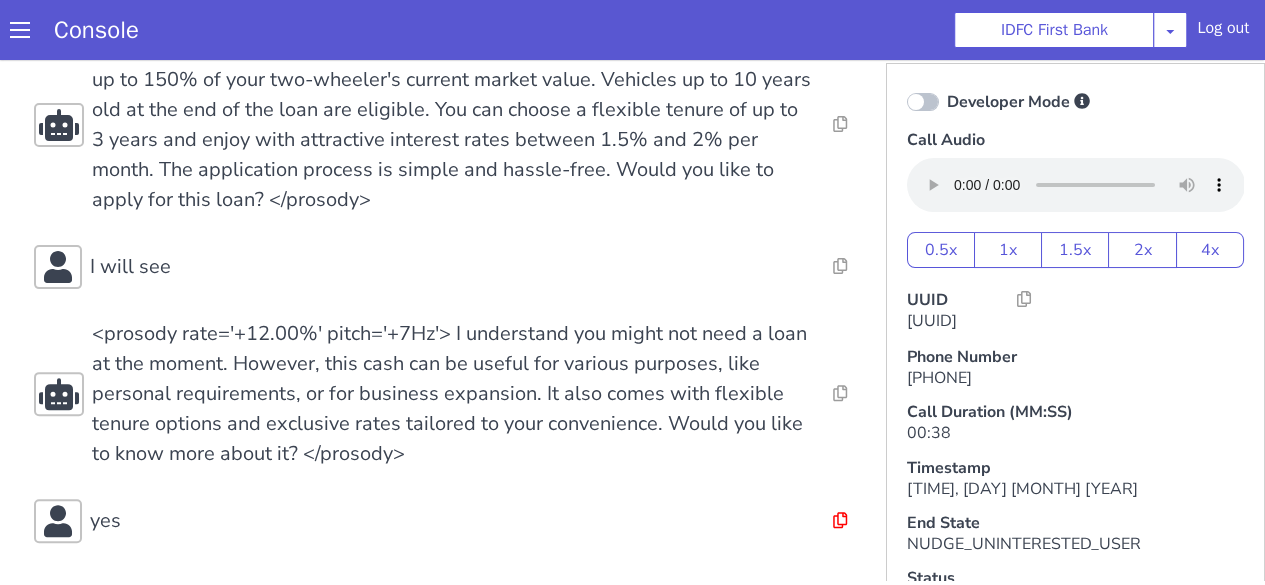 click 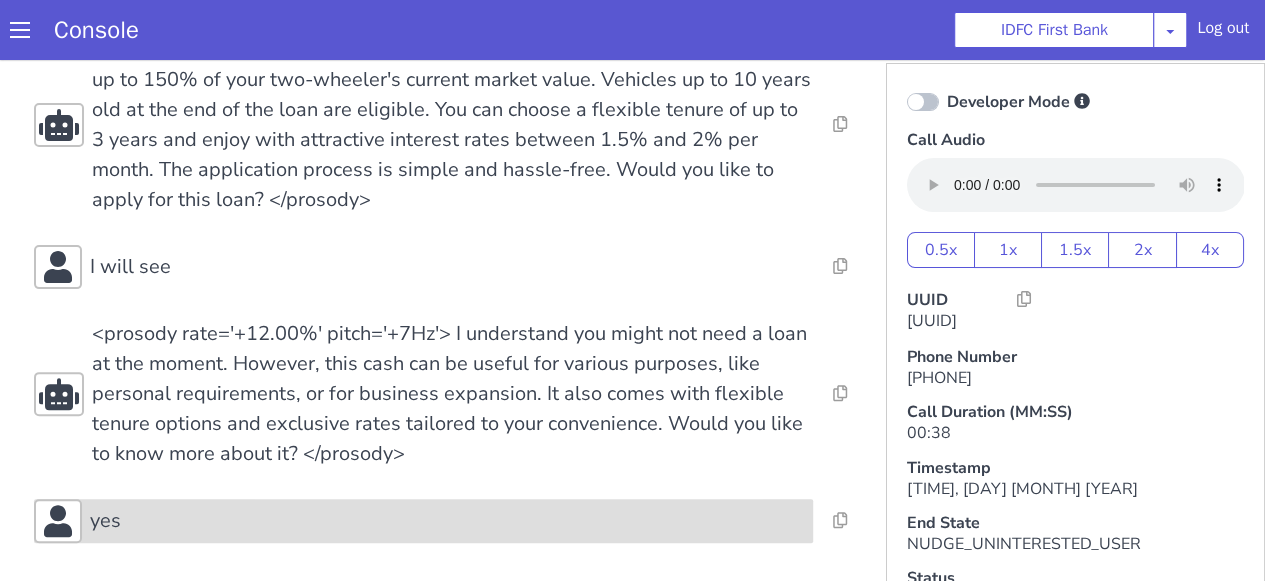 click on "yes" at bounding box center (105, 521) 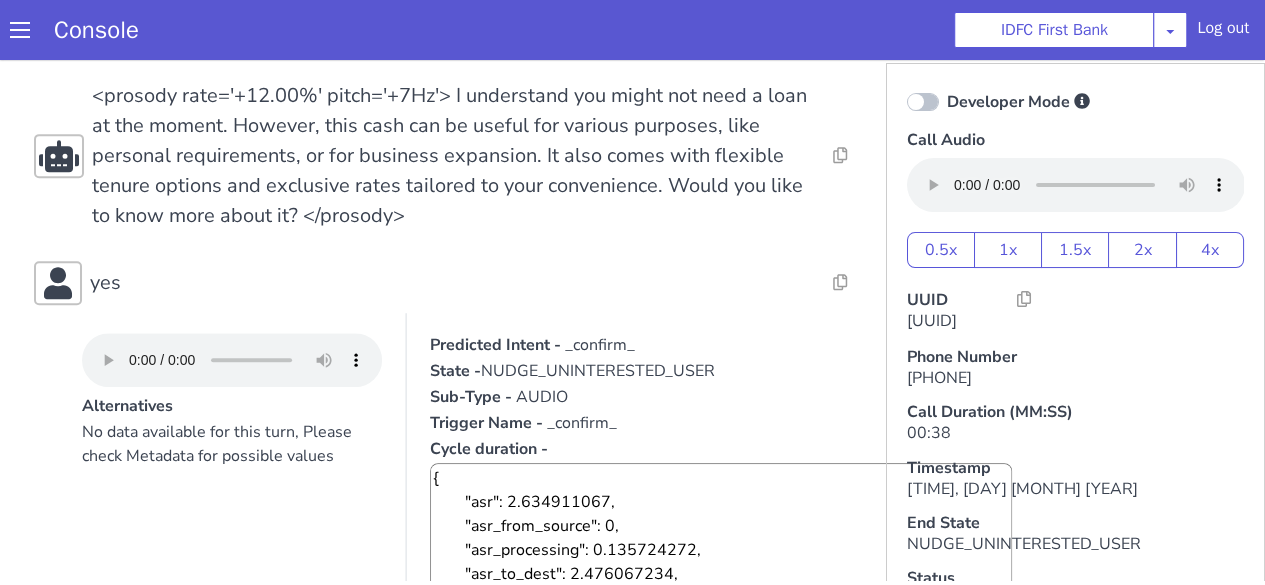 scroll, scrollTop: 486, scrollLeft: 0, axis: vertical 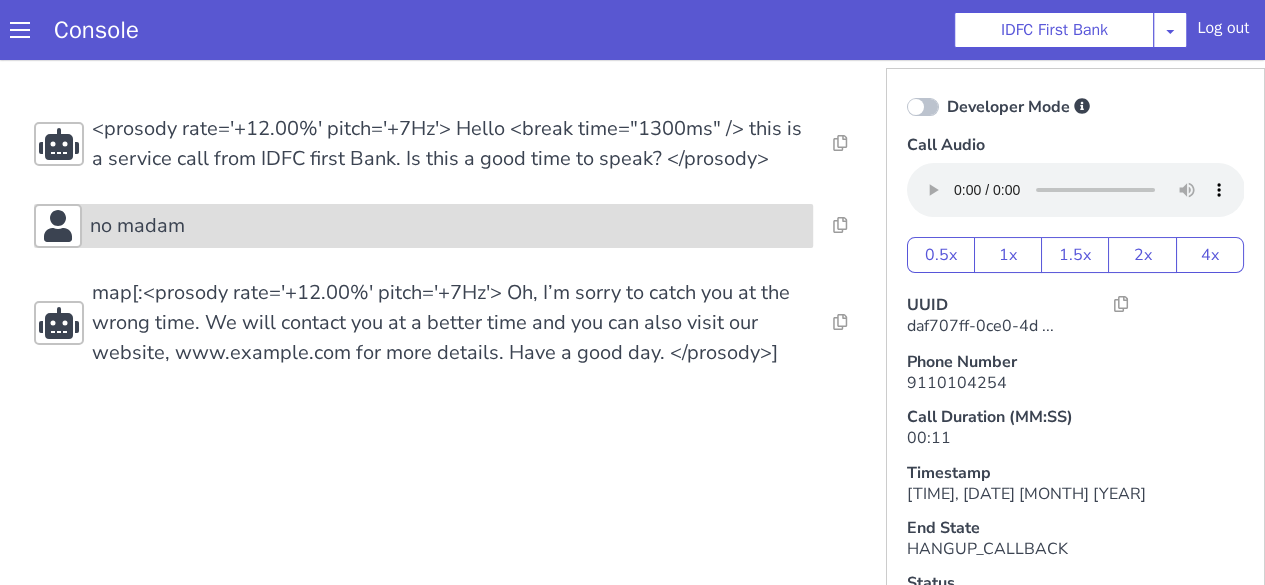 click on "no madam" at bounding box center (137, 226) 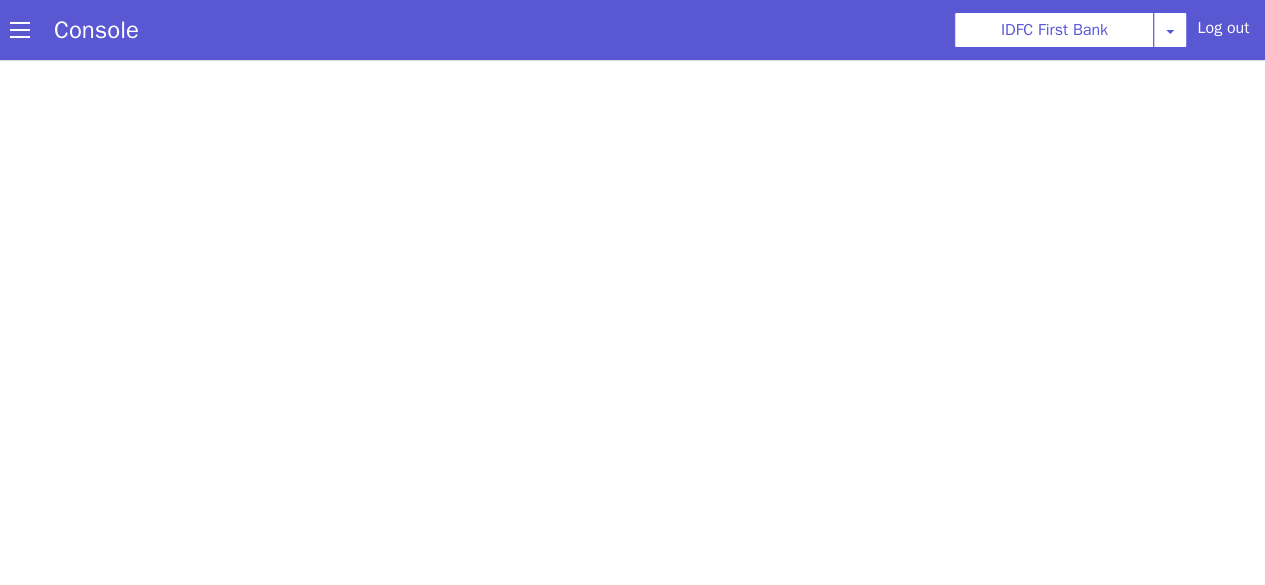 scroll, scrollTop: 0, scrollLeft: 0, axis: both 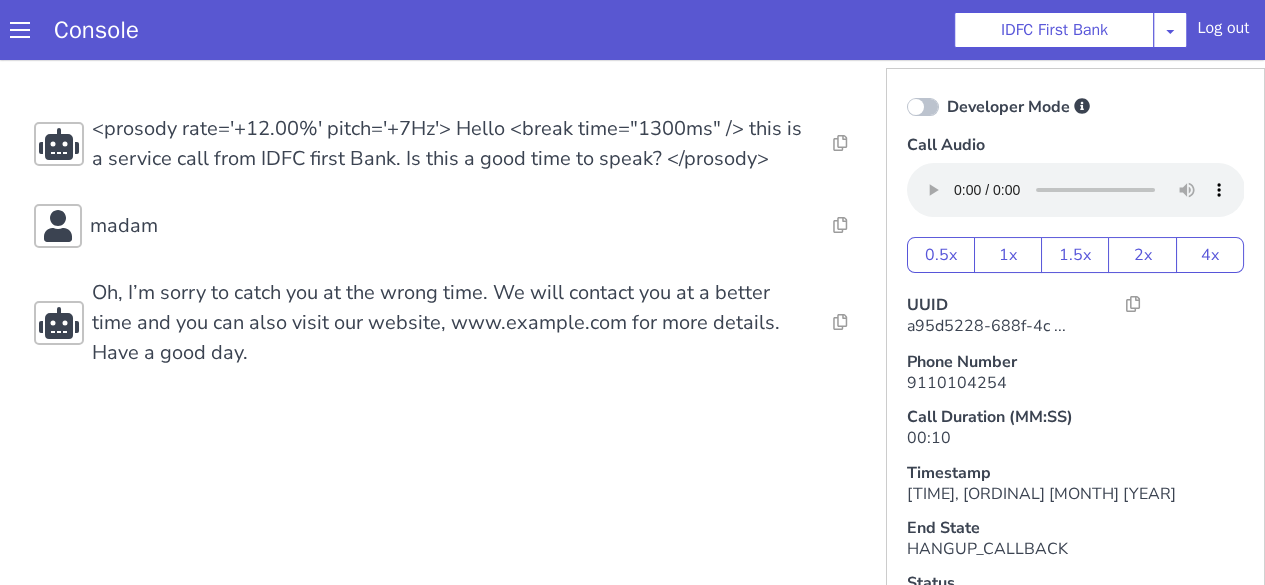 click on "Resolve  Intent Error  Entity Error  Transcription Error  Miscellaneous Submit <prosody rate='+12.00%' pitch='+7Hz'> Hello <break time="1300ms" /> this is a service call from IDFC first Bank. Is this a good time to speak? </prosody> Resolve  Intent Error  Entity Error  Transcription Error  Miscellaneous Submit madam Resolve  Intent Error  Entity Error  Transcription Error  Miscellaneous Submit <prosody rate='+12.00%' pitch='+7Hz'> Oh, I’m sorry to catch you at the wrong time. We will contact you at a better time and you can also visit our website, www.idfcfirstbank.com for more details. Have a good day. </prosody> Resolve  Intent Error  Entity Error  Transcription Error  Miscellaneous Submit" at bounding box center [452, 241] 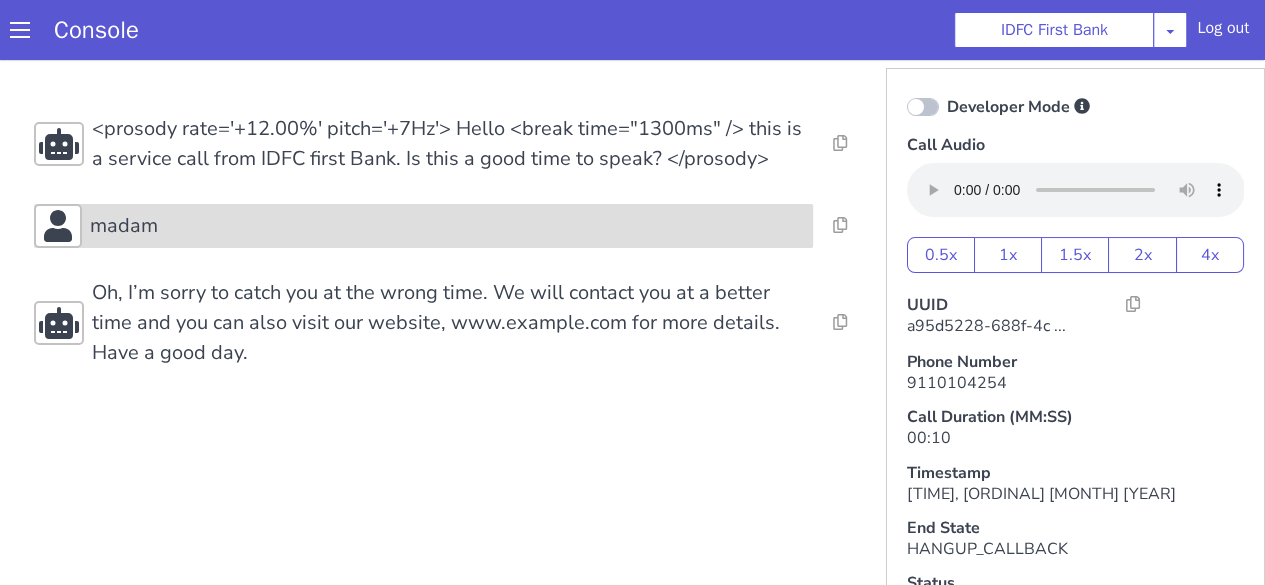 click on "madam" at bounding box center (423, 226) 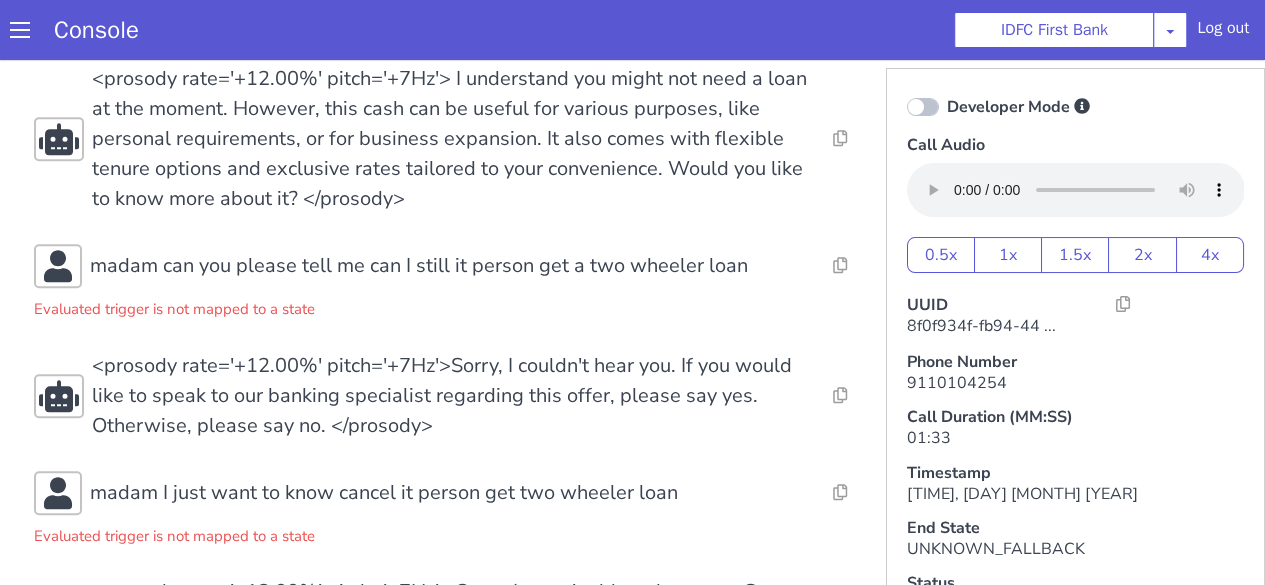 scroll, scrollTop: 500, scrollLeft: 0, axis: vertical 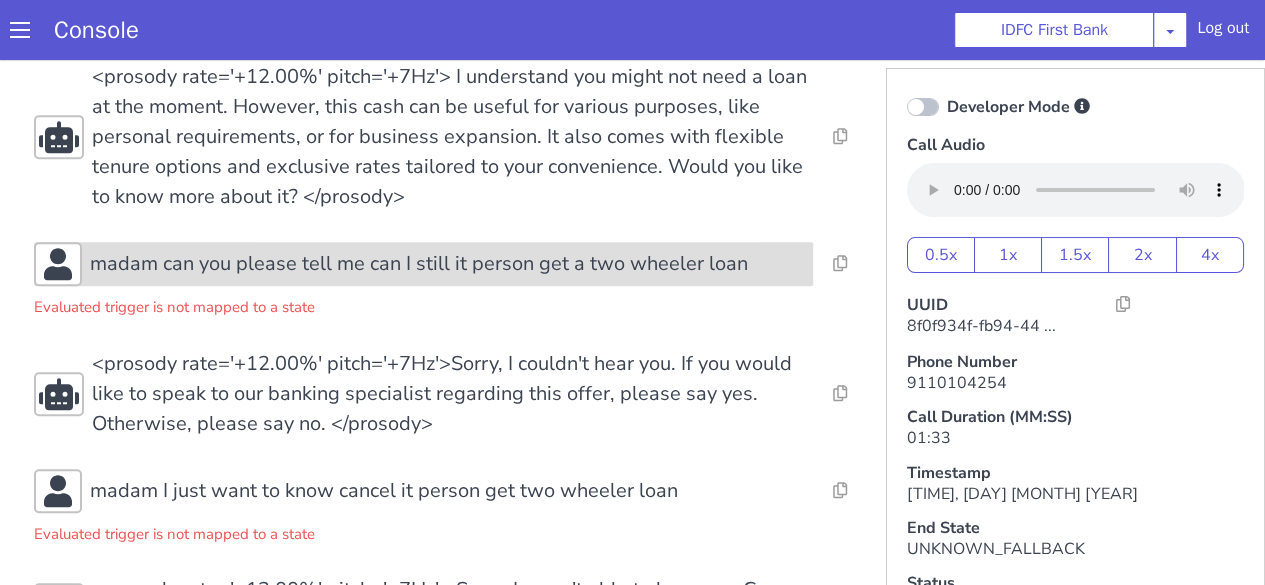 click on "madam can you please tell me can I still it person get a two wheeler loan" at bounding box center [419, 264] 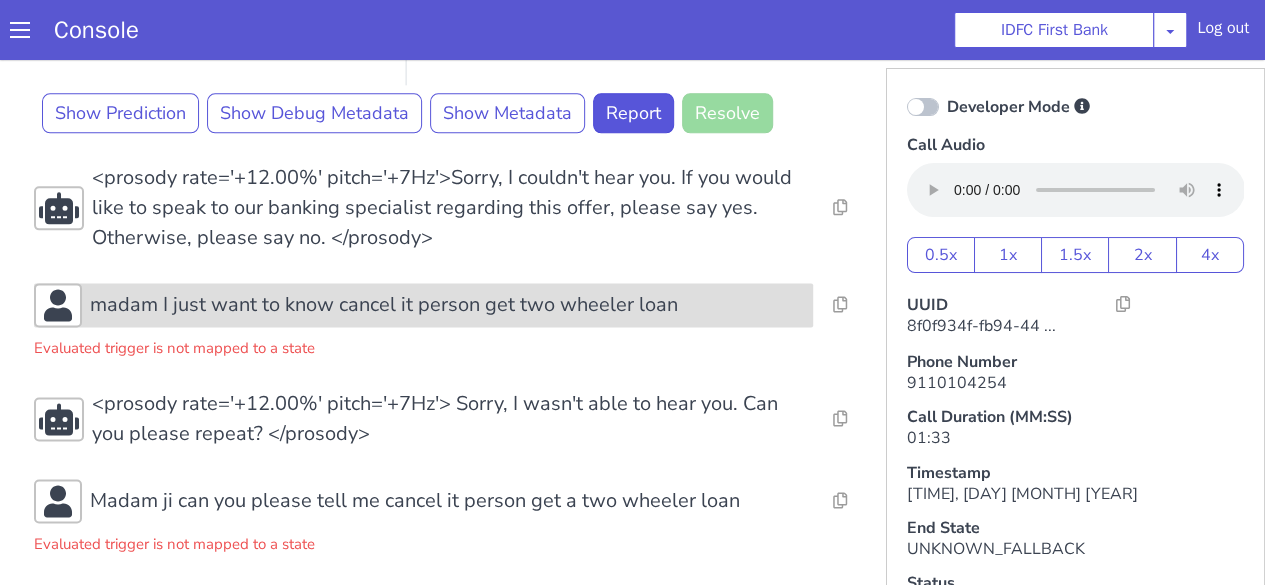 scroll, scrollTop: 1250, scrollLeft: 0, axis: vertical 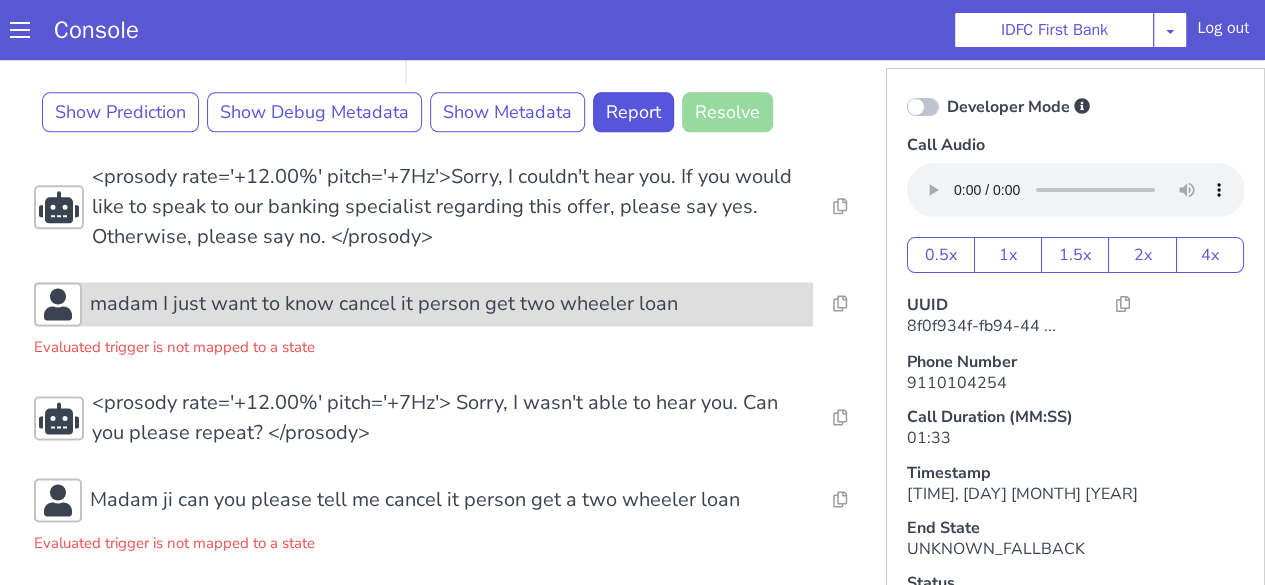 click on "madam I just want to know cancel it person get two wheeler loan" at bounding box center [384, 304] 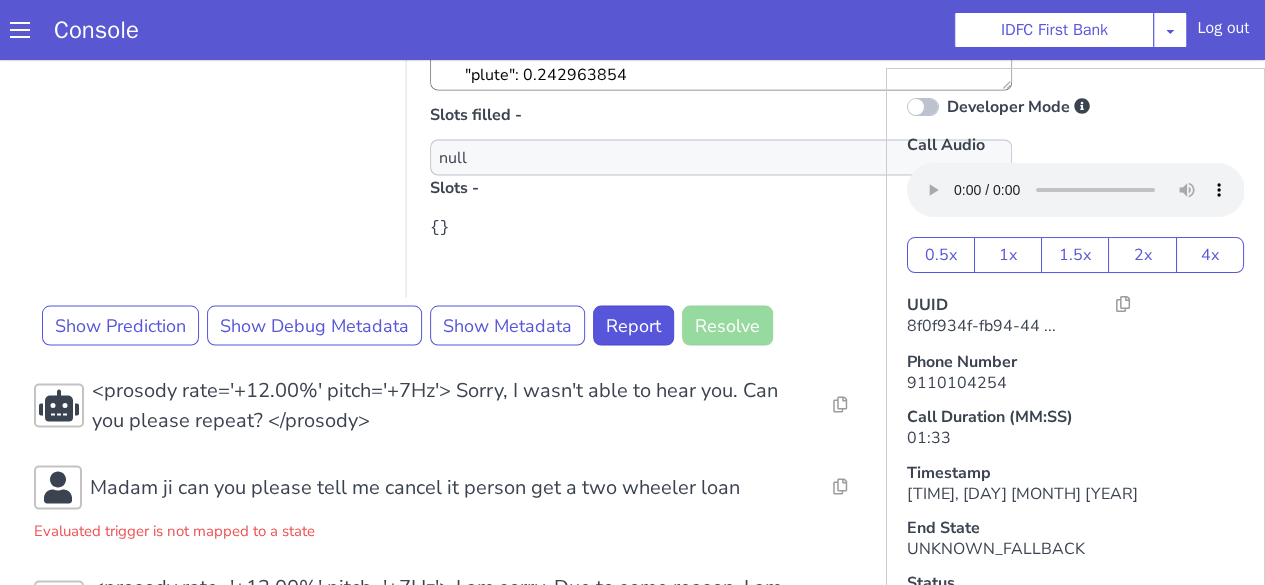 scroll, scrollTop: 1909, scrollLeft: 0, axis: vertical 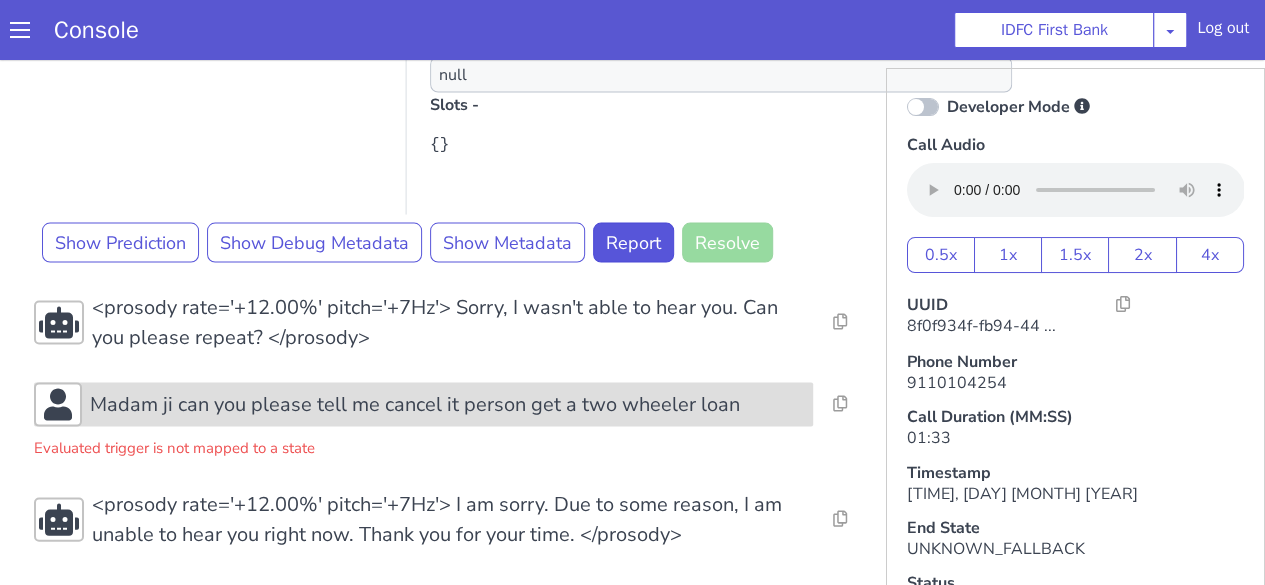 click on "Madam ji can you please tell me cancel it person get a two wheeler loan" at bounding box center (423, 404) 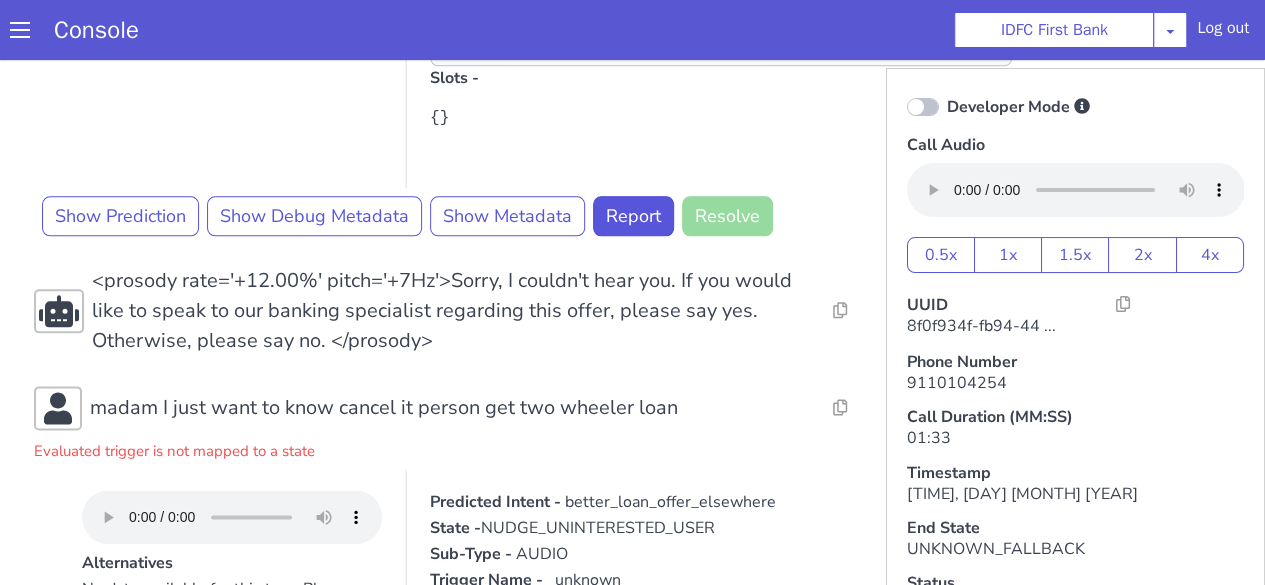 scroll, scrollTop: 1128, scrollLeft: 0, axis: vertical 